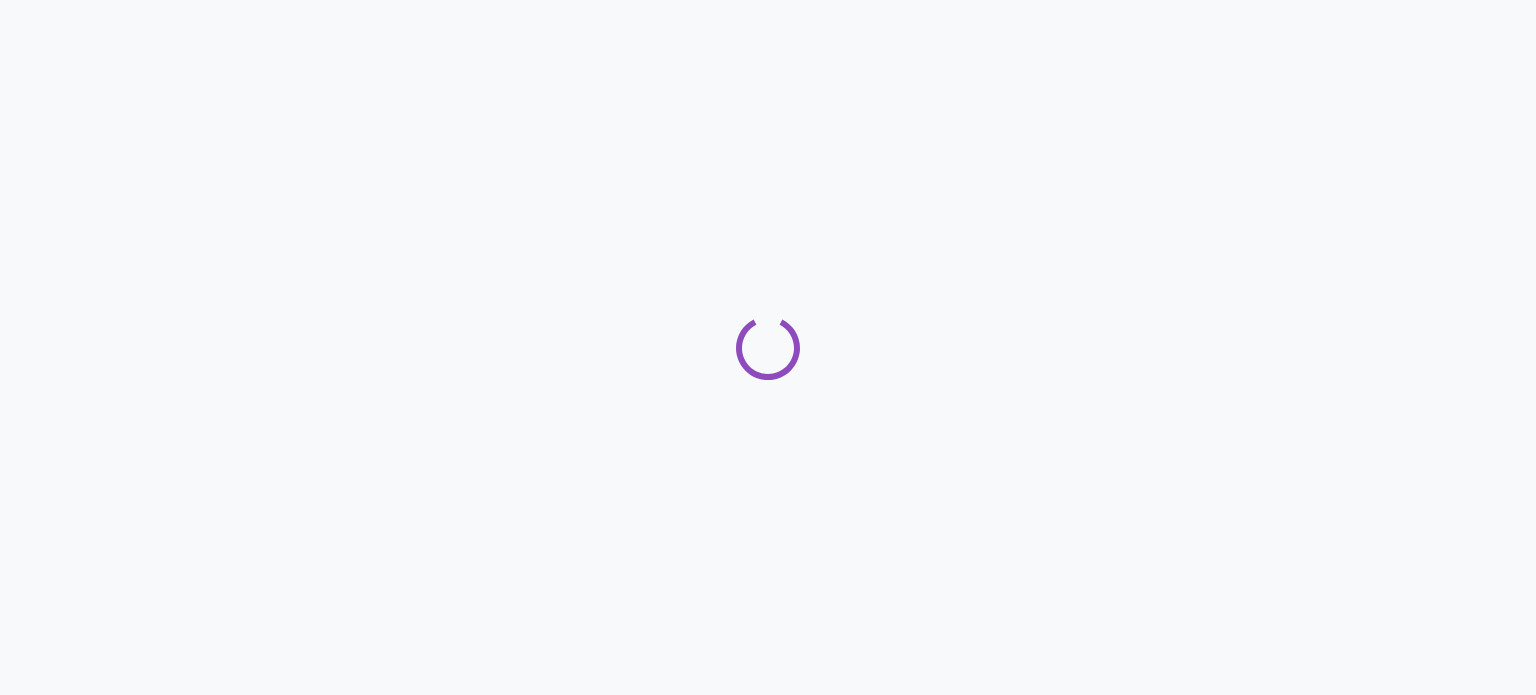 scroll, scrollTop: 0, scrollLeft: 0, axis: both 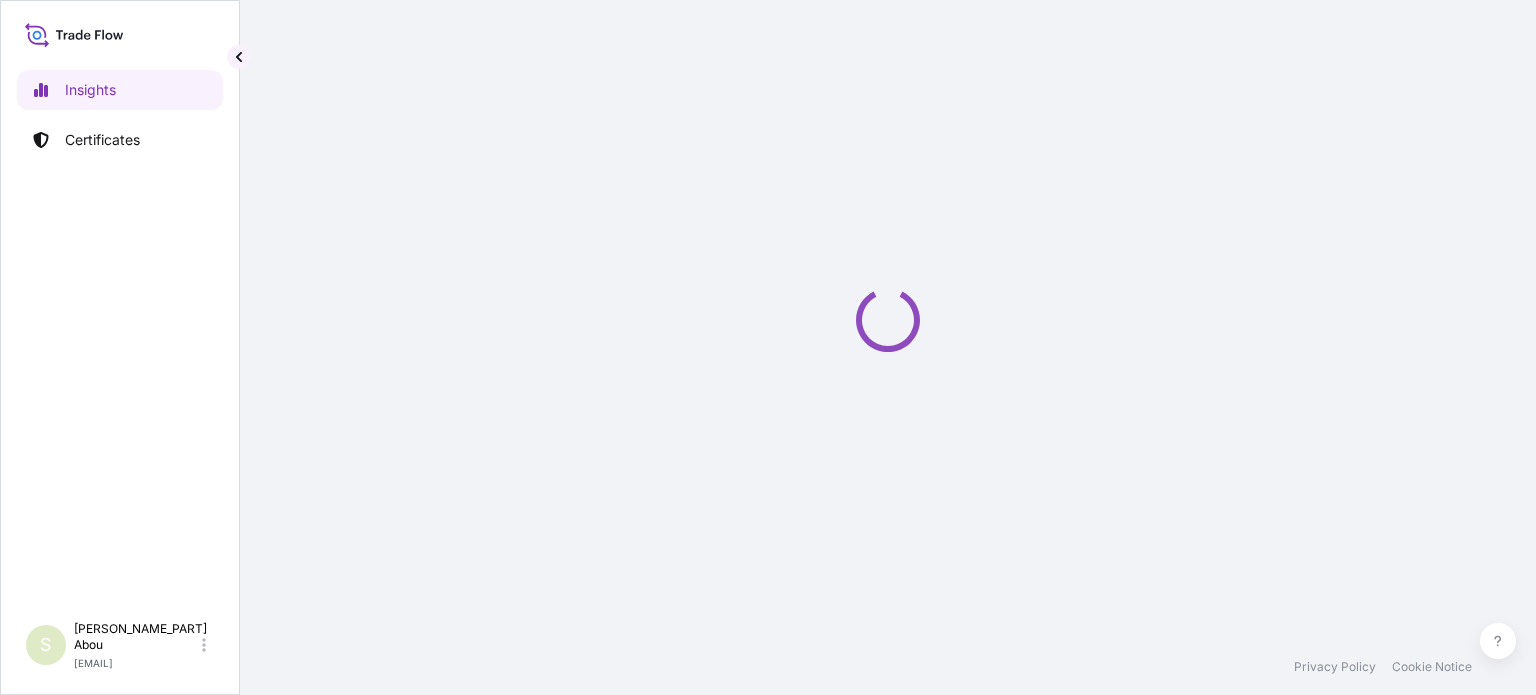 select on "2025" 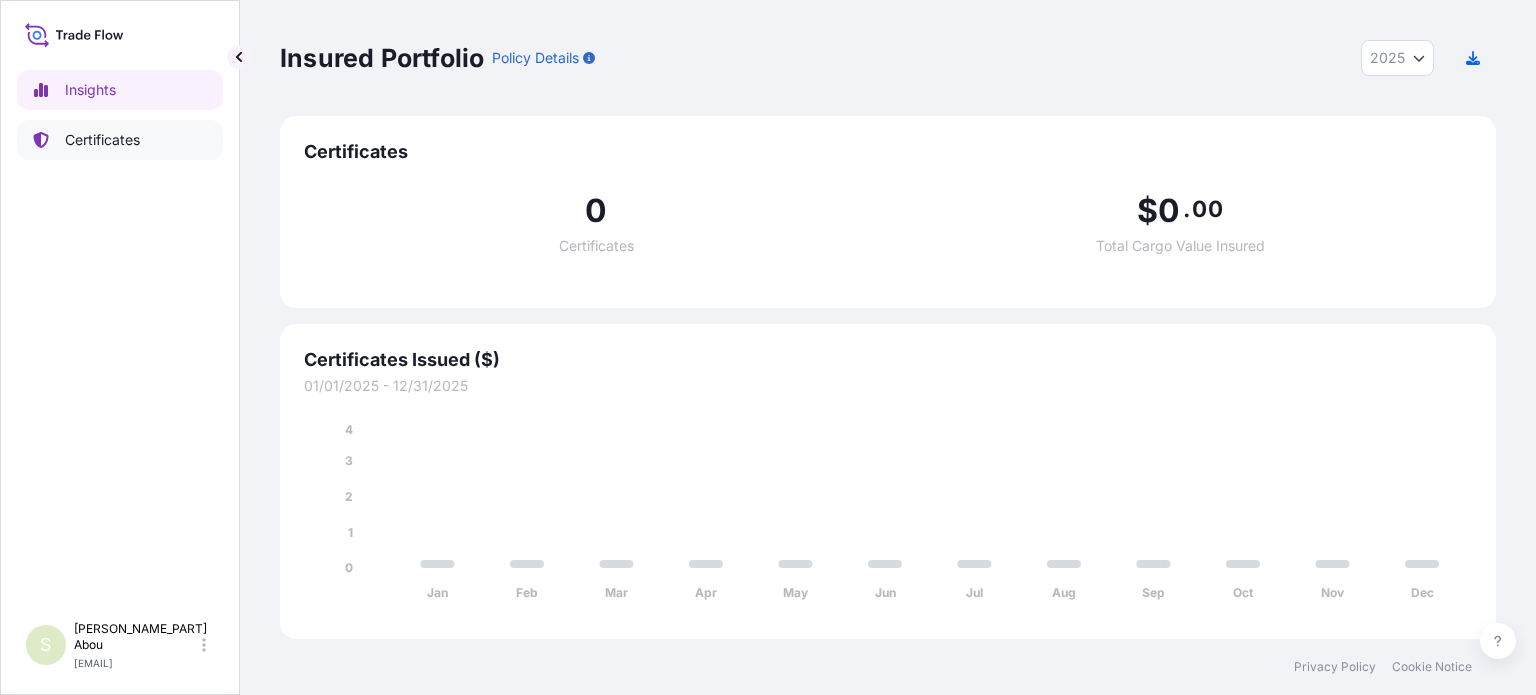 click on "Certificates" at bounding box center (120, 140) 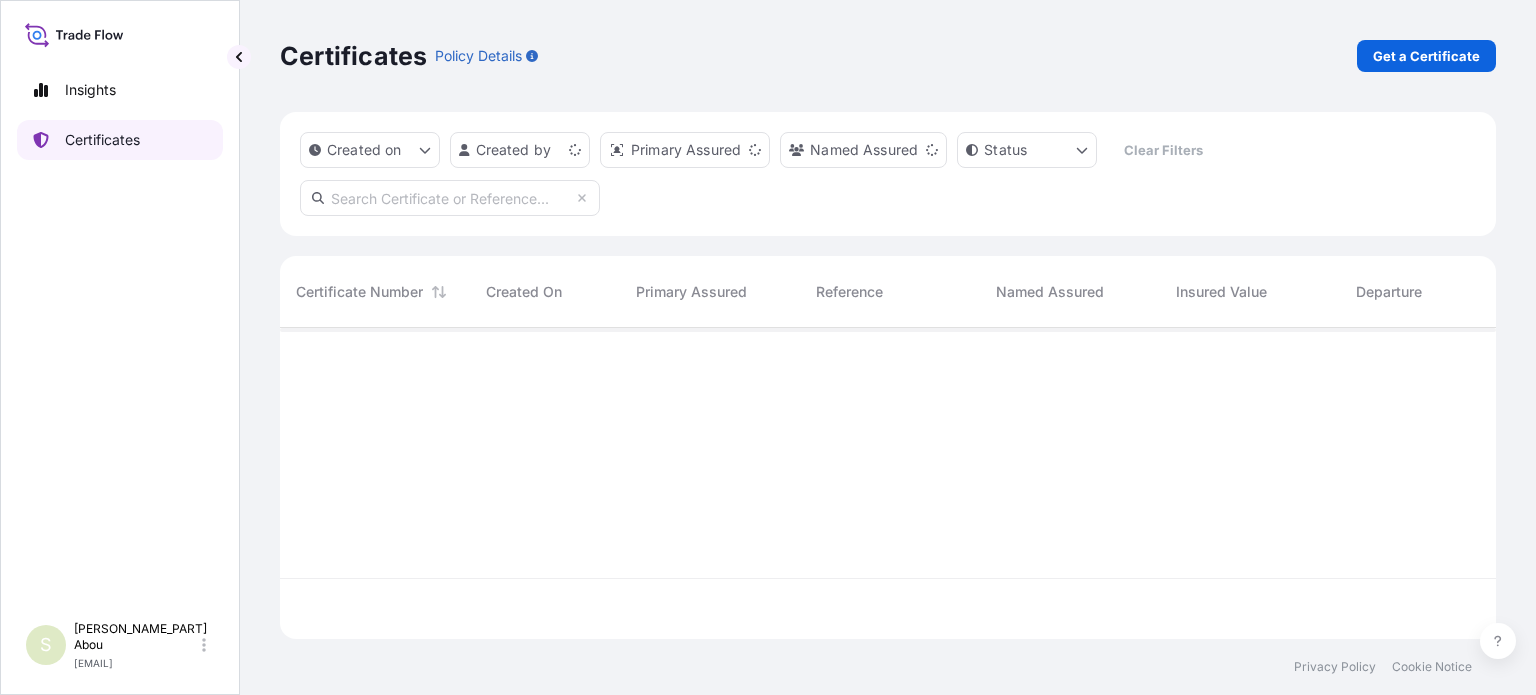 scroll, scrollTop: 16, scrollLeft: 16, axis: both 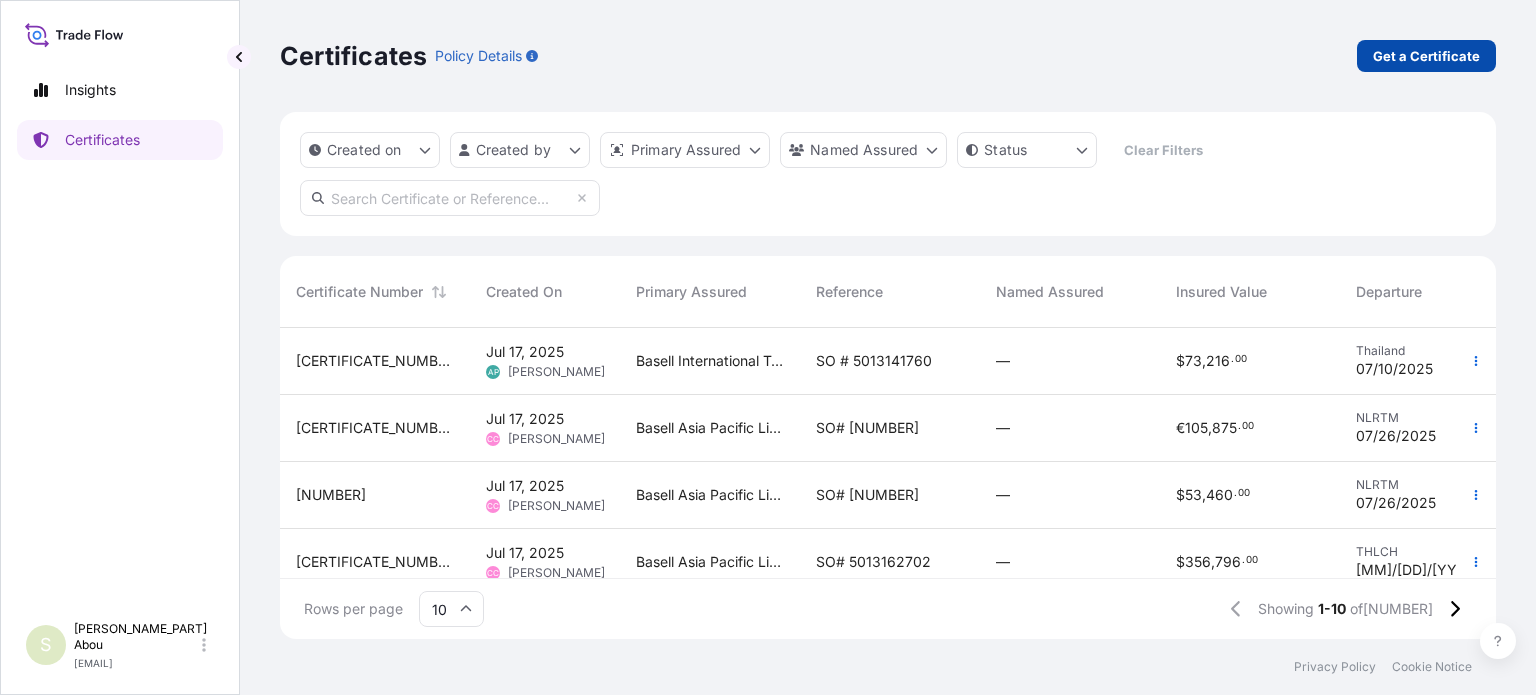 click on "Get a Certificate" at bounding box center [1426, 56] 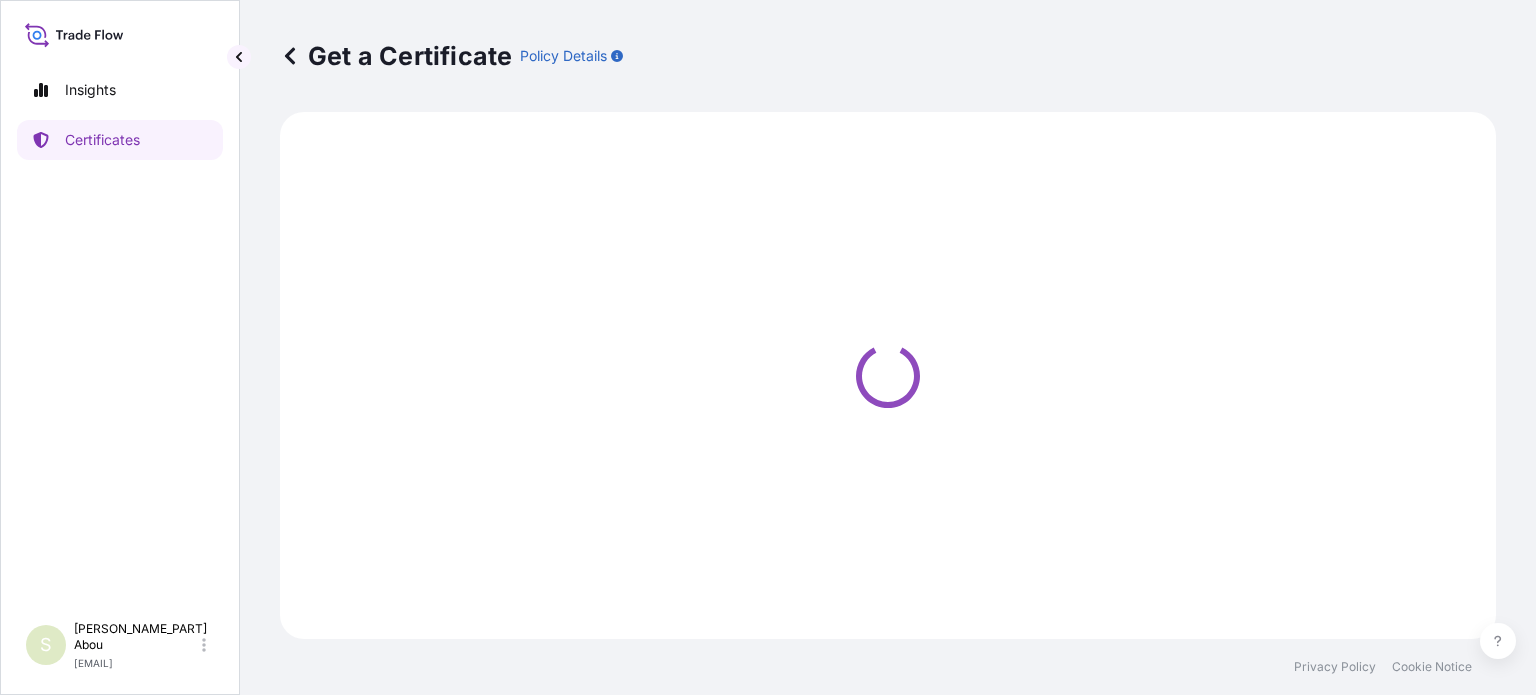 select on "Sea" 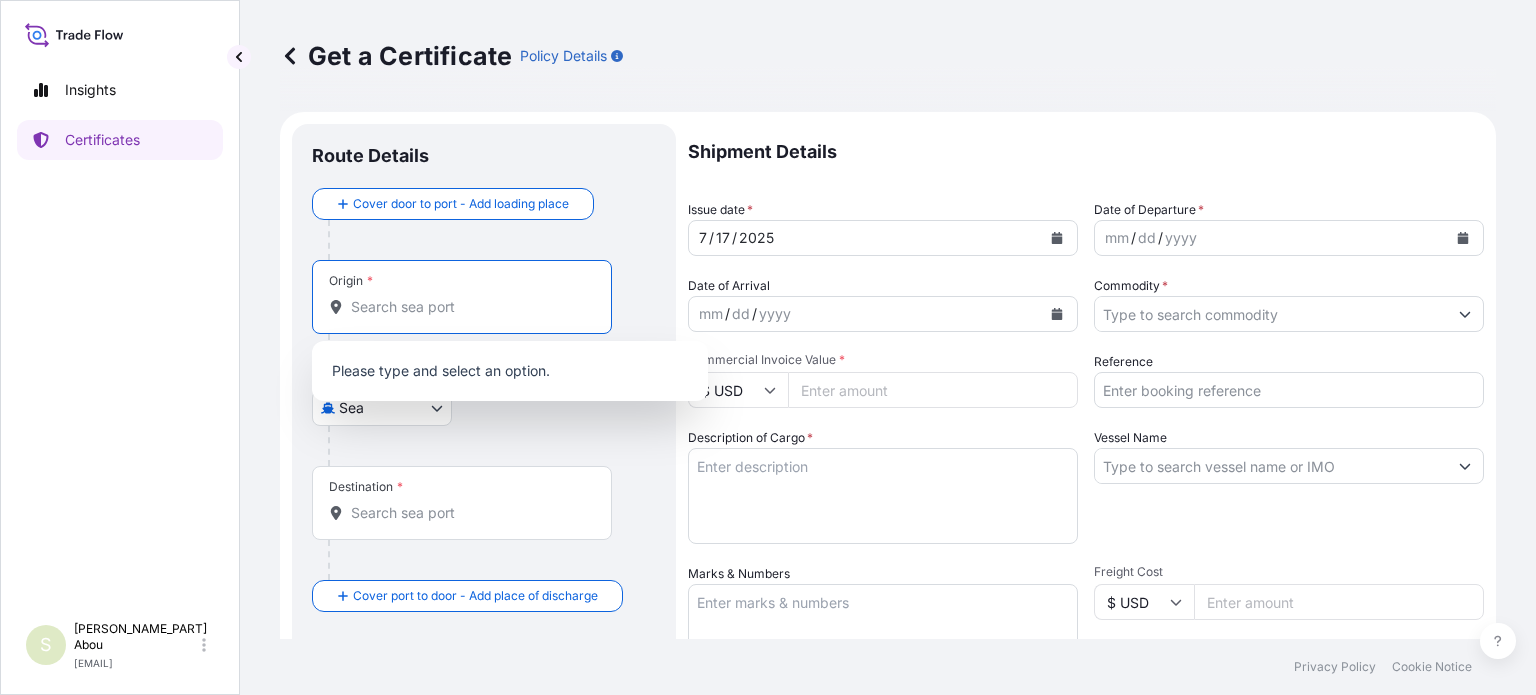 click on "Origin *" at bounding box center (469, 307) 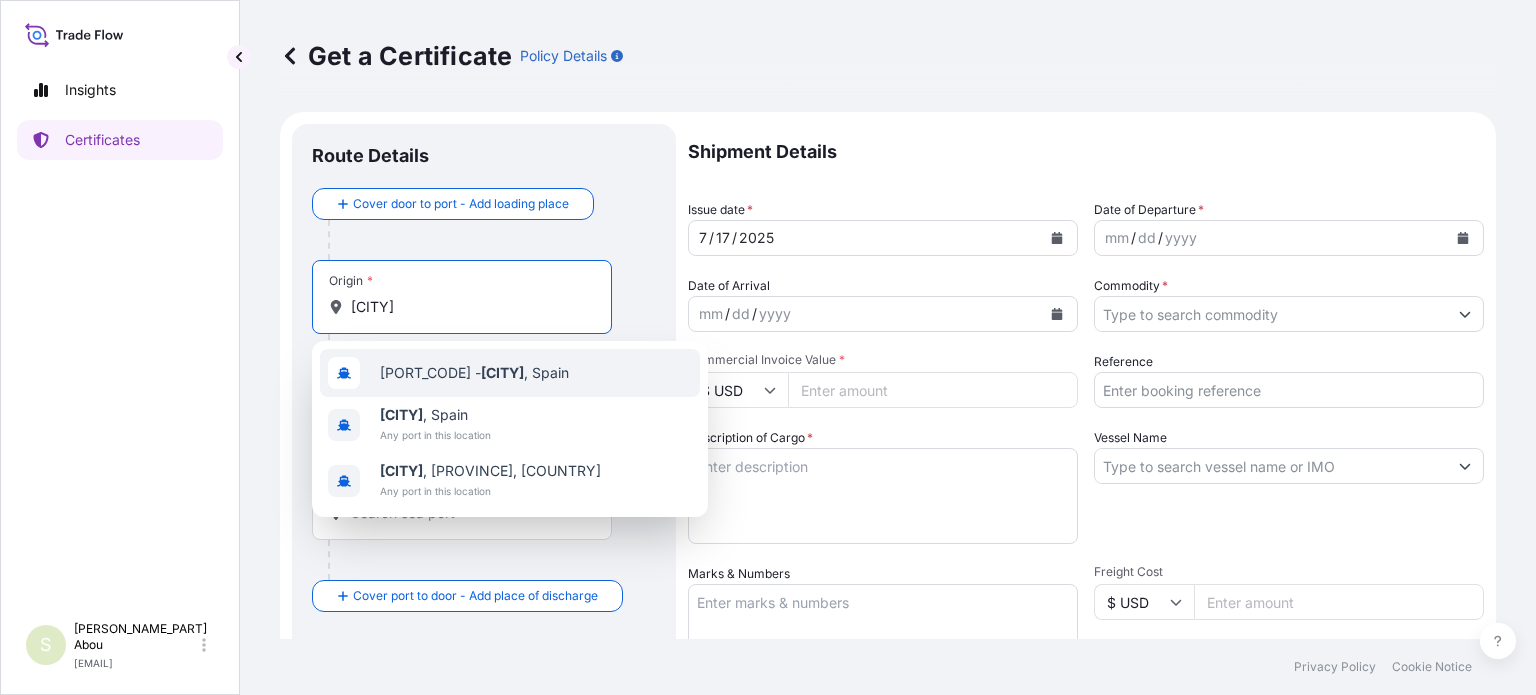 click on "[PORT_CODE] -  [CITY] , [COUNTRY]" at bounding box center (474, 373) 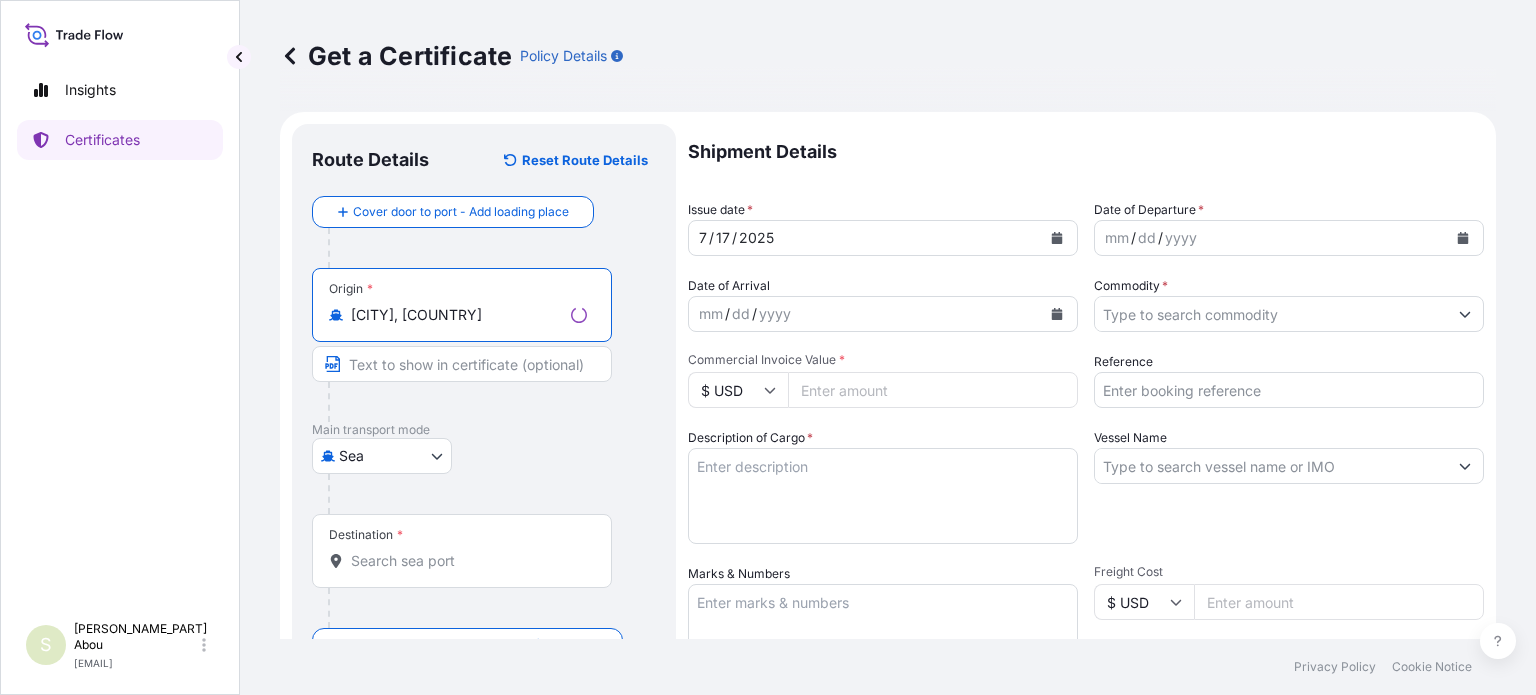 type on "[CITY], [COUNTRY]" 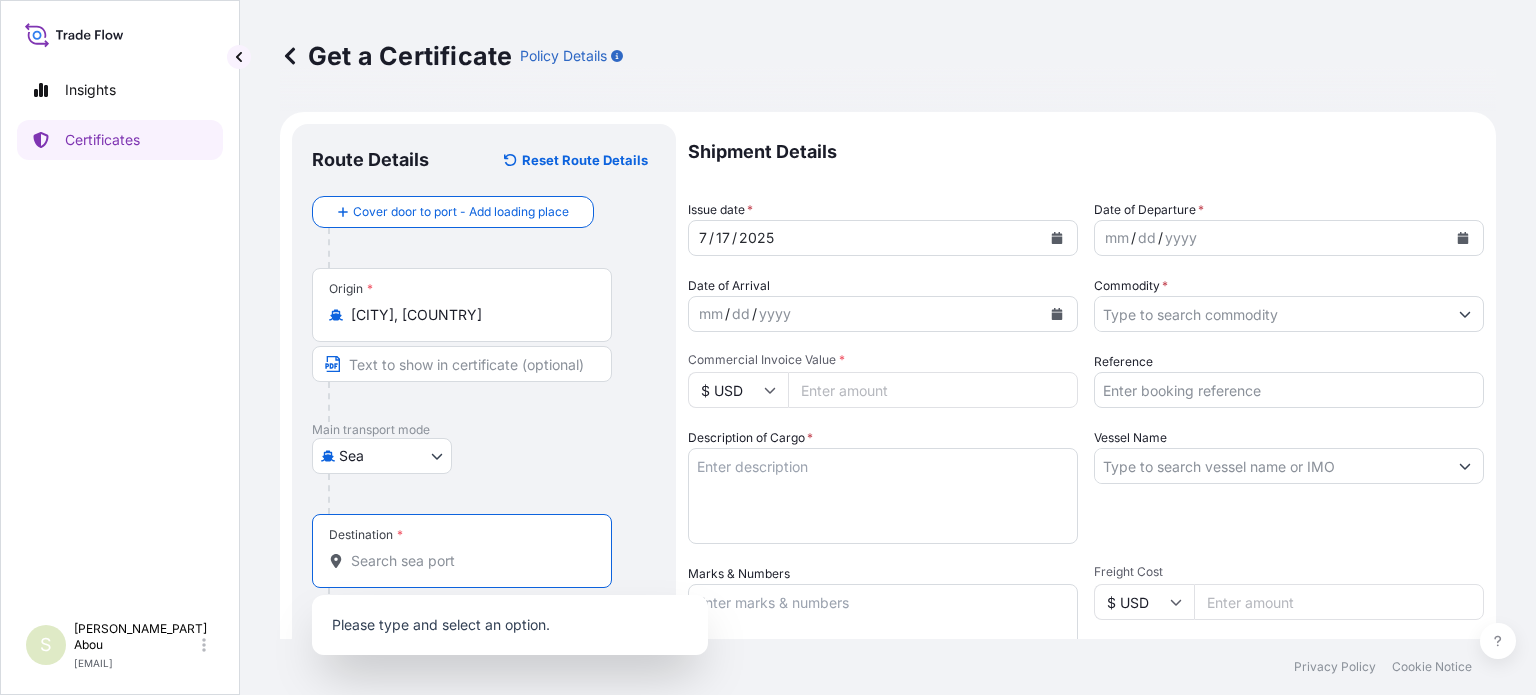 click on "Destination *" at bounding box center [469, 561] 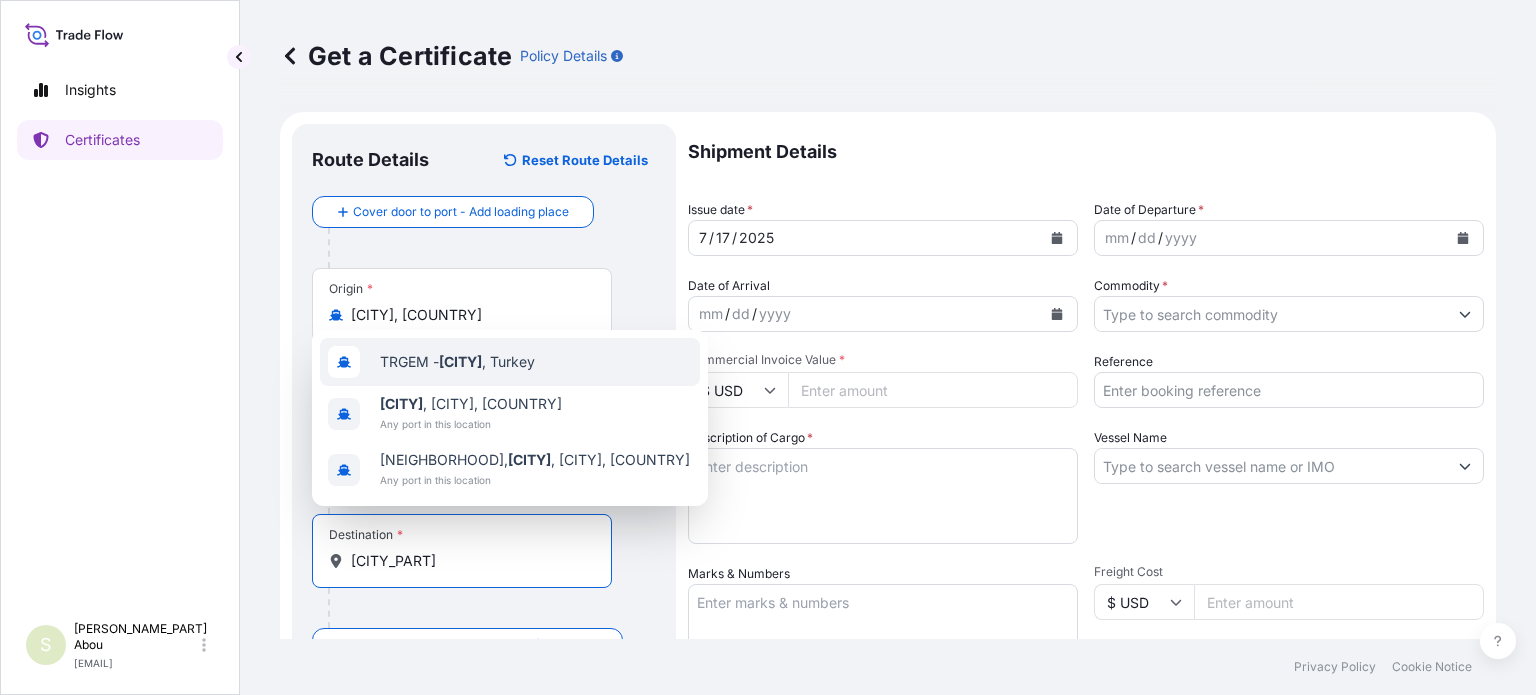 click on "[PORT_CODE] -  [CITY] , [COUNTRY]" at bounding box center (457, 362) 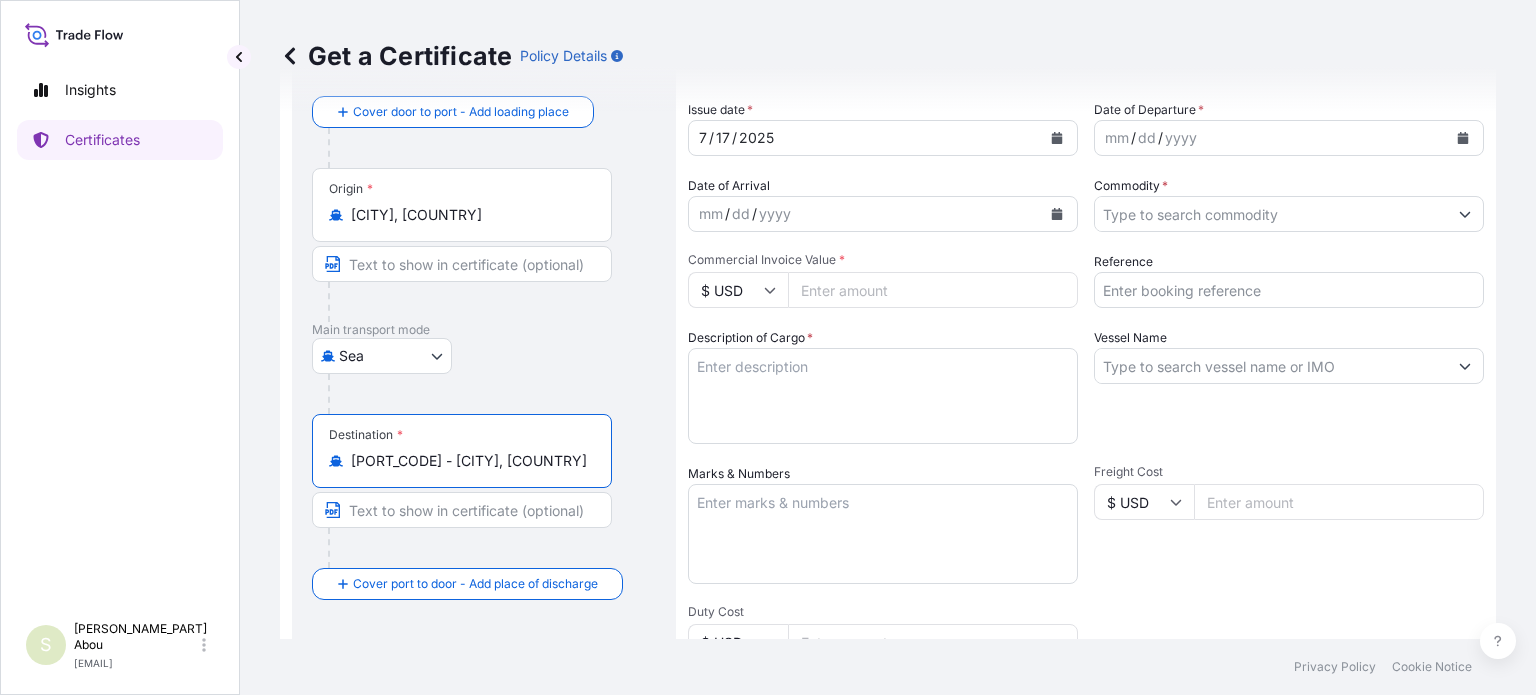 scroll, scrollTop: 200, scrollLeft: 0, axis: vertical 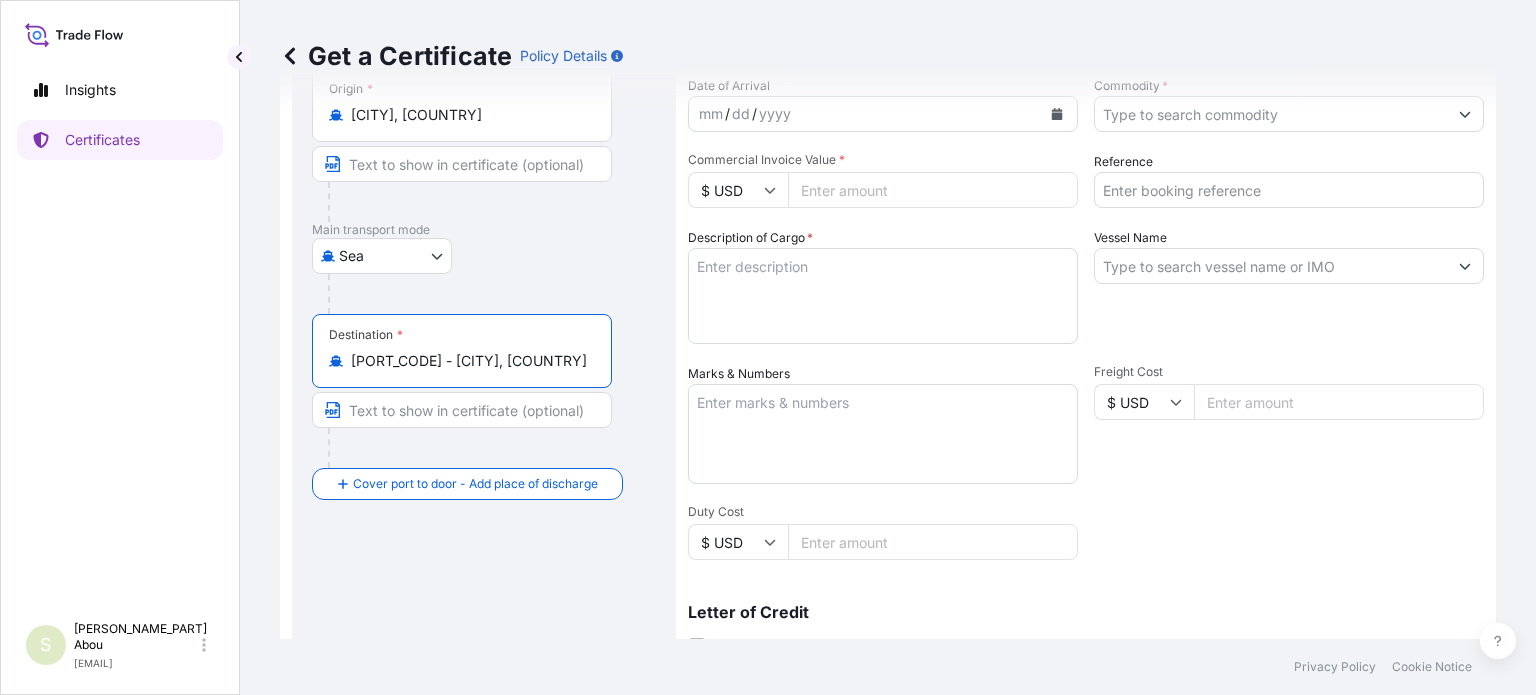type on "[PORT_CODE] - [CITY], [COUNTRY]" 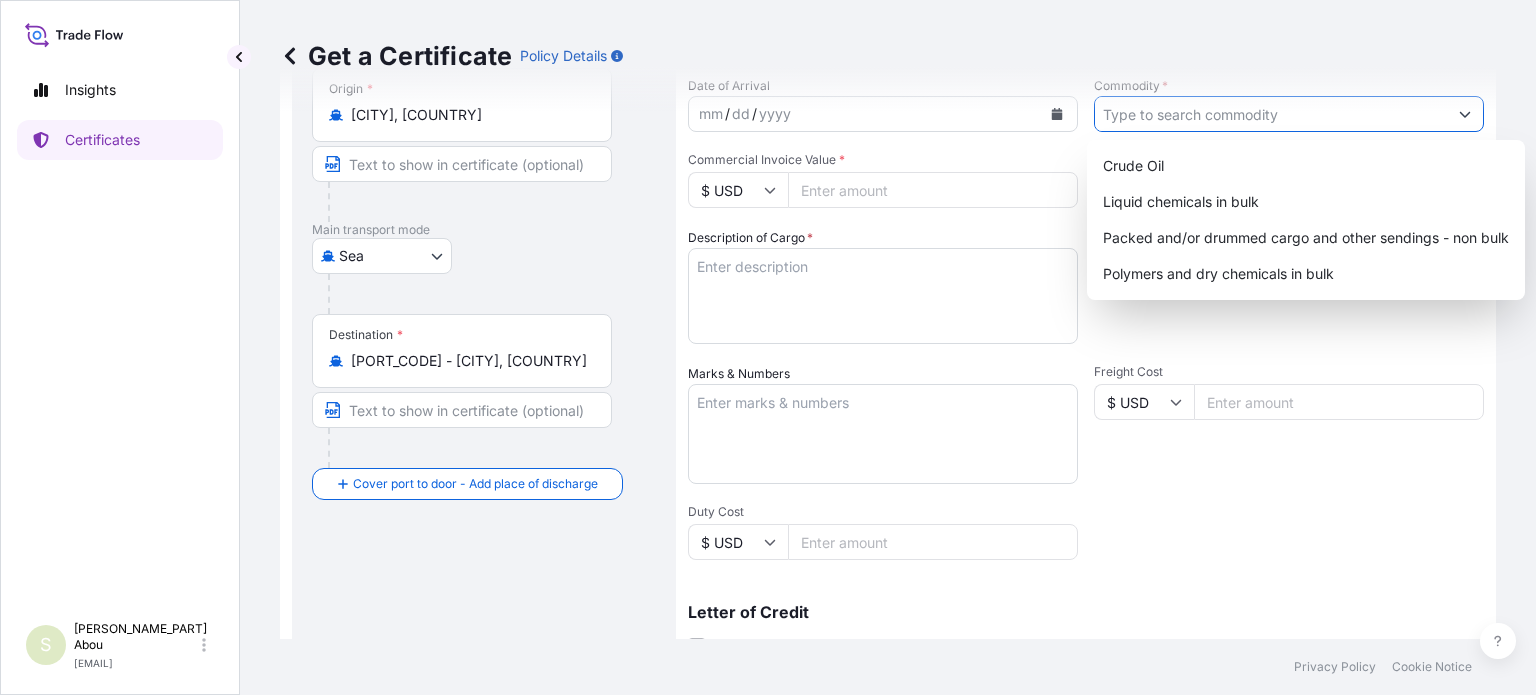 click on "Commodity *" at bounding box center (1271, 114) 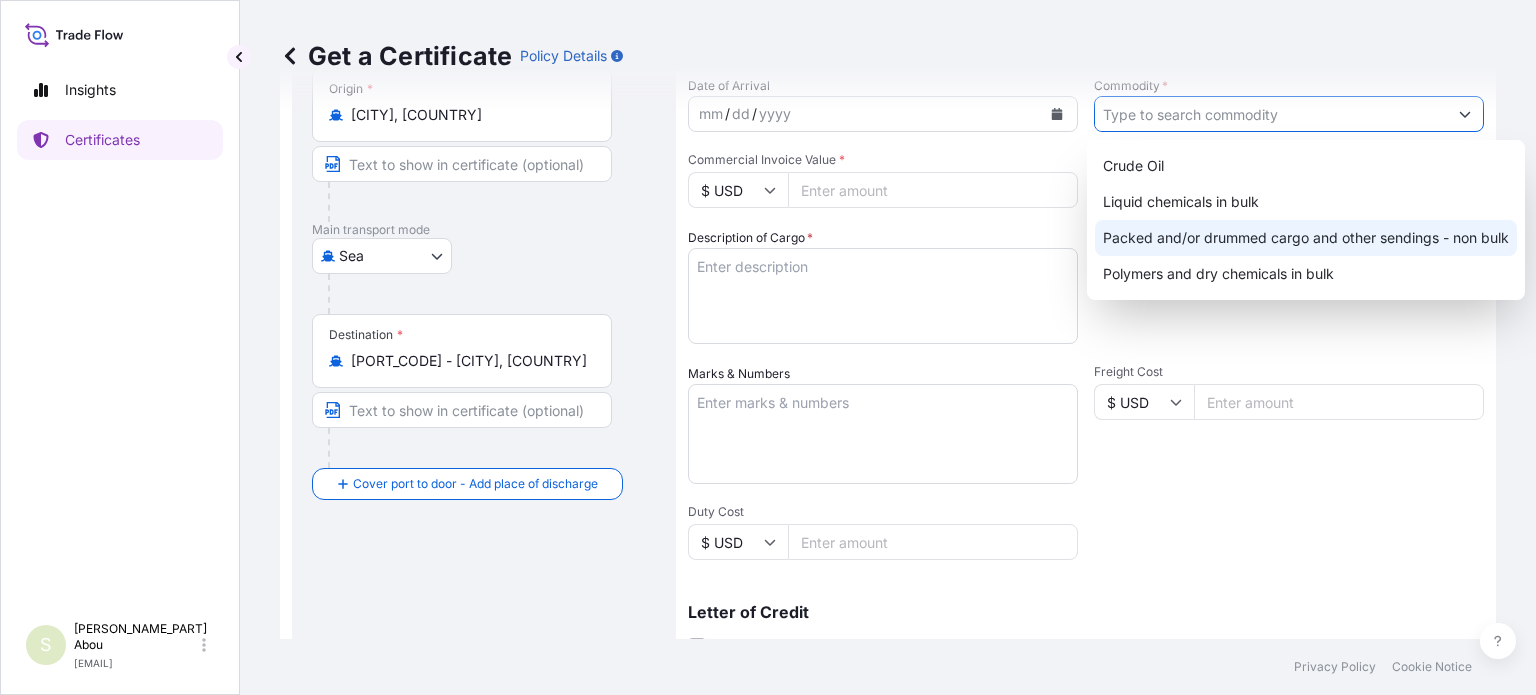 click on "Packed and/or drummed cargo and other sendings - non bulk" at bounding box center [1306, 238] 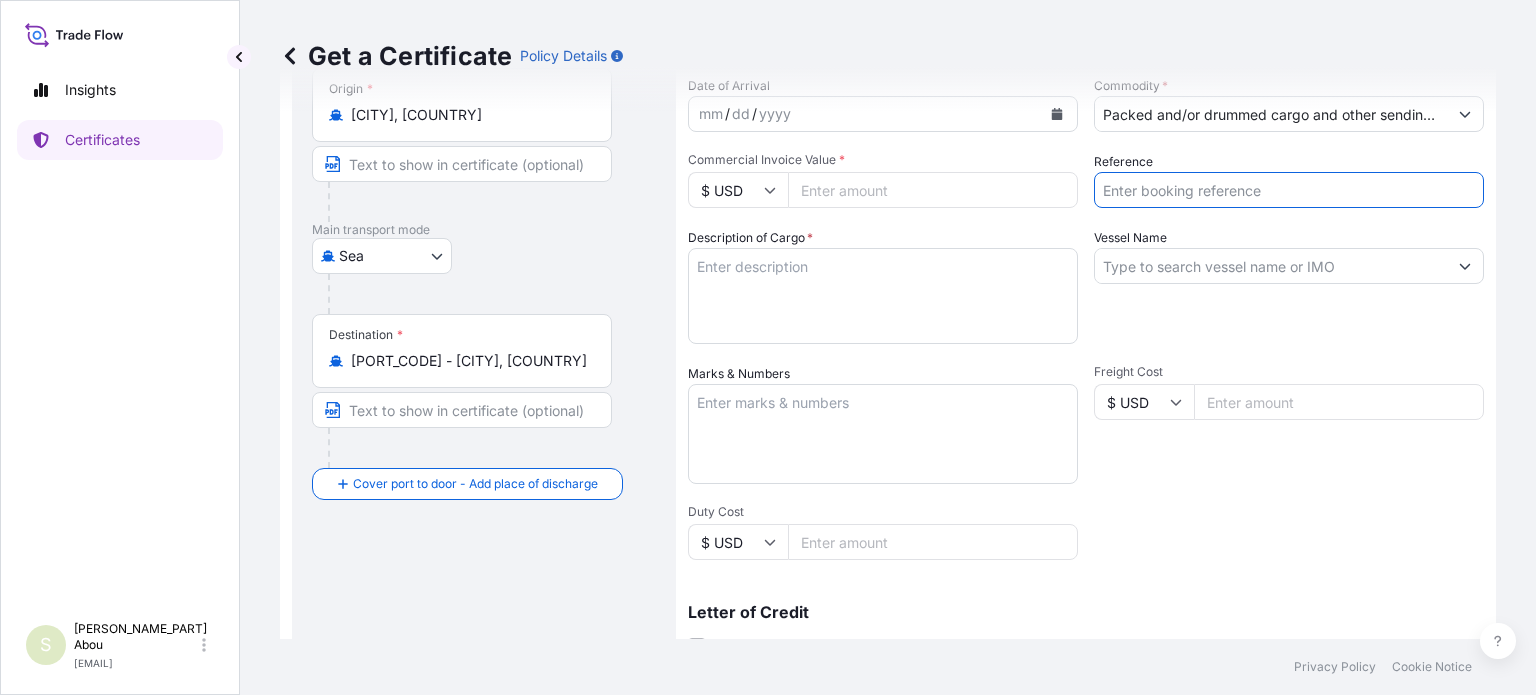 click on "Reference" at bounding box center (1289, 190) 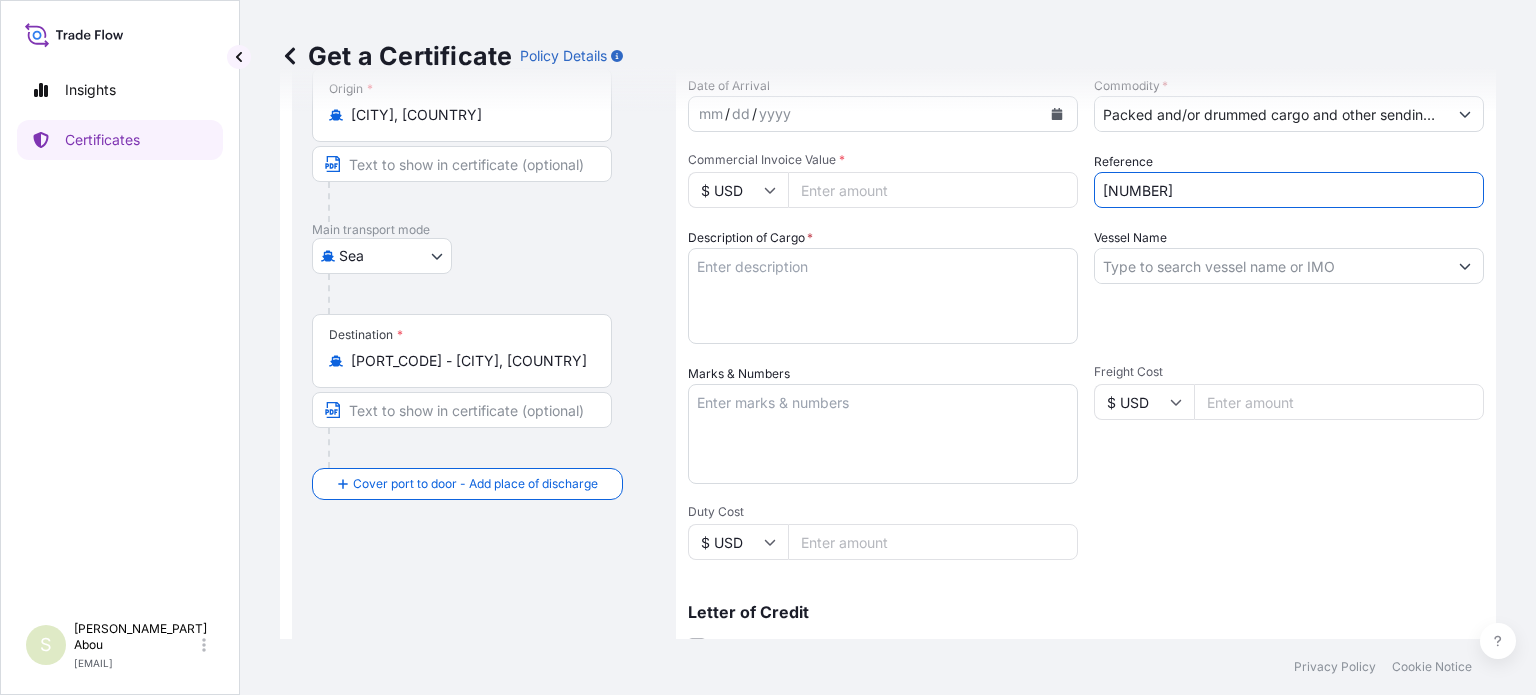 type on "[NUMBER]" 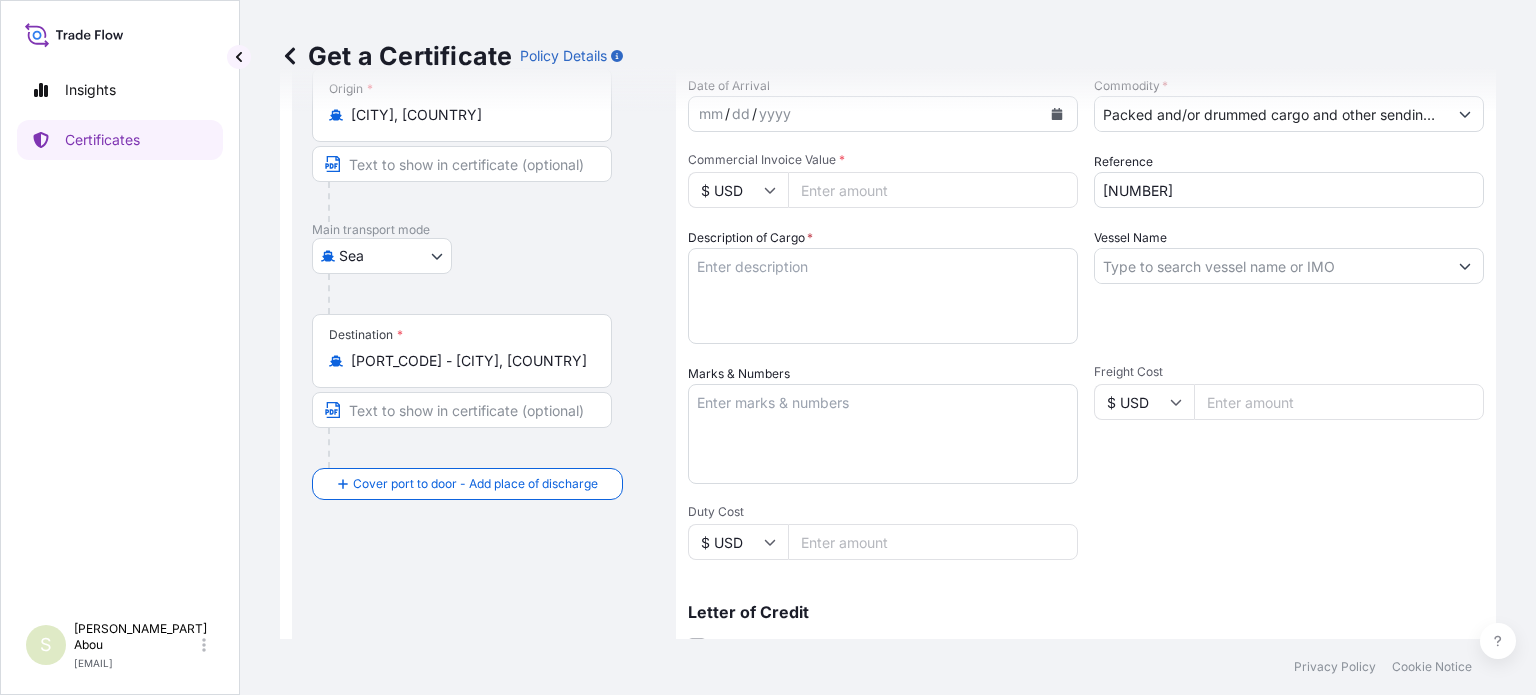 click on "$ USD" at bounding box center (738, 190) 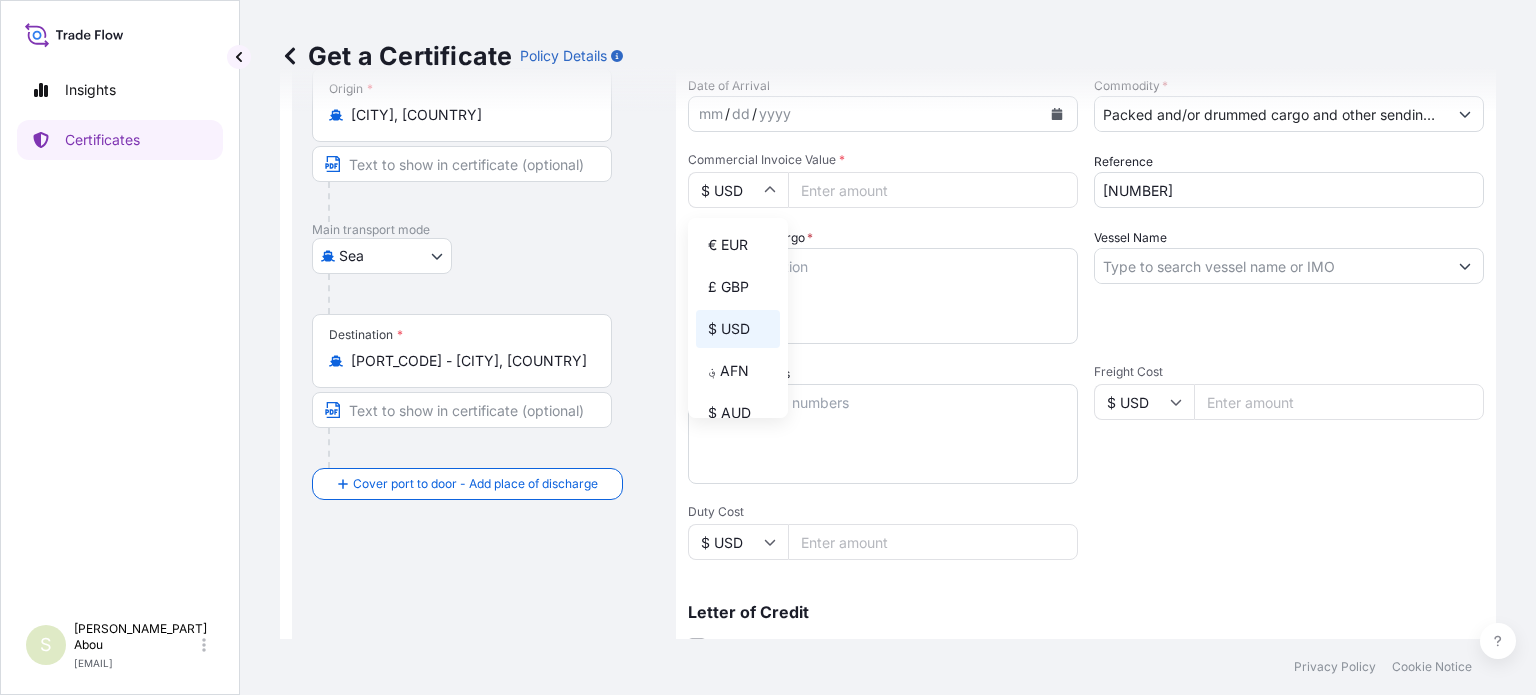 click on "€ EUR" at bounding box center [738, 245] 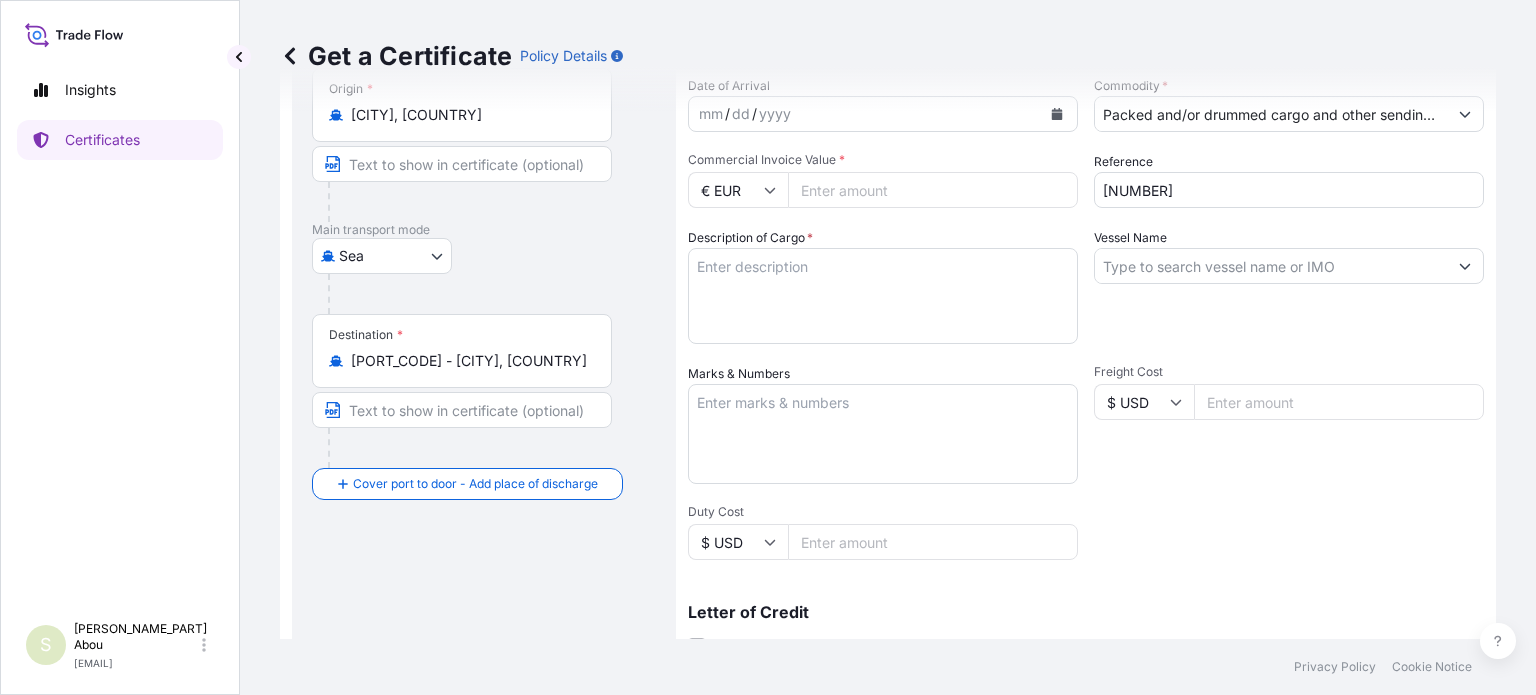 click on "Commercial Invoice Value    *" at bounding box center [933, 190] 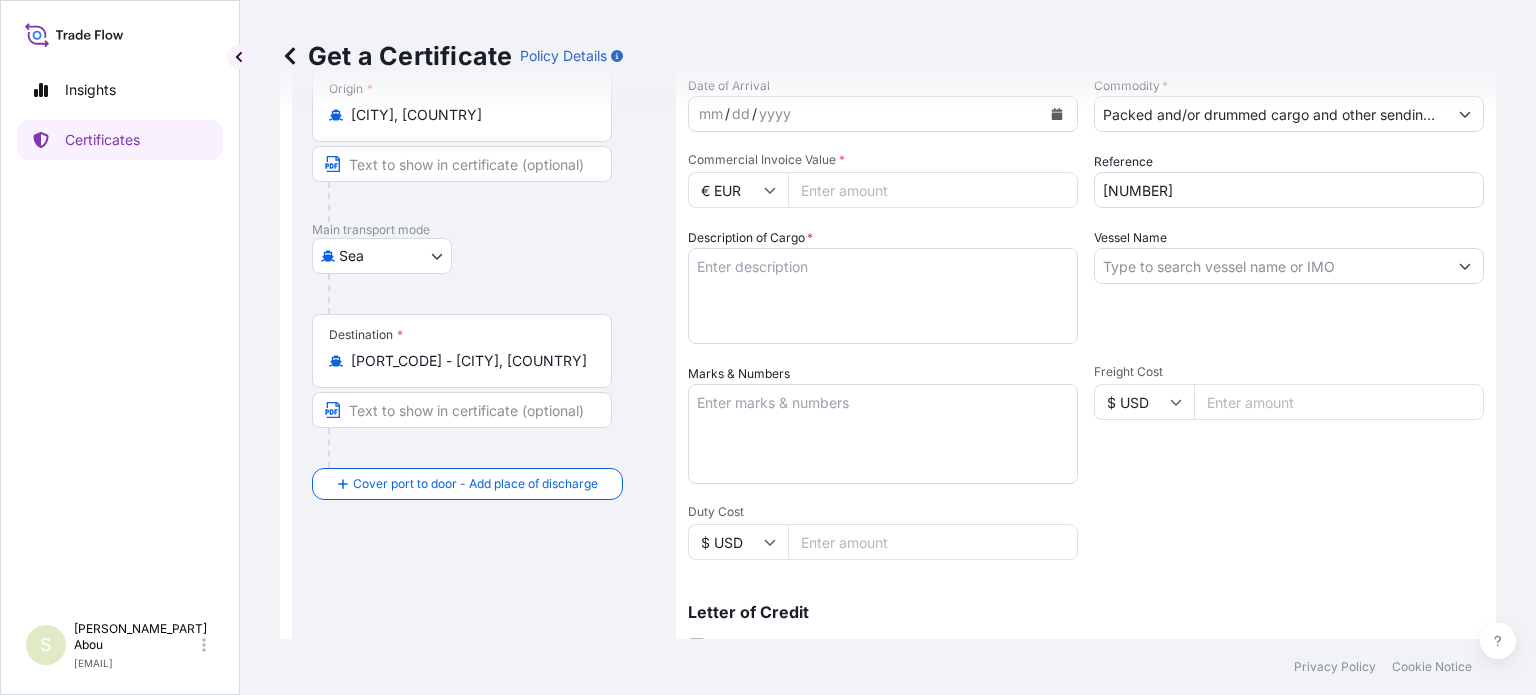 type on "[PRICE]" 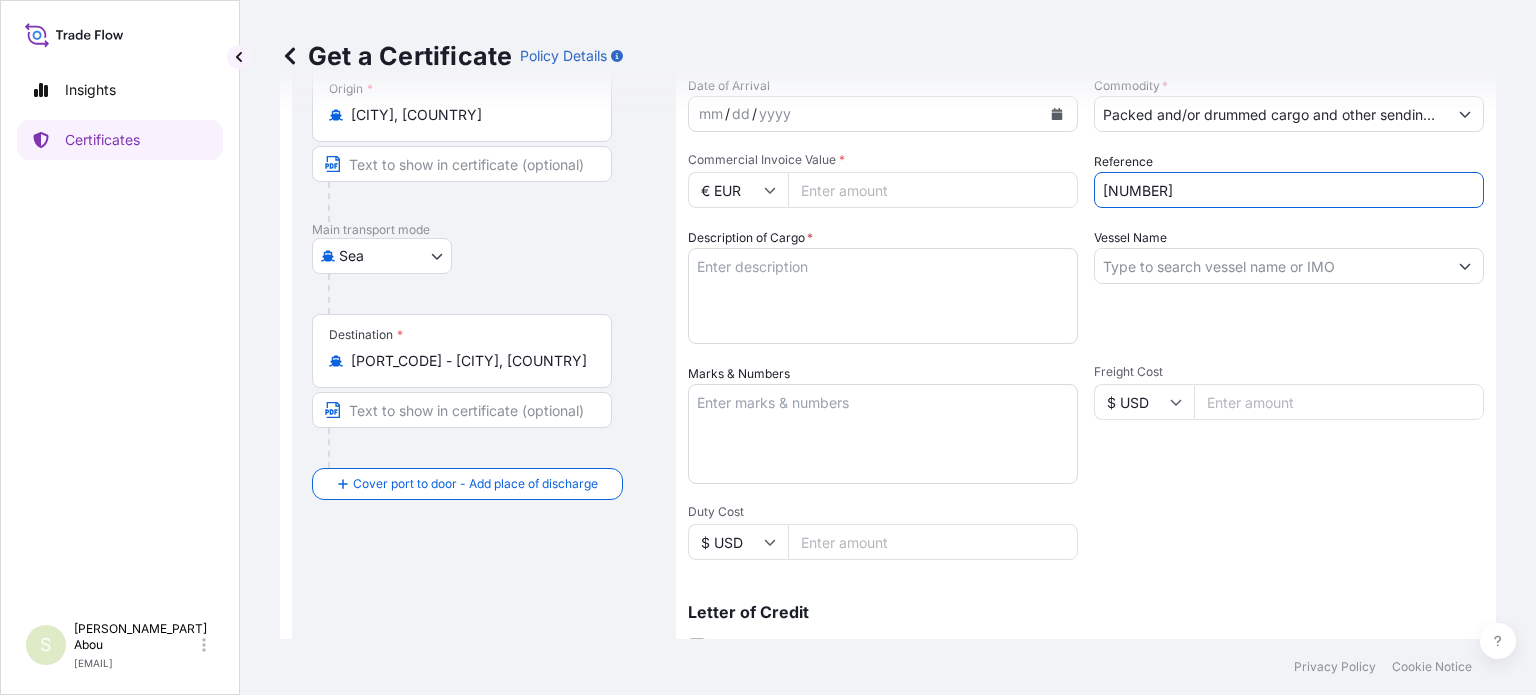 click on "Description of Cargo *" at bounding box center [883, 296] 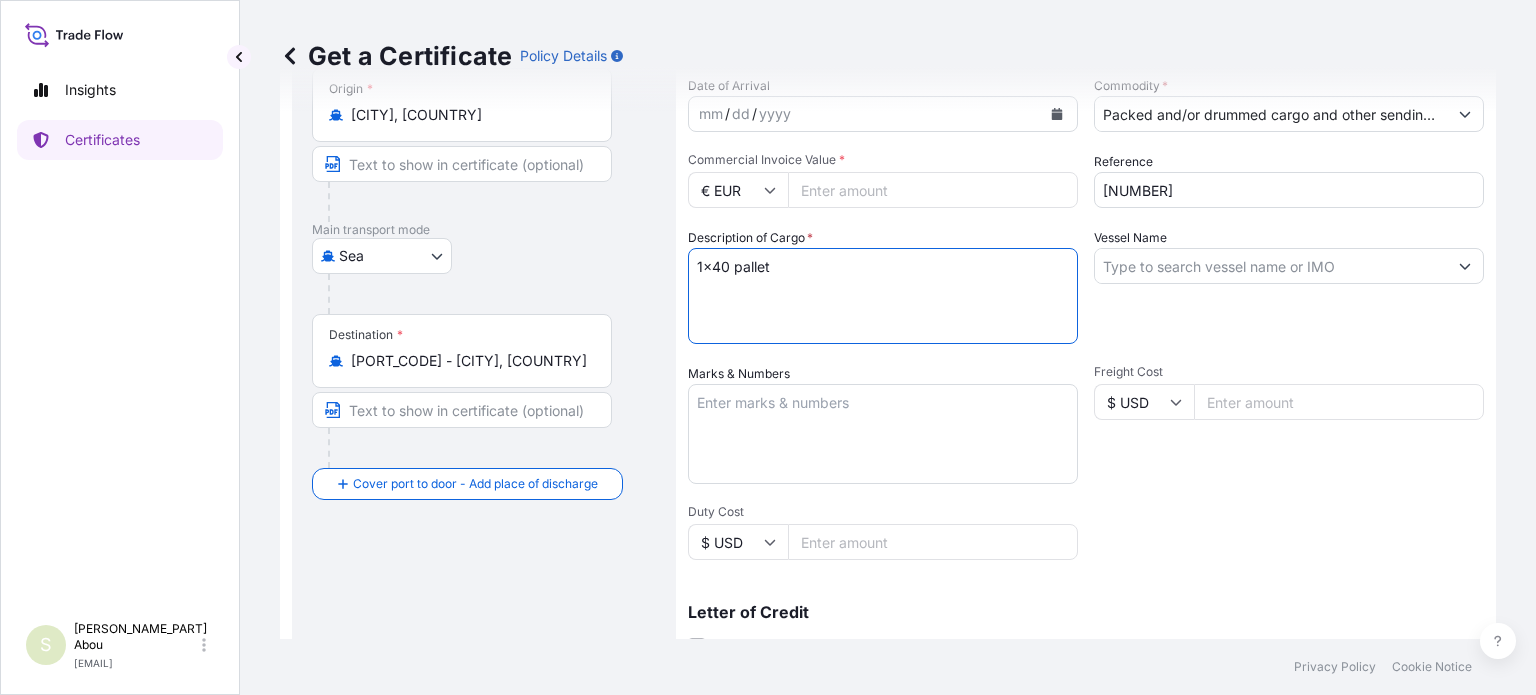type on "1x40 pallet" 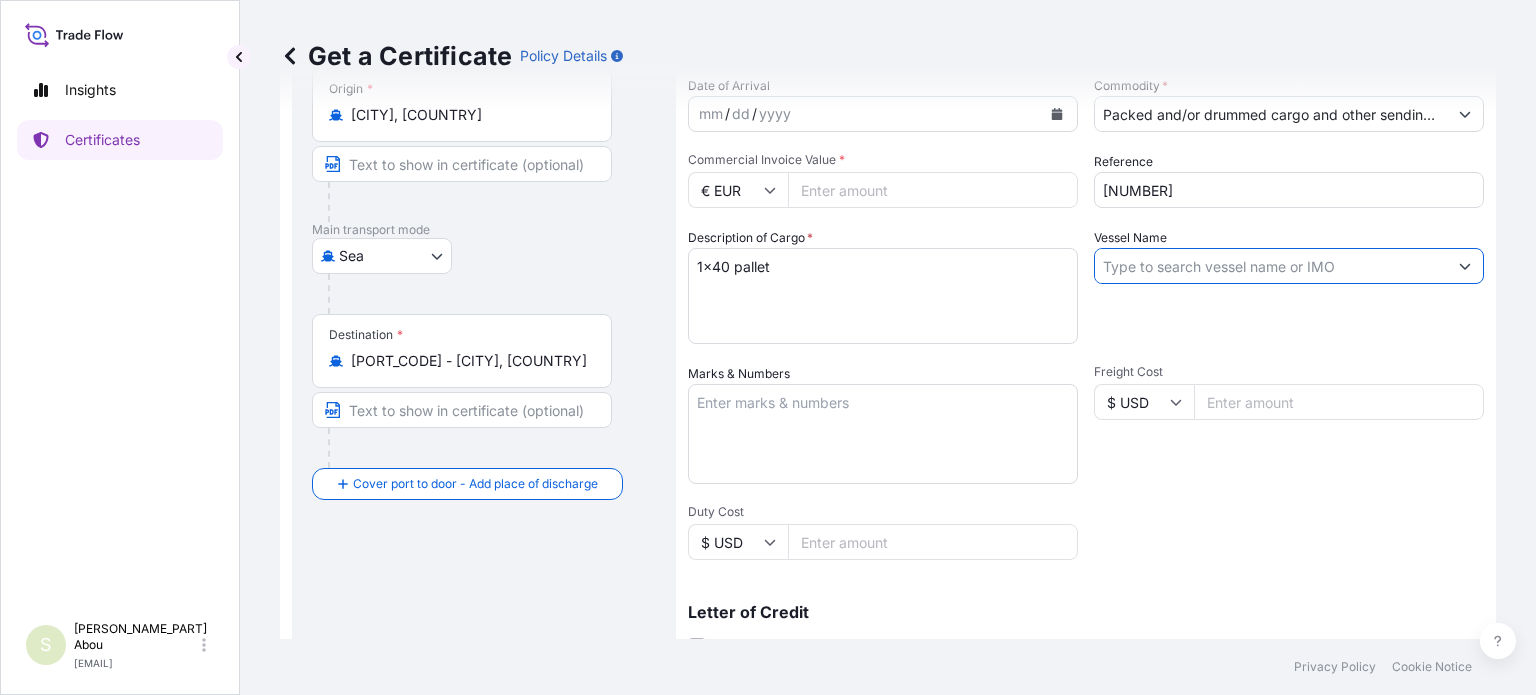 click on "Vessel Name" at bounding box center (1271, 266) 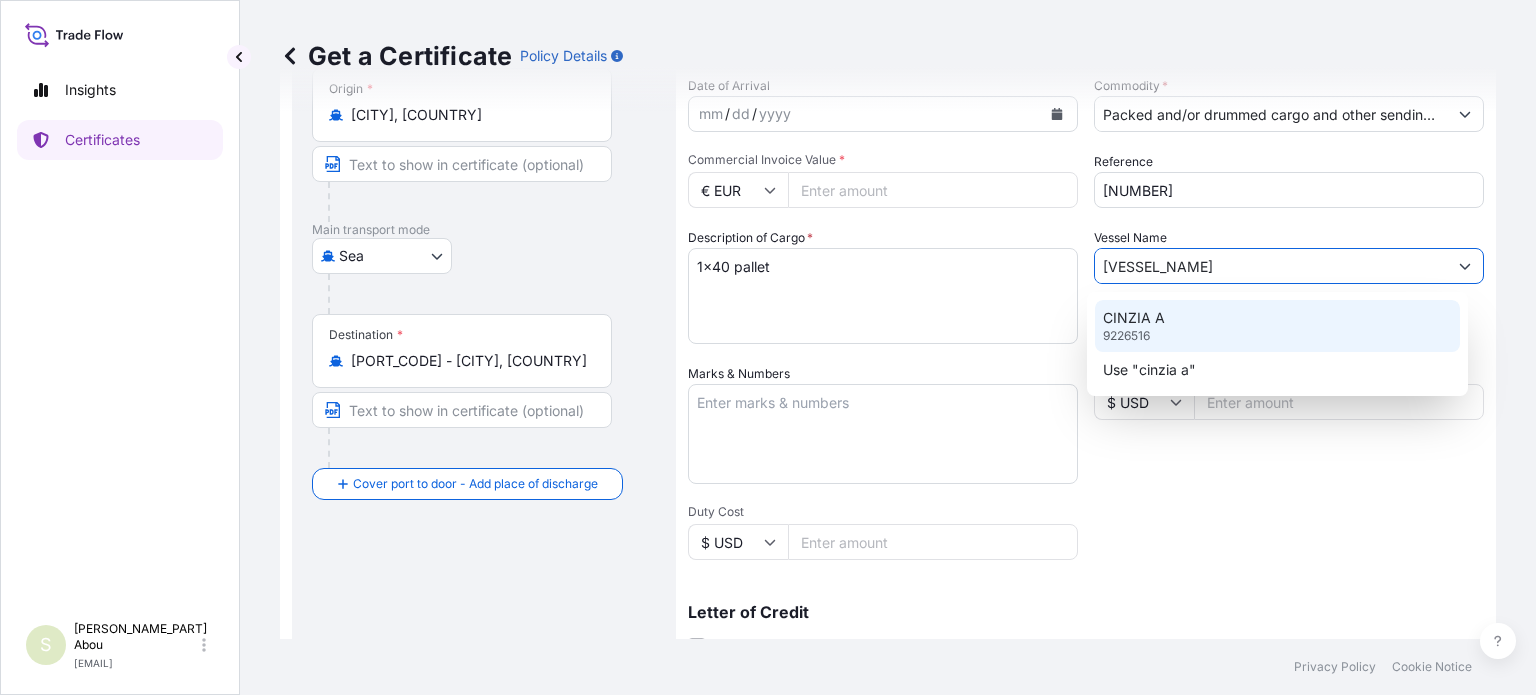 click on "CINZIA A" at bounding box center [1134, 318] 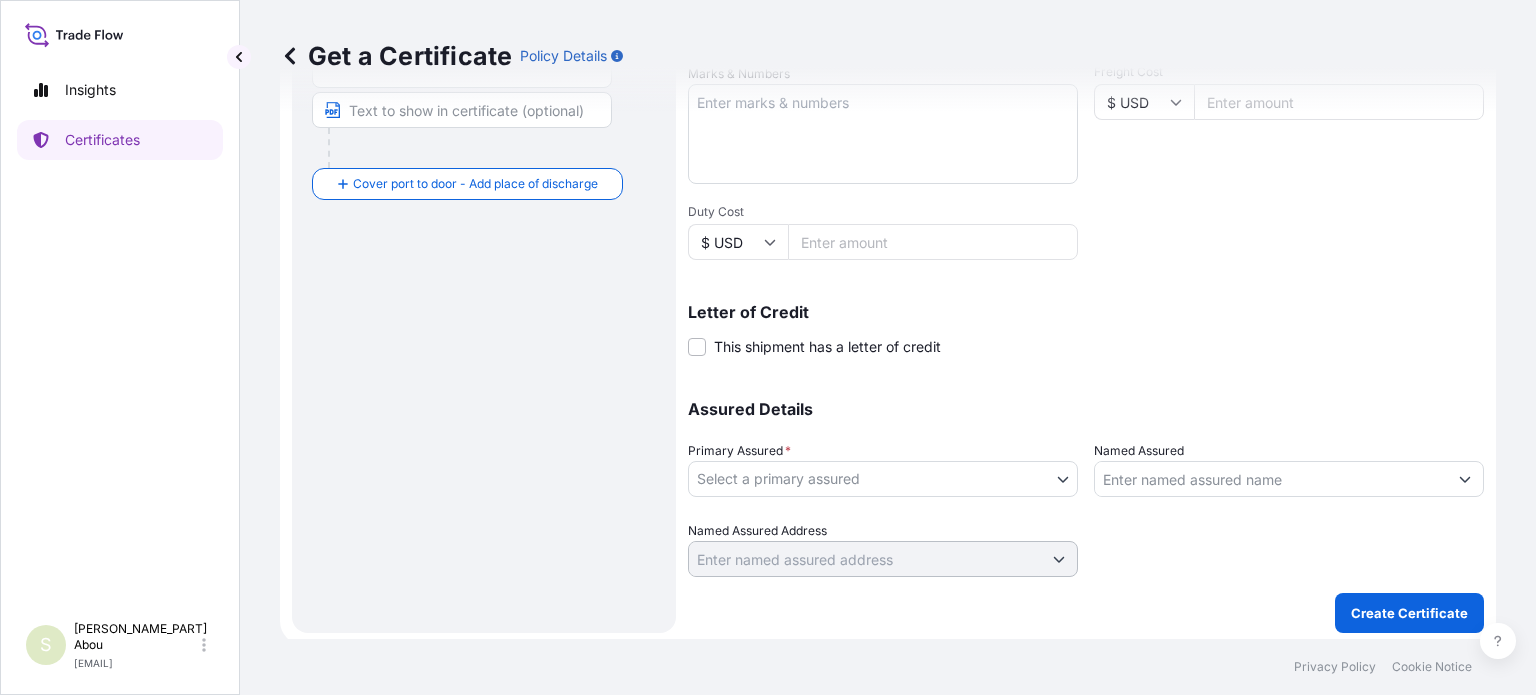 scroll, scrollTop: 504, scrollLeft: 0, axis: vertical 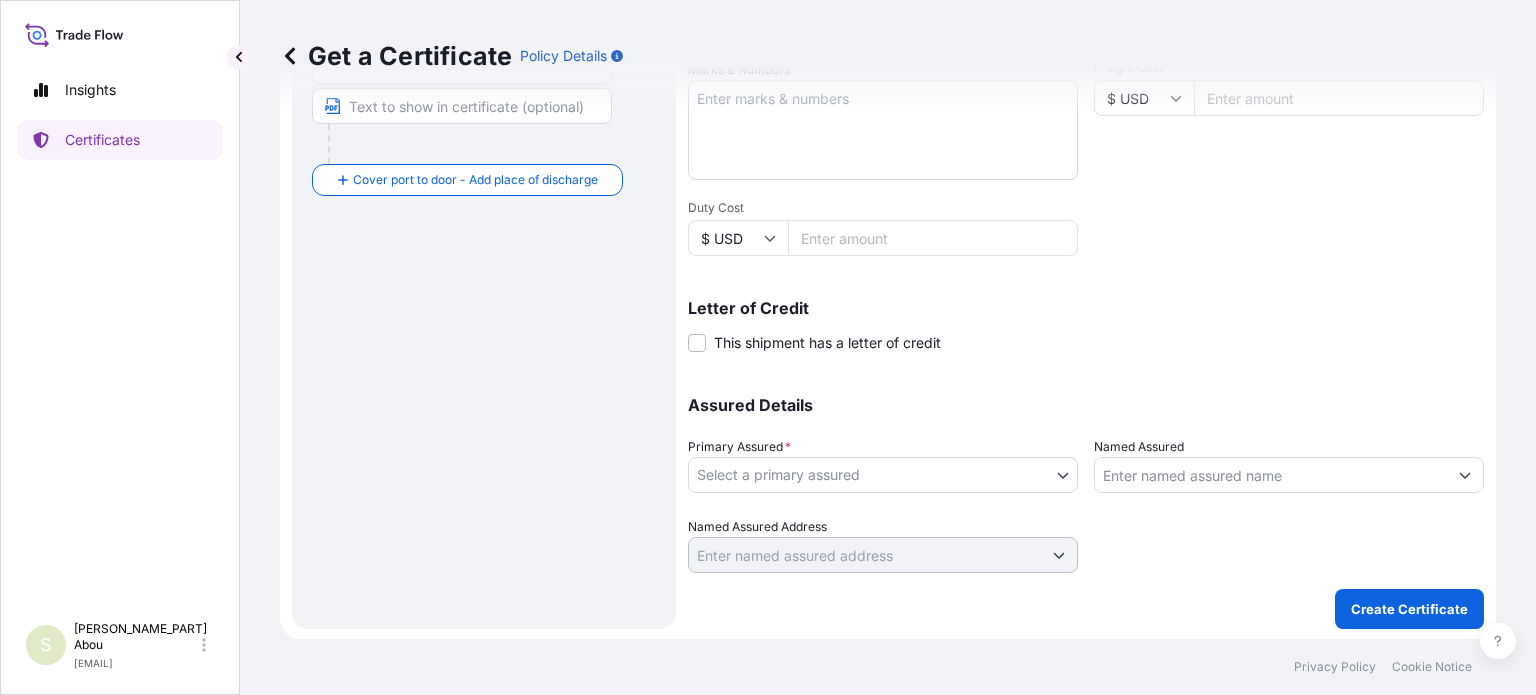 type on "CINZIA A" 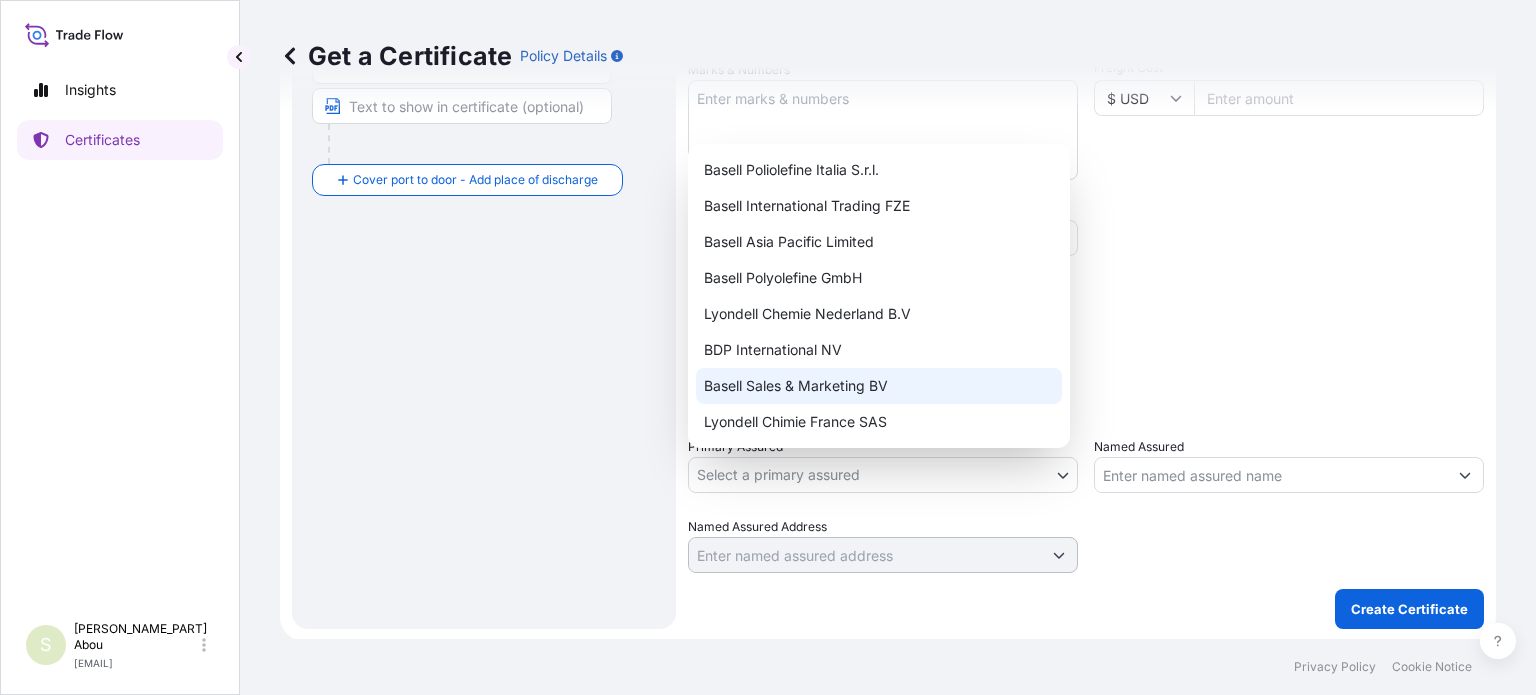 click on "Basell Sales & Marketing BV" at bounding box center [879, 386] 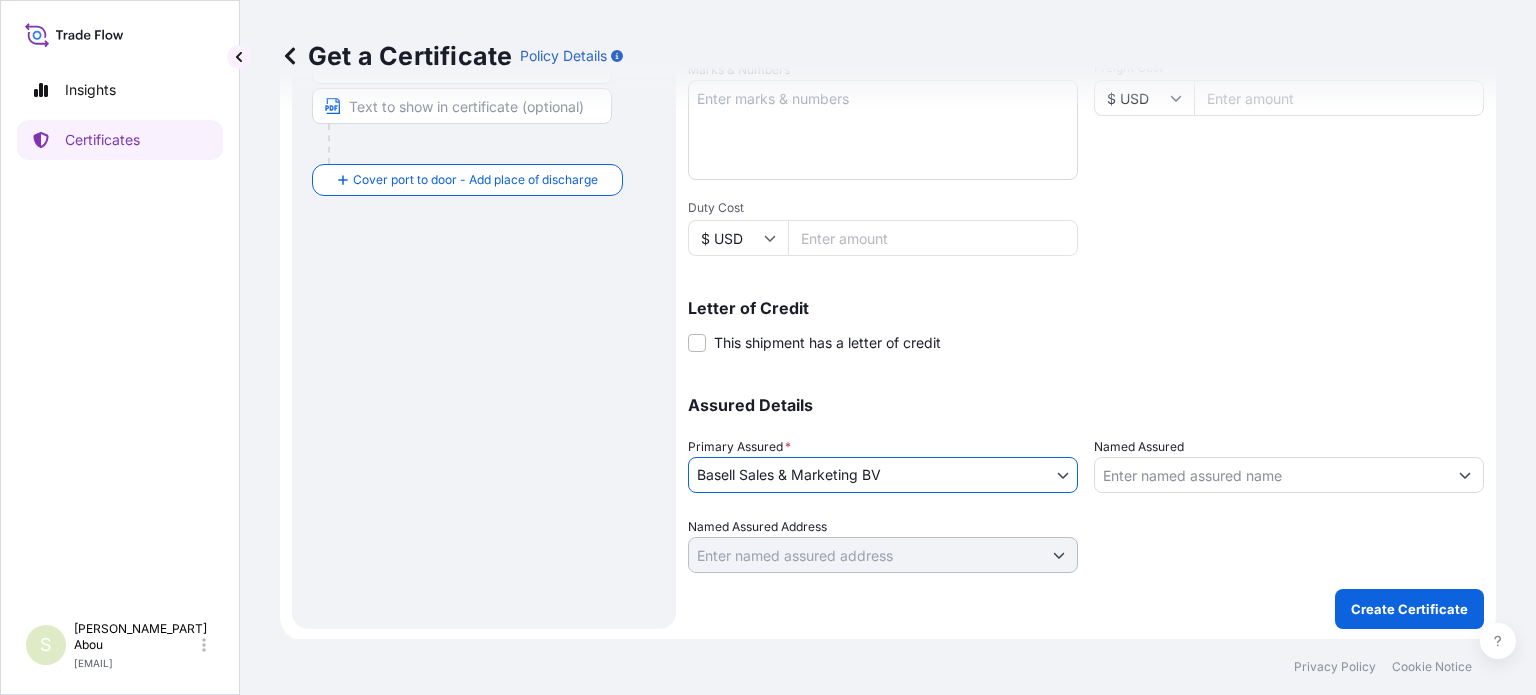 click on "Named Assured" at bounding box center [1271, 475] 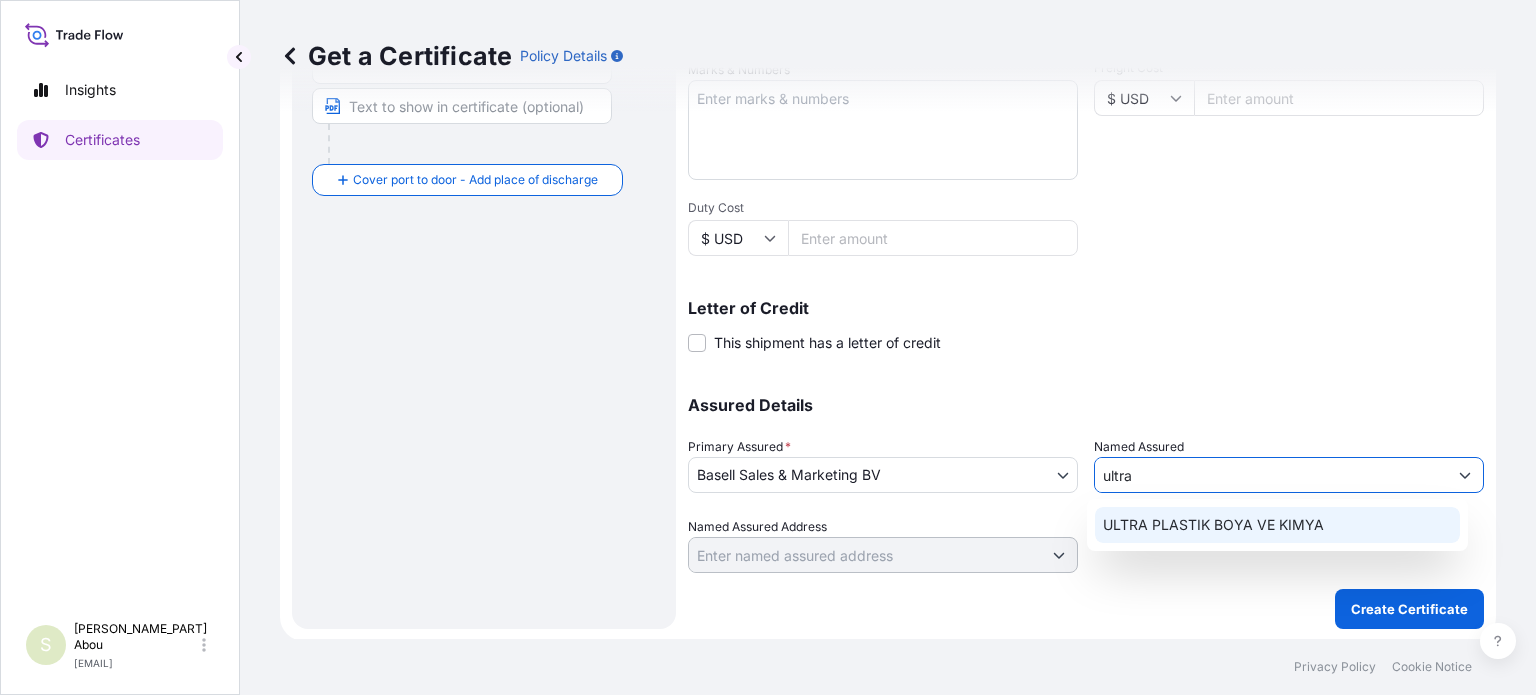 click on "ULTRA PLASTIK BOYA VE KIMYA" at bounding box center [1213, 525] 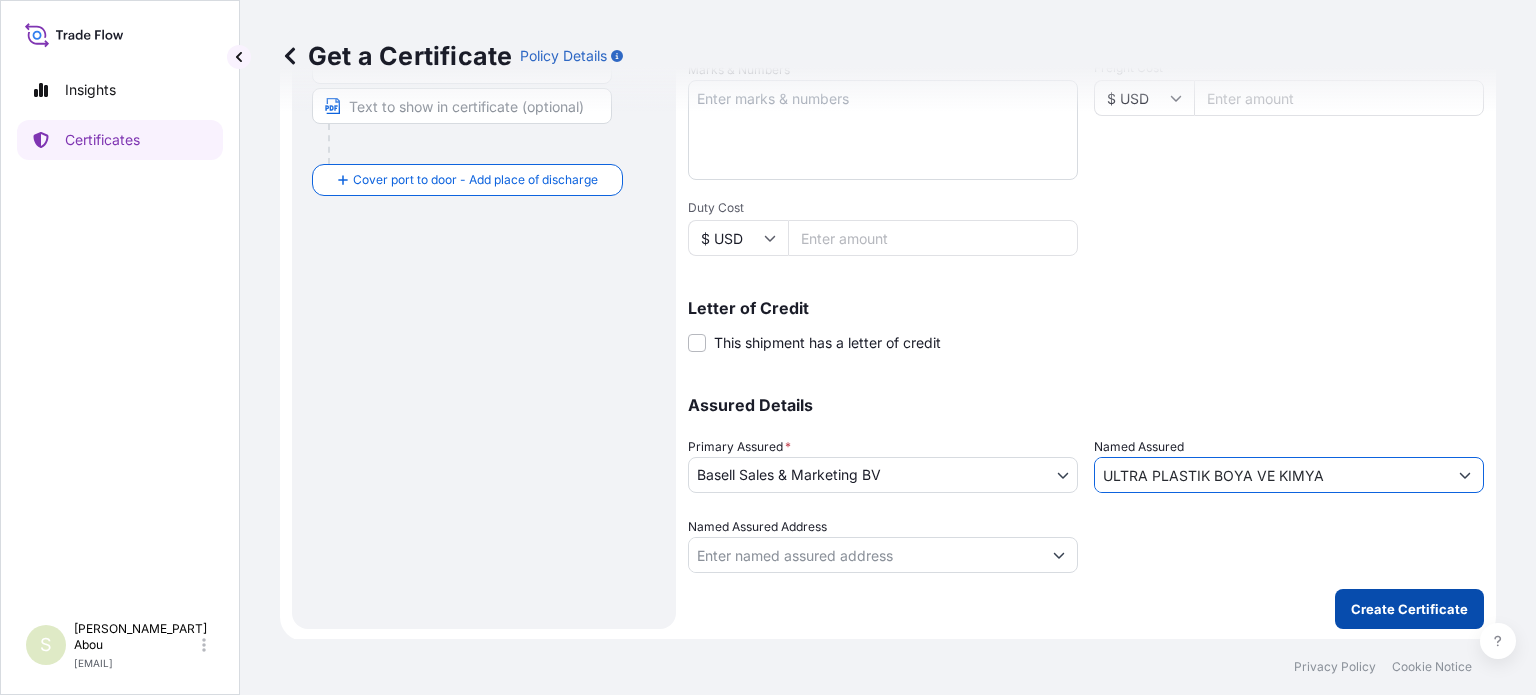 type on "ULTRA PLASTIK BOYA VE KIMYA" 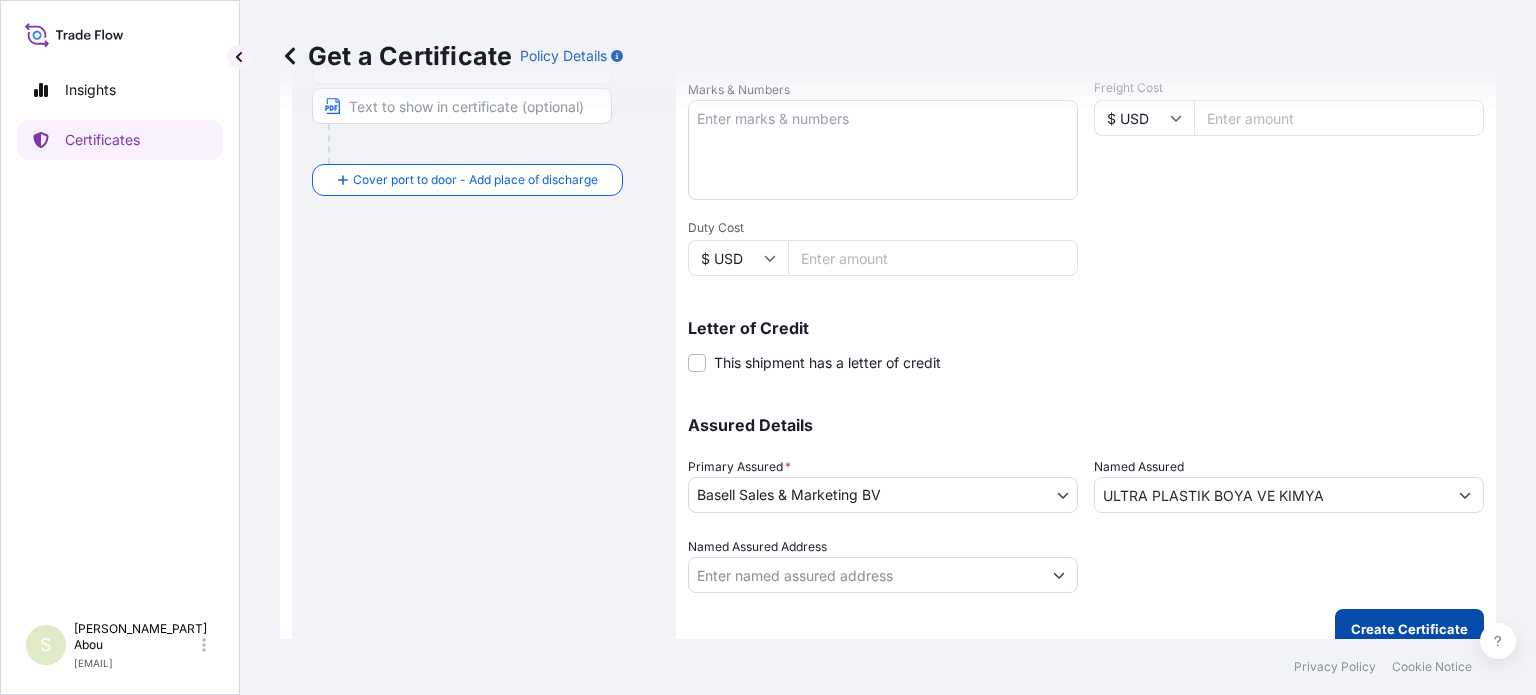 click on "Create Certificate" at bounding box center (1409, 629) 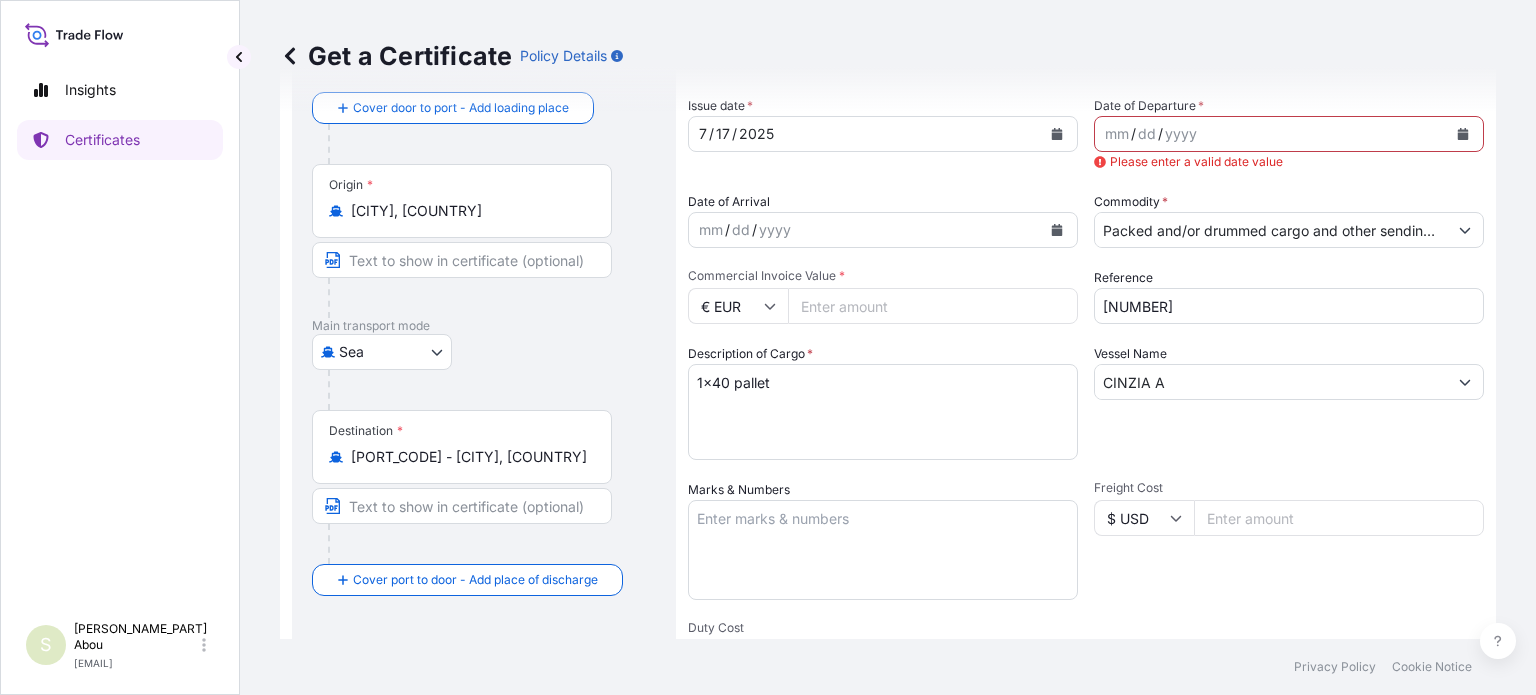scroll, scrollTop: 0, scrollLeft: 0, axis: both 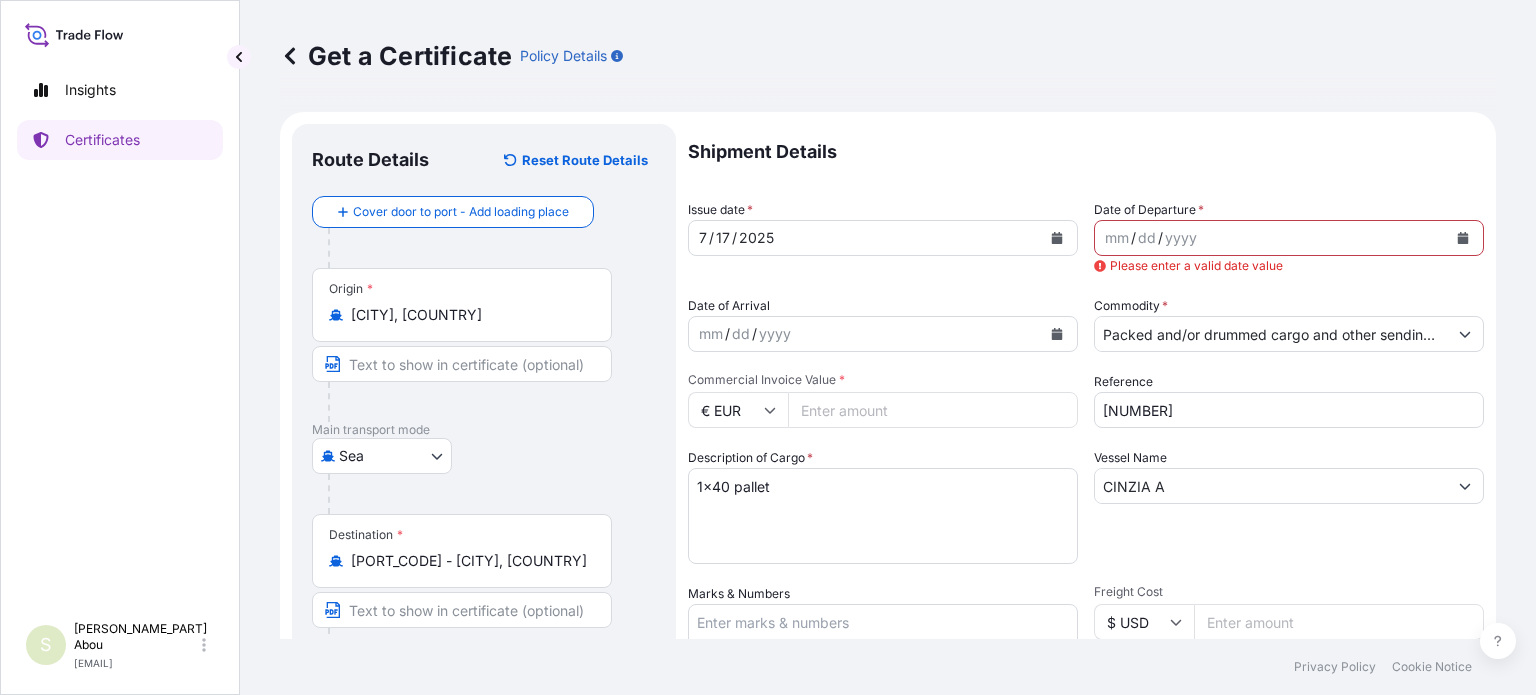 click 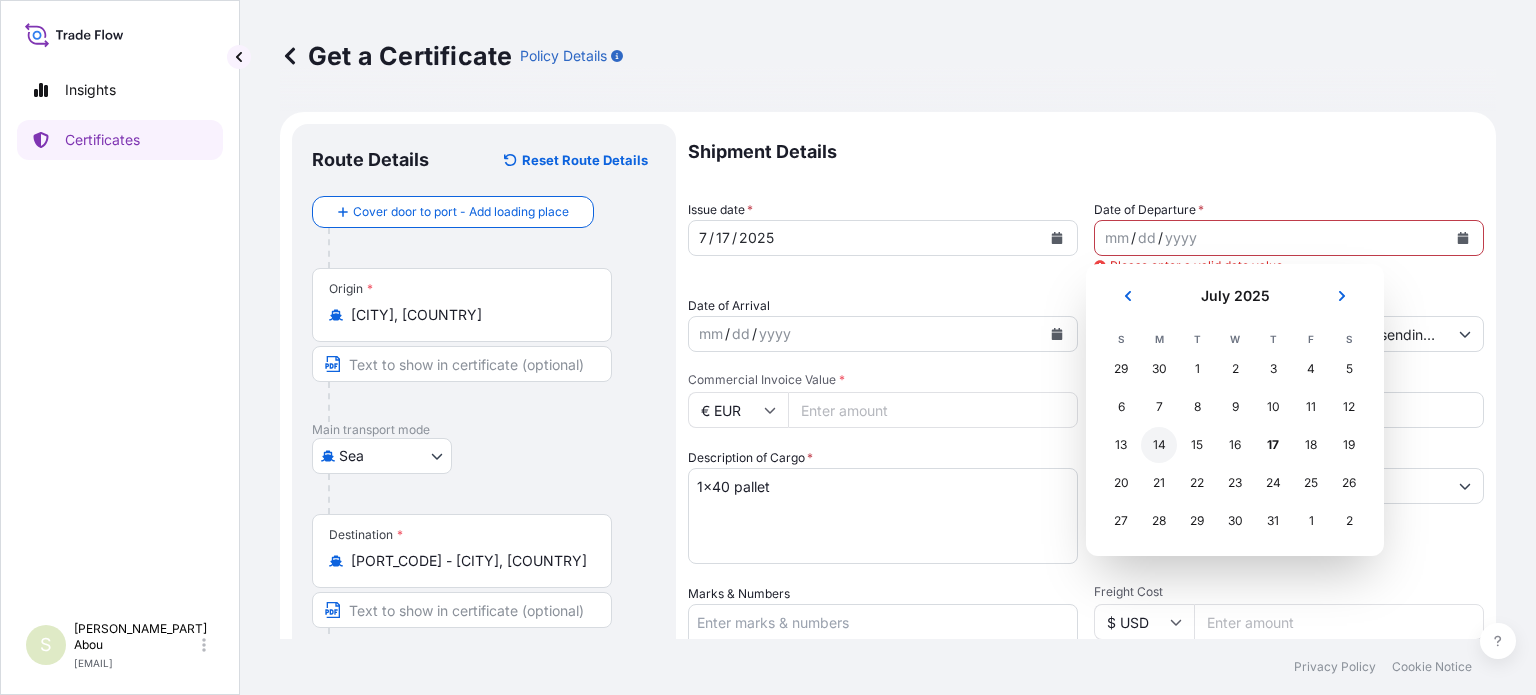 click on "14" at bounding box center [1159, 445] 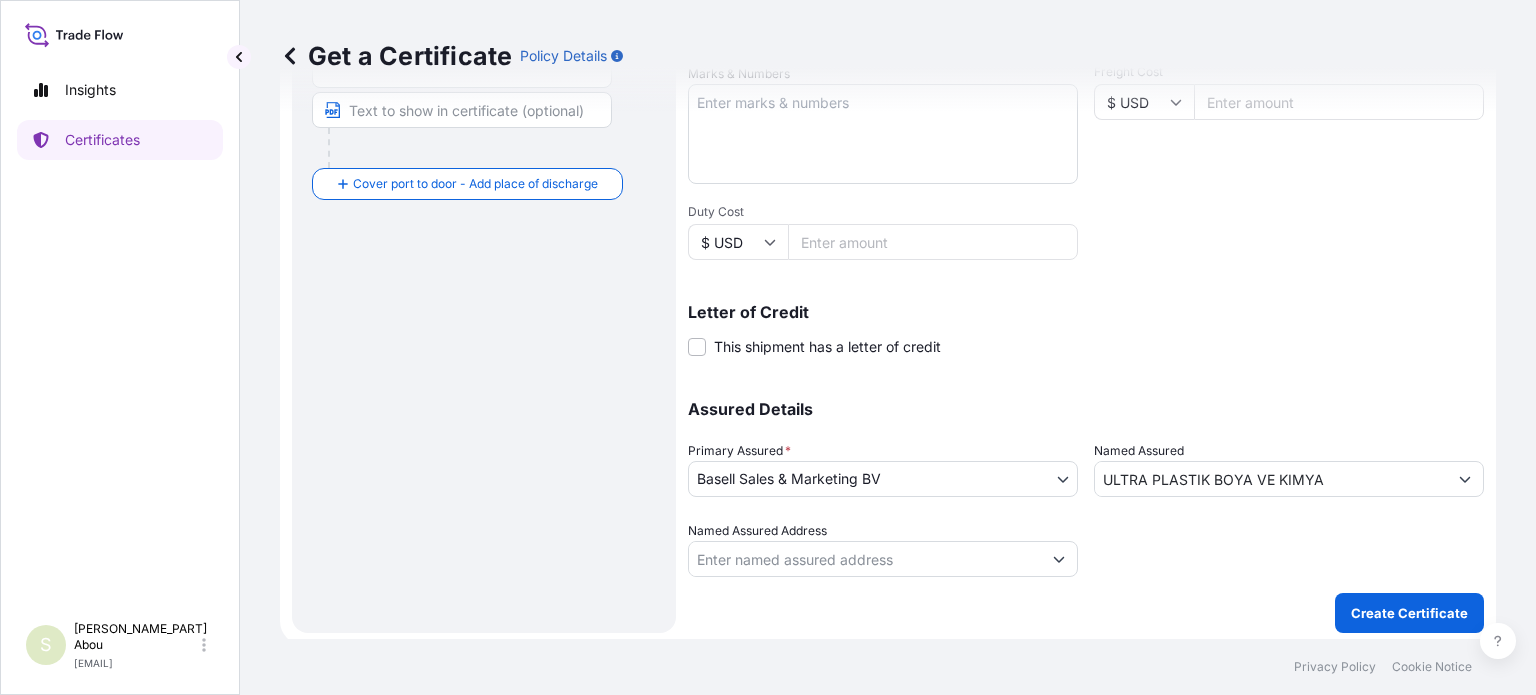 scroll, scrollTop: 504, scrollLeft: 0, axis: vertical 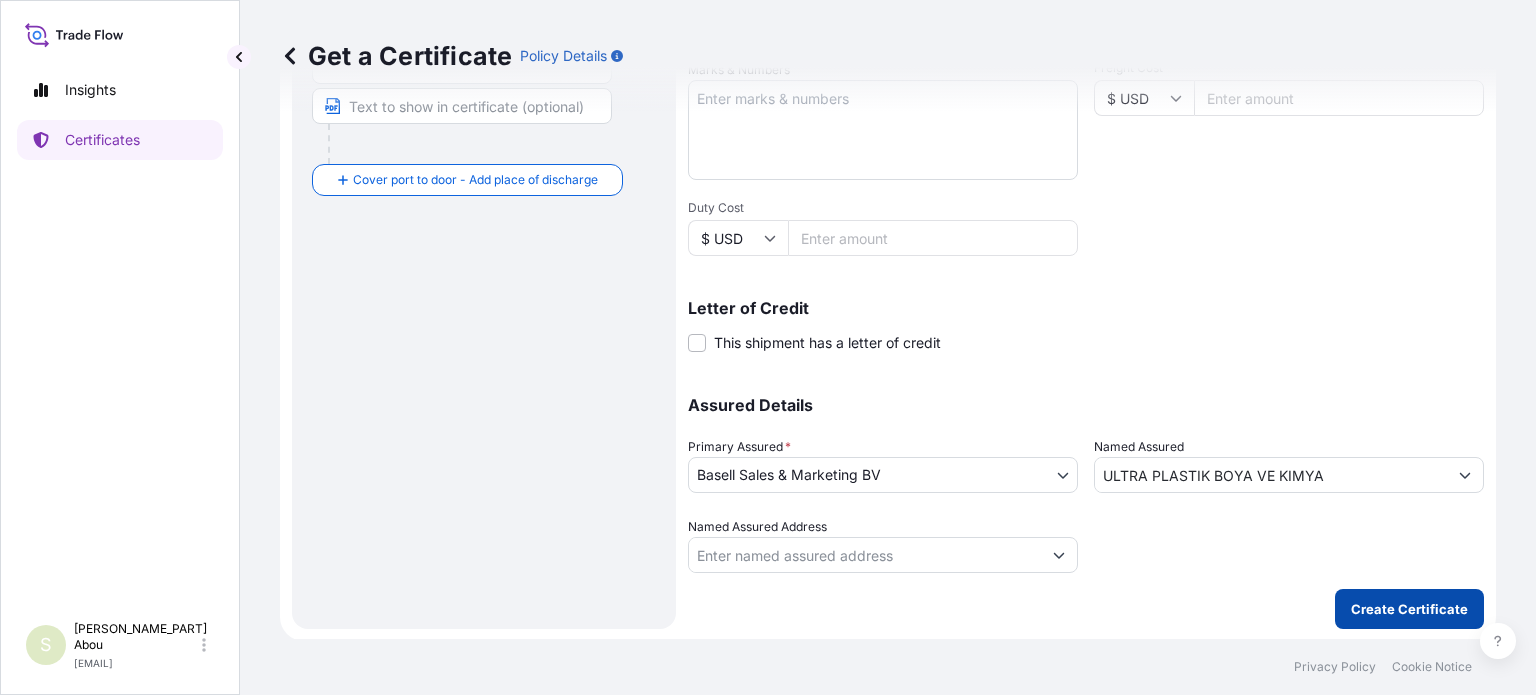 click on "Create Certificate" at bounding box center (1409, 609) 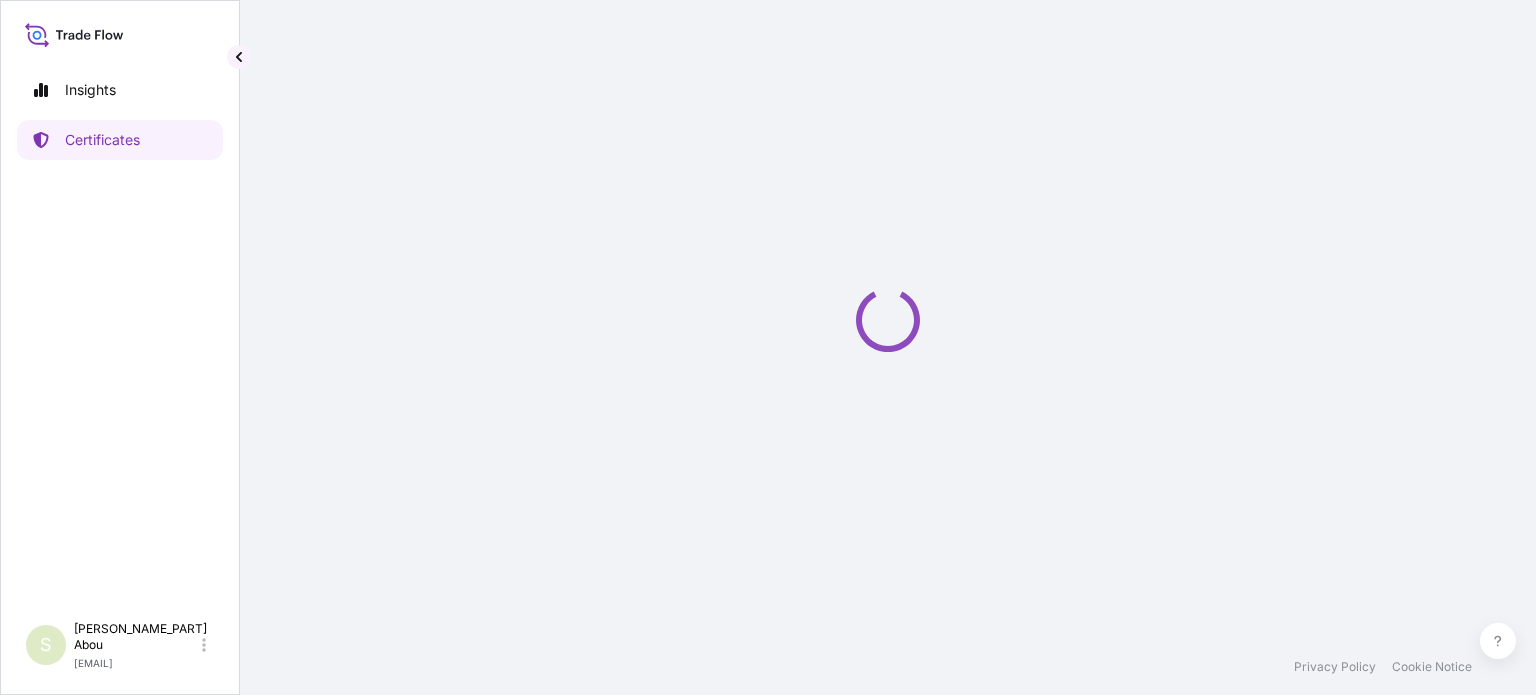 scroll, scrollTop: 0, scrollLeft: 0, axis: both 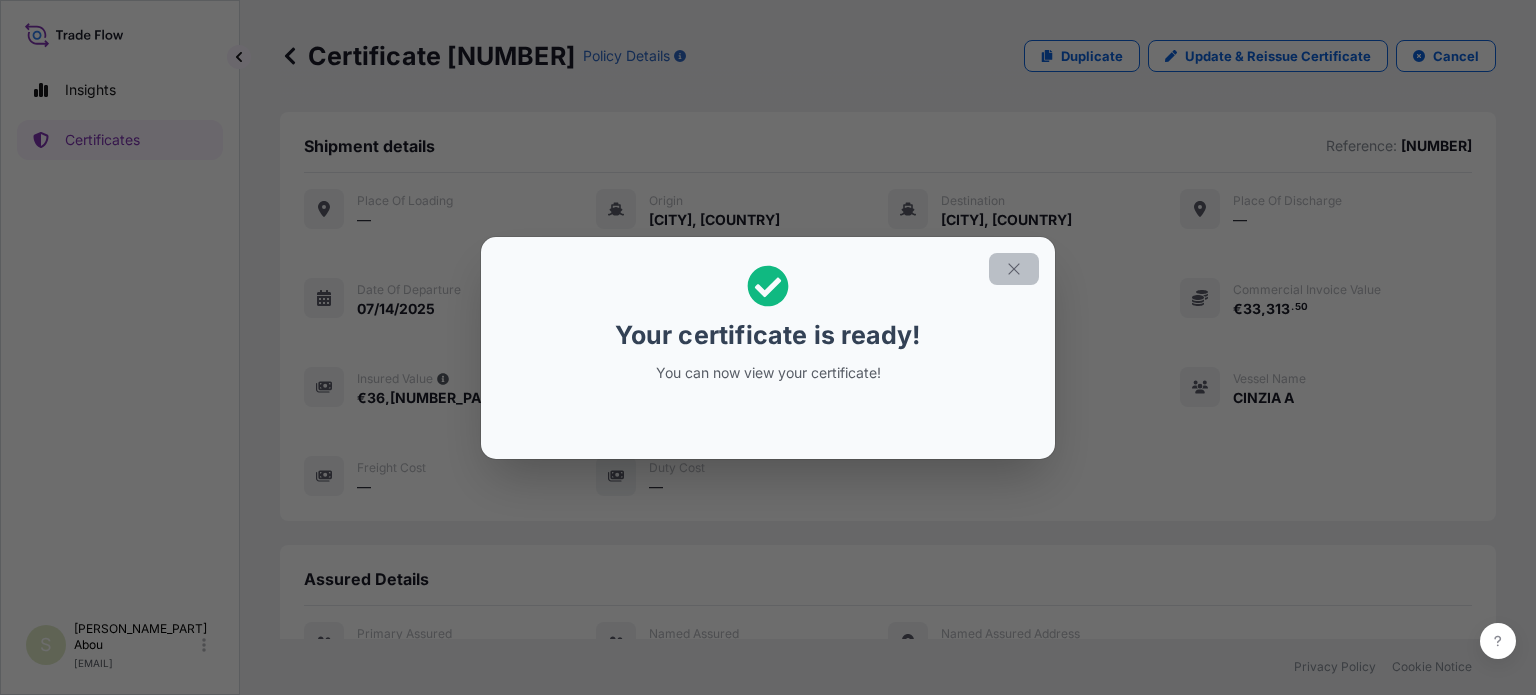click 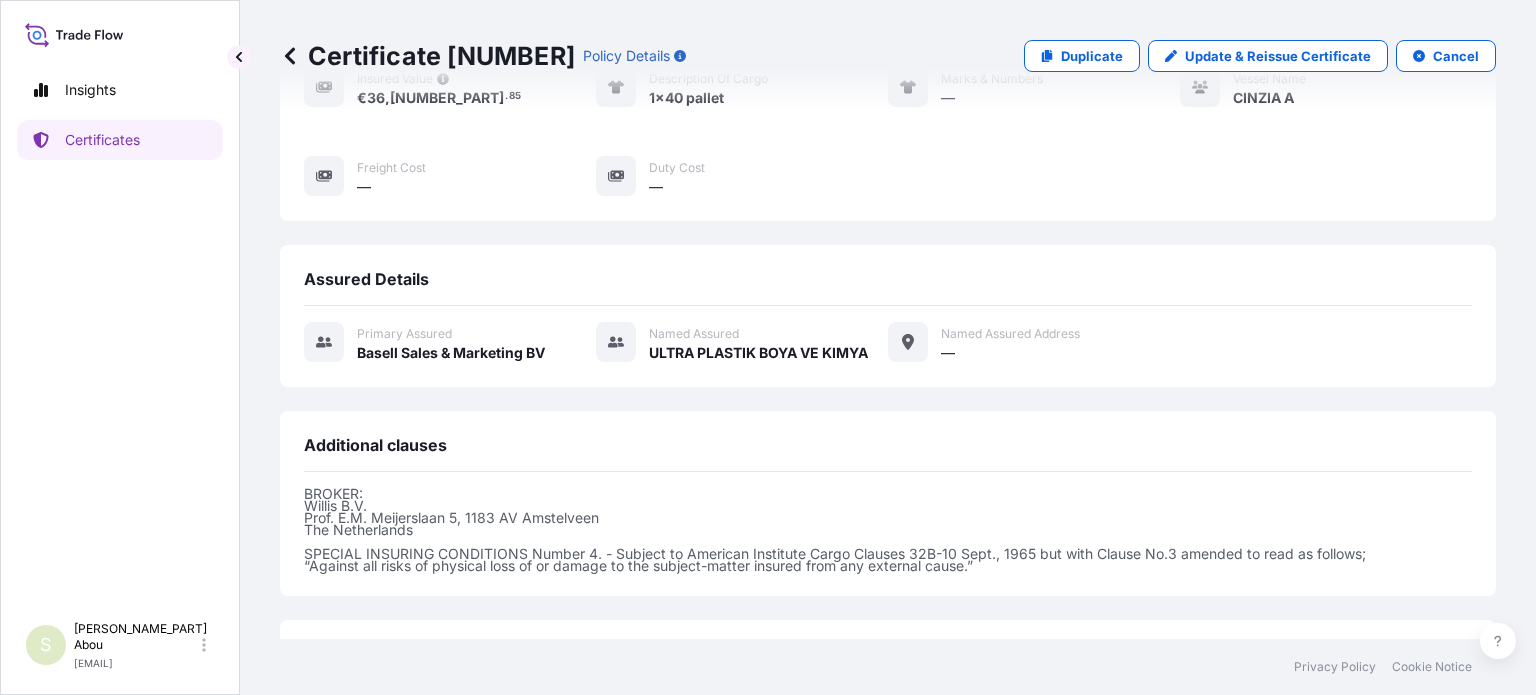 scroll, scrollTop: 461, scrollLeft: 0, axis: vertical 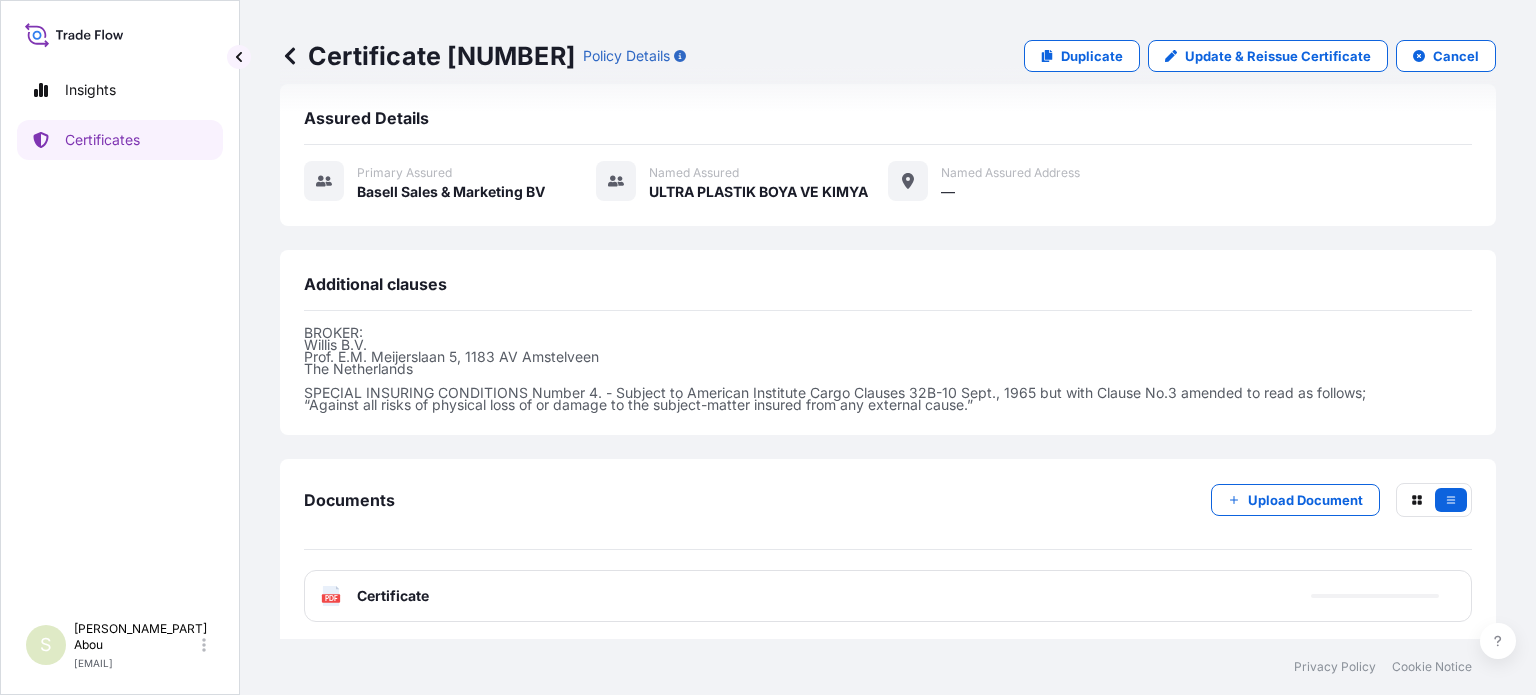 click on "PDF Certificate" at bounding box center [888, 596] 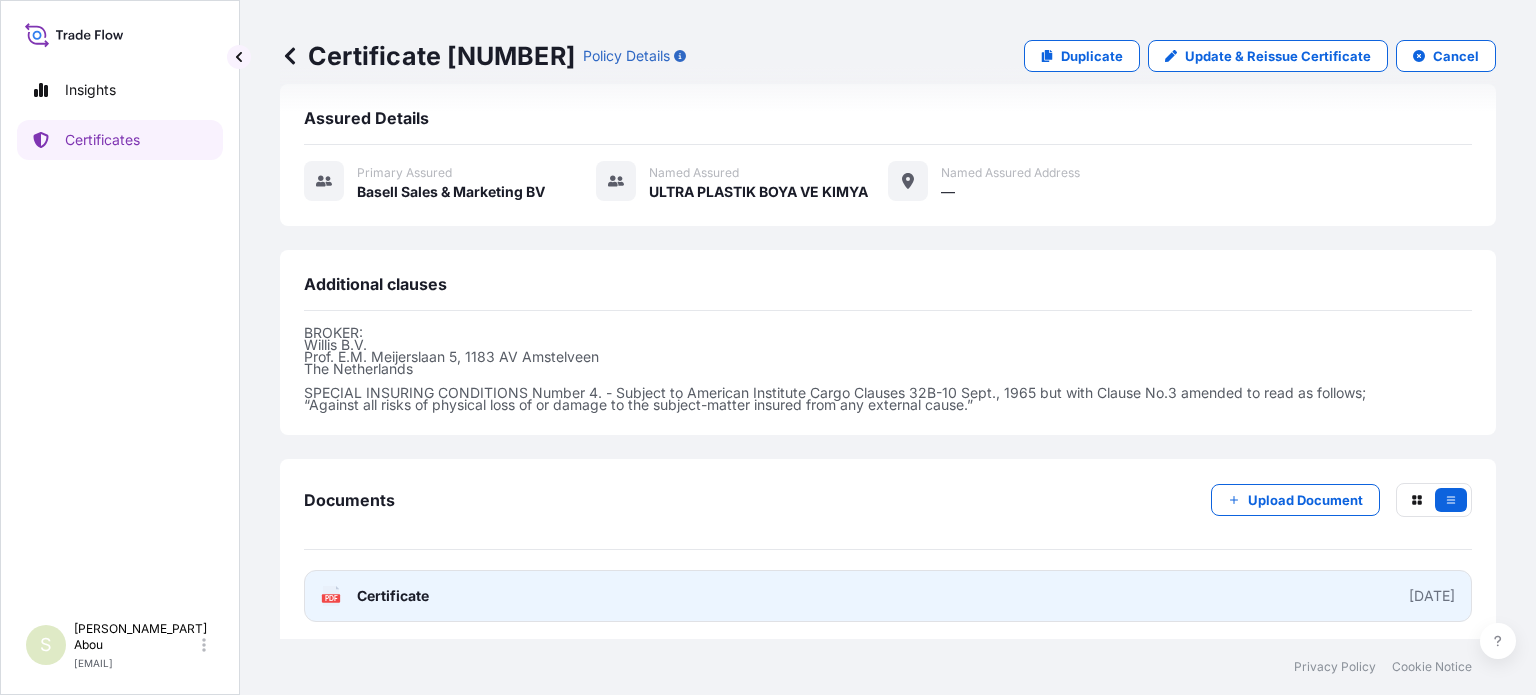 click on "PDF Certificate [DATE]T[TIME]" at bounding box center [888, 596] 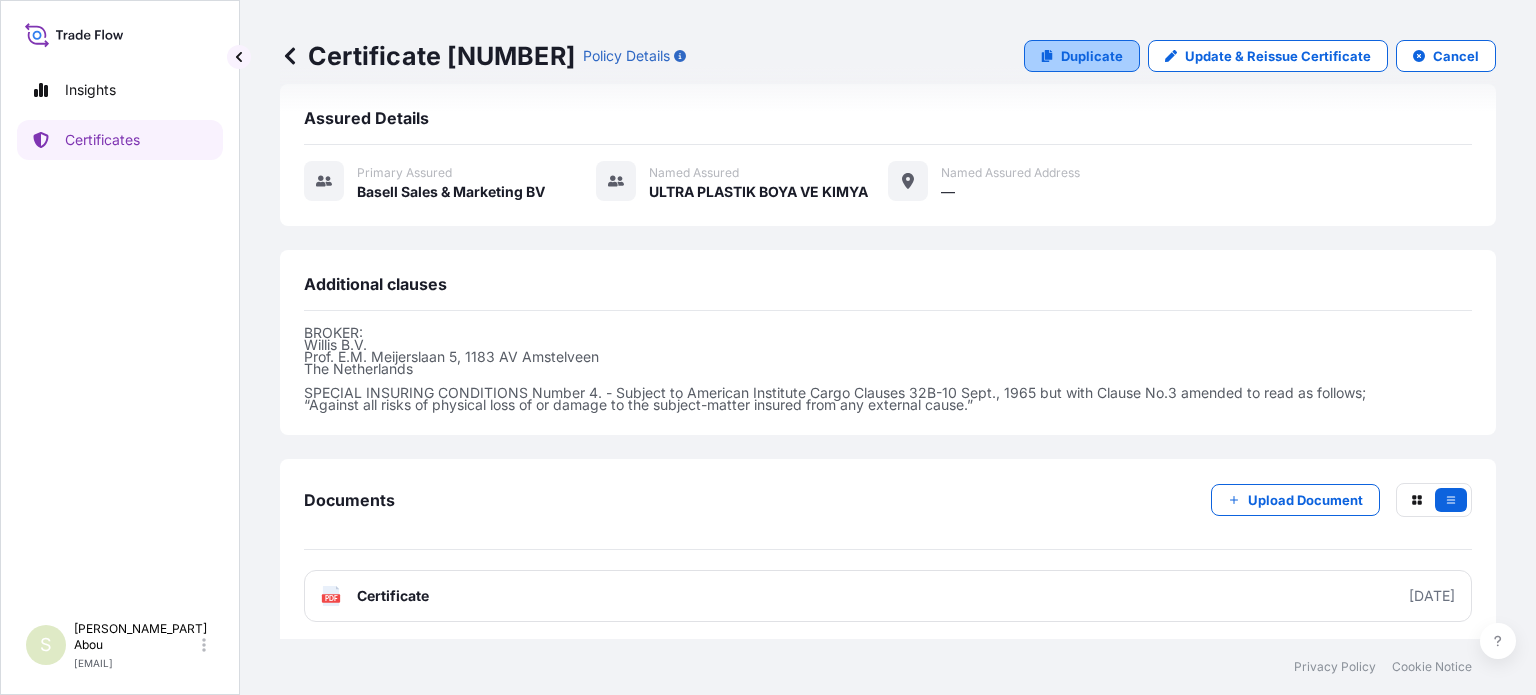 click on "Duplicate" at bounding box center [1092, 56] 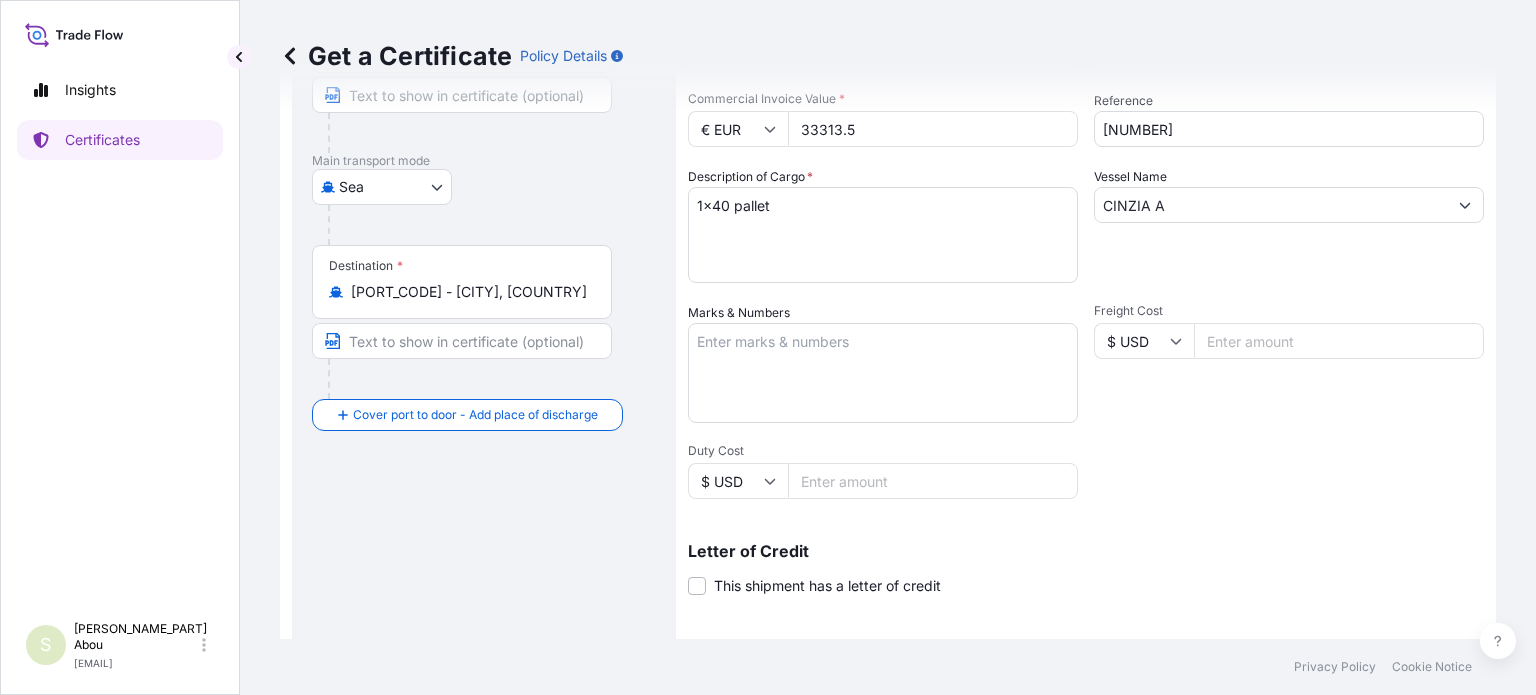 scroll, scrollTop: 161, scrollLeft: 0, axis: vertical 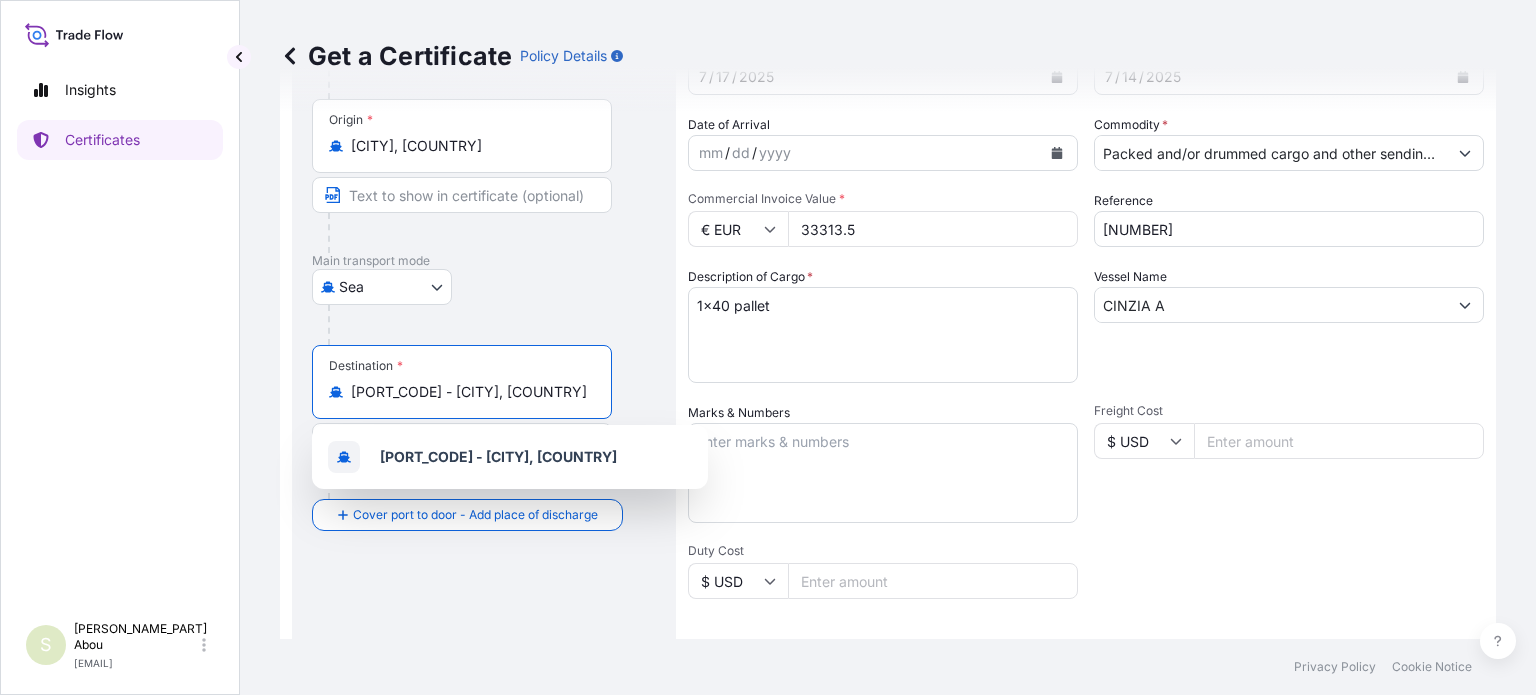 drag, startPoint x: 519, startPoint y: 392, endPoint x: 224, endPoint y: 393, distance: 295.0017 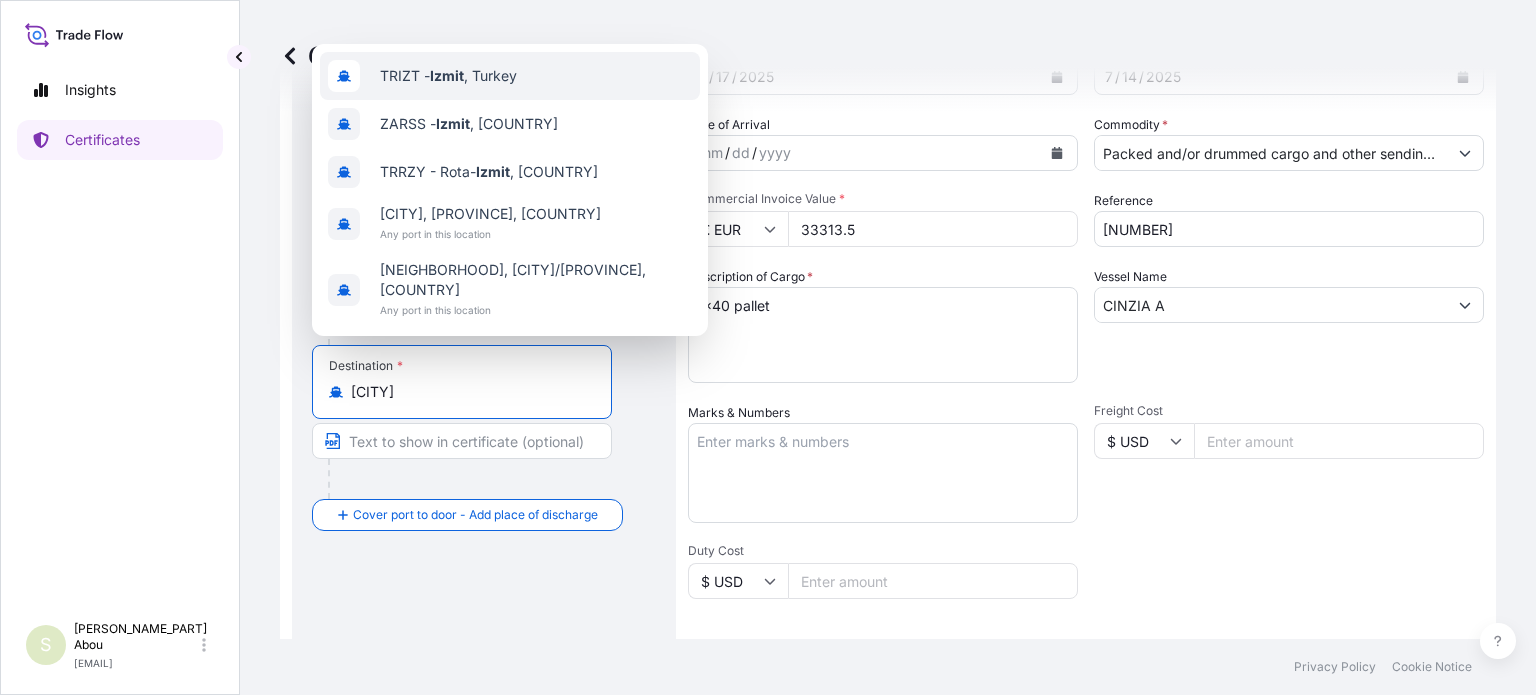 click on "[PORT_CODE] -  [CITY] , [COUNTRY]" at bounding box center (510, 76) 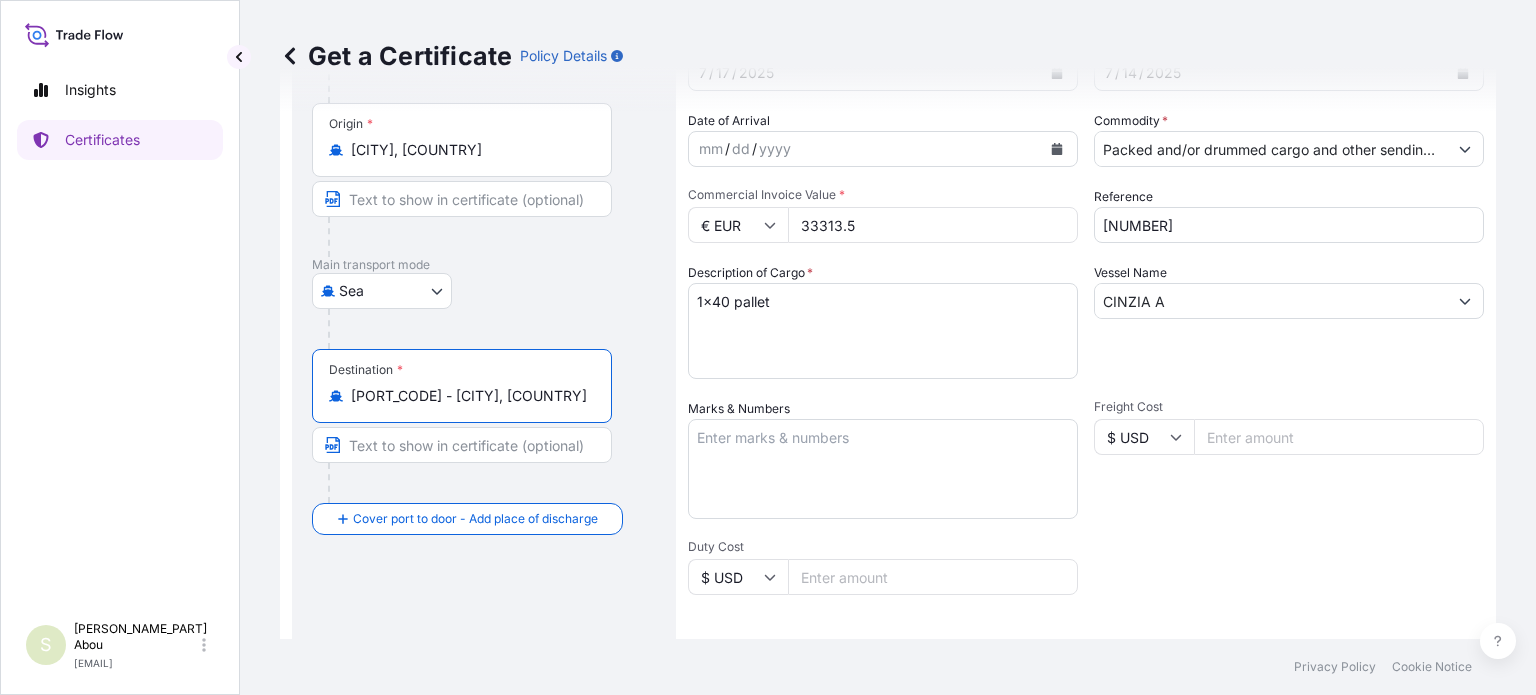 scroll, scrollTop: 0, scrollLeft: 0, axis: both 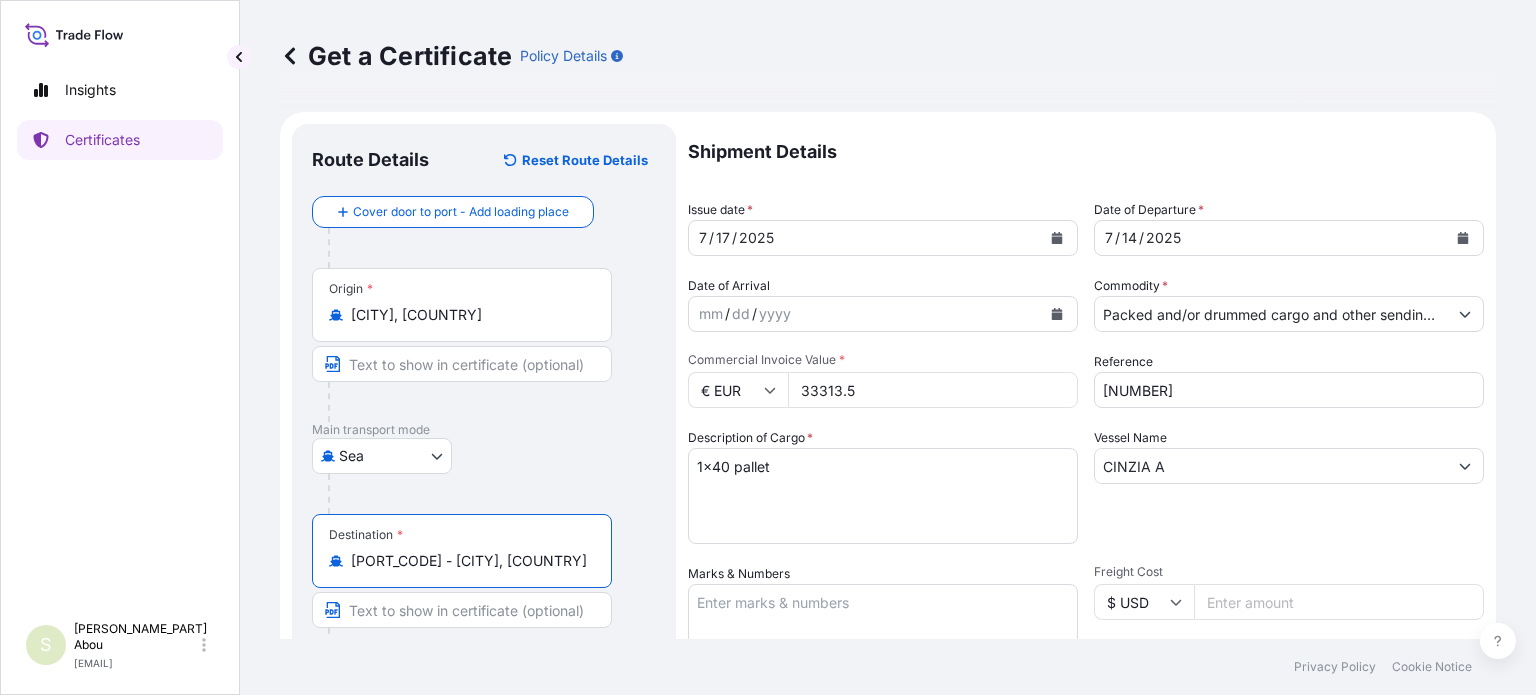 type on "[PORT_CODE] - [CITY], [COUNTRY]" 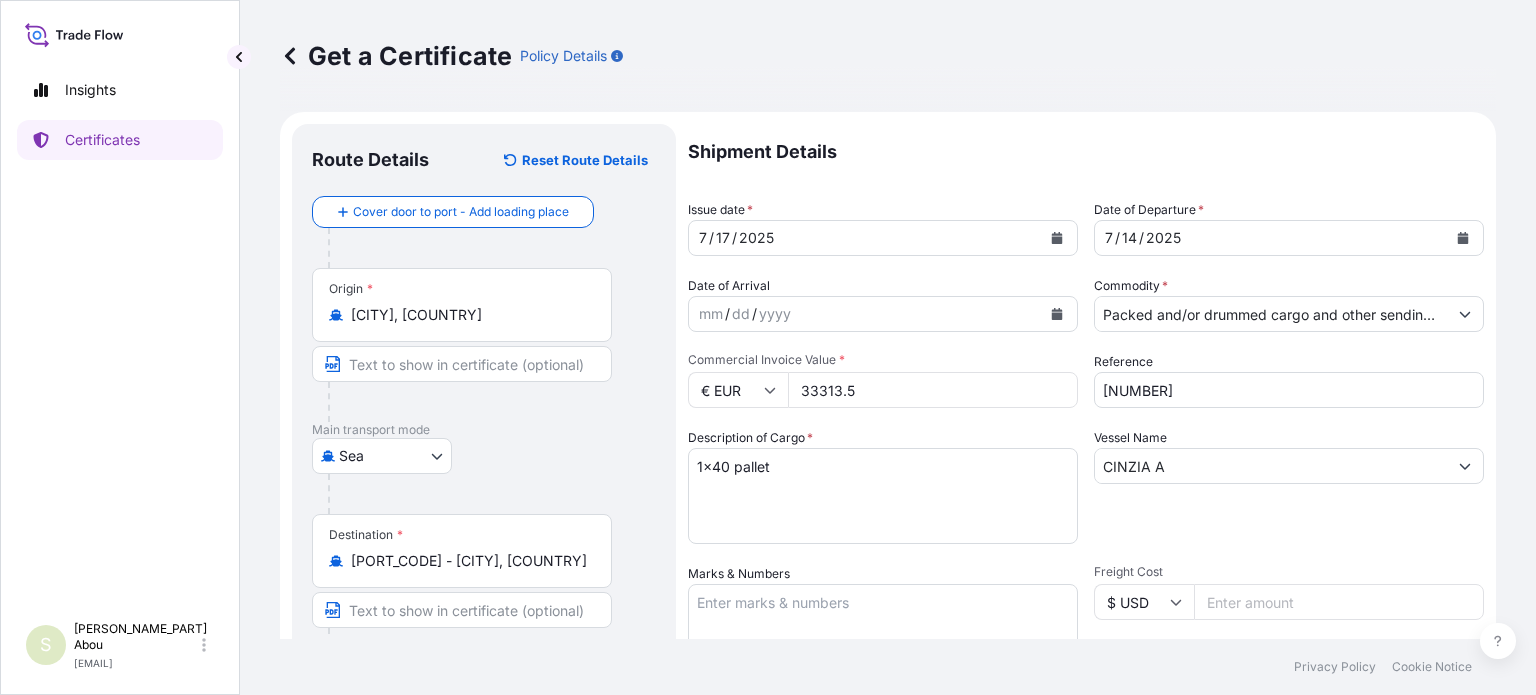 drag, startPoint x: 894, startPoint y: 395, endPoint x: 804, endPoint y: 400, distance: 90.13878 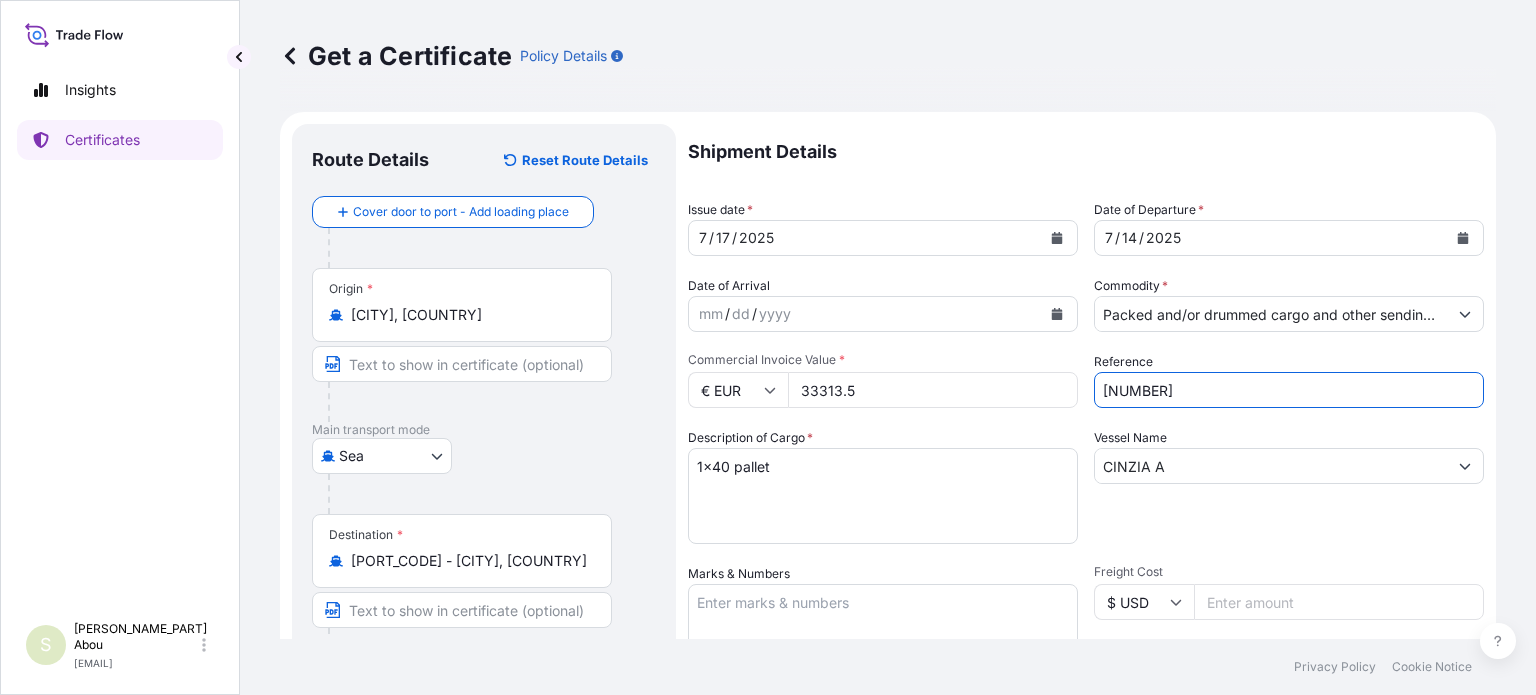 drag, startPoint x: 1197, startPoint y: 390, endPoint x: 1052, endPoint y: 388, distance: 145.0138 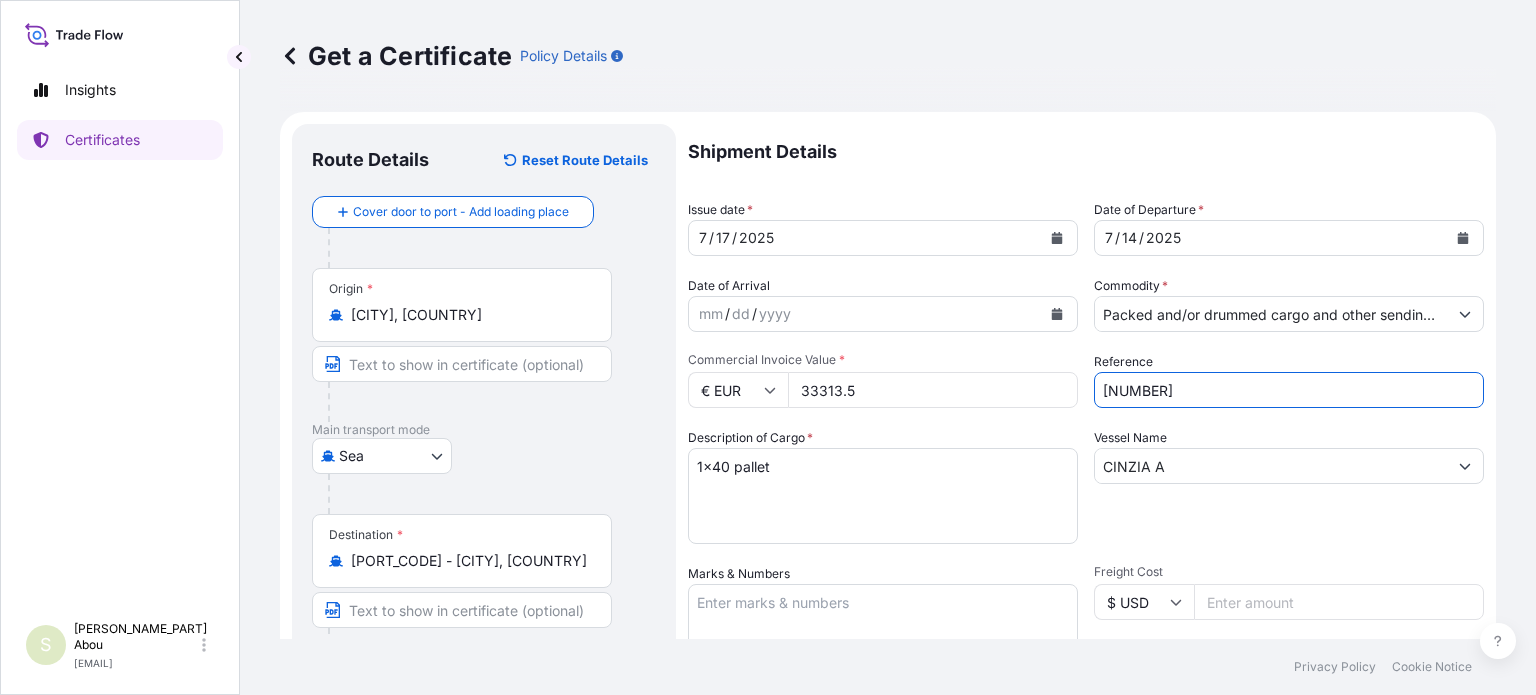 type on "[NUMBER]" 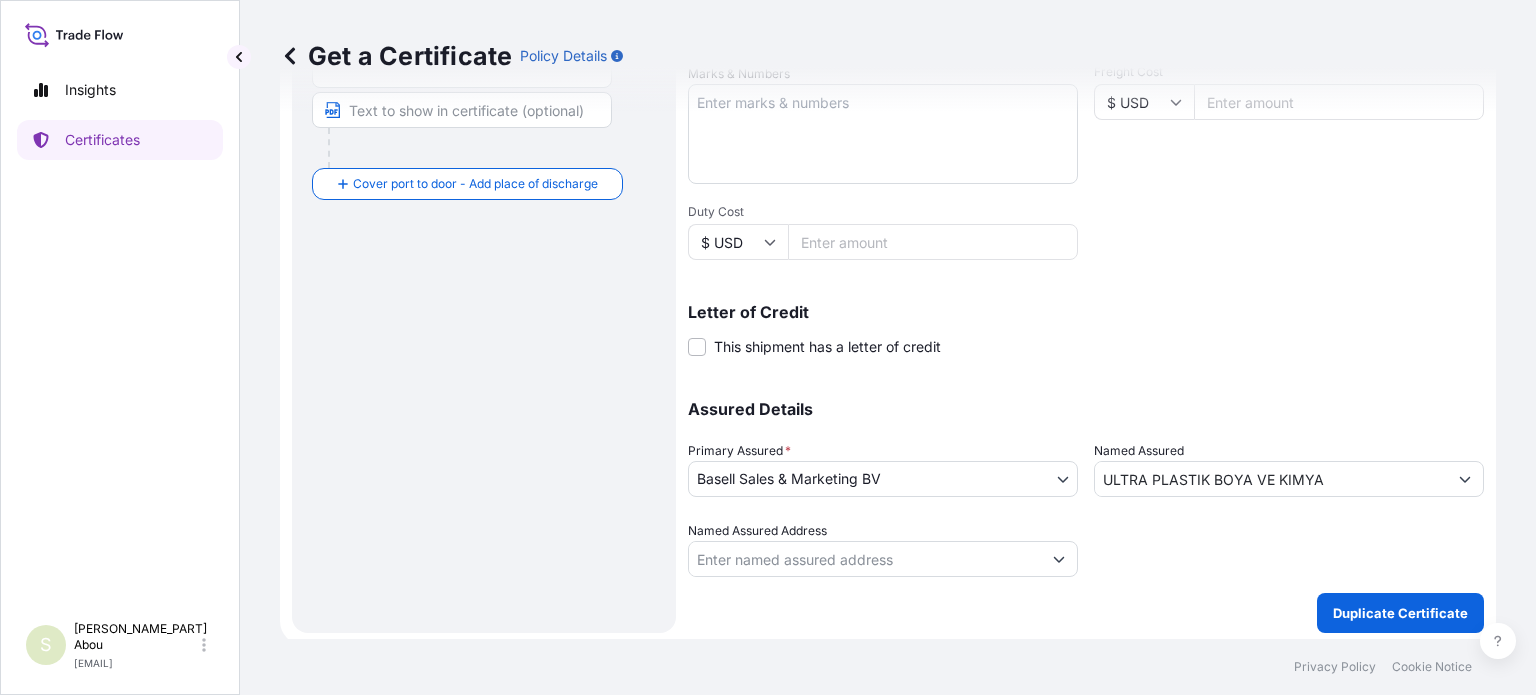 scroll, scrollTop: 504, scrollLeft: 0, axis: vertical 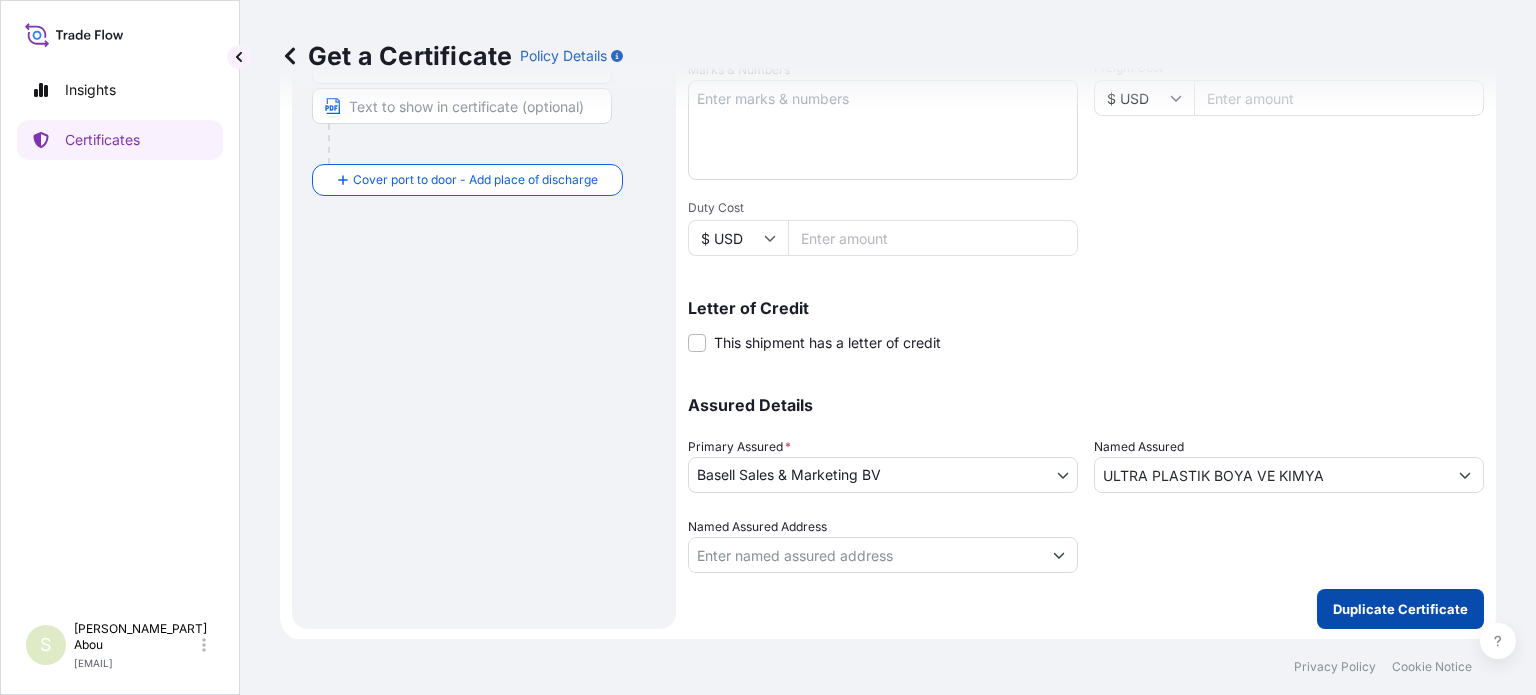 click on "Duplicate Certificate" at bounding box center (1400, 609) 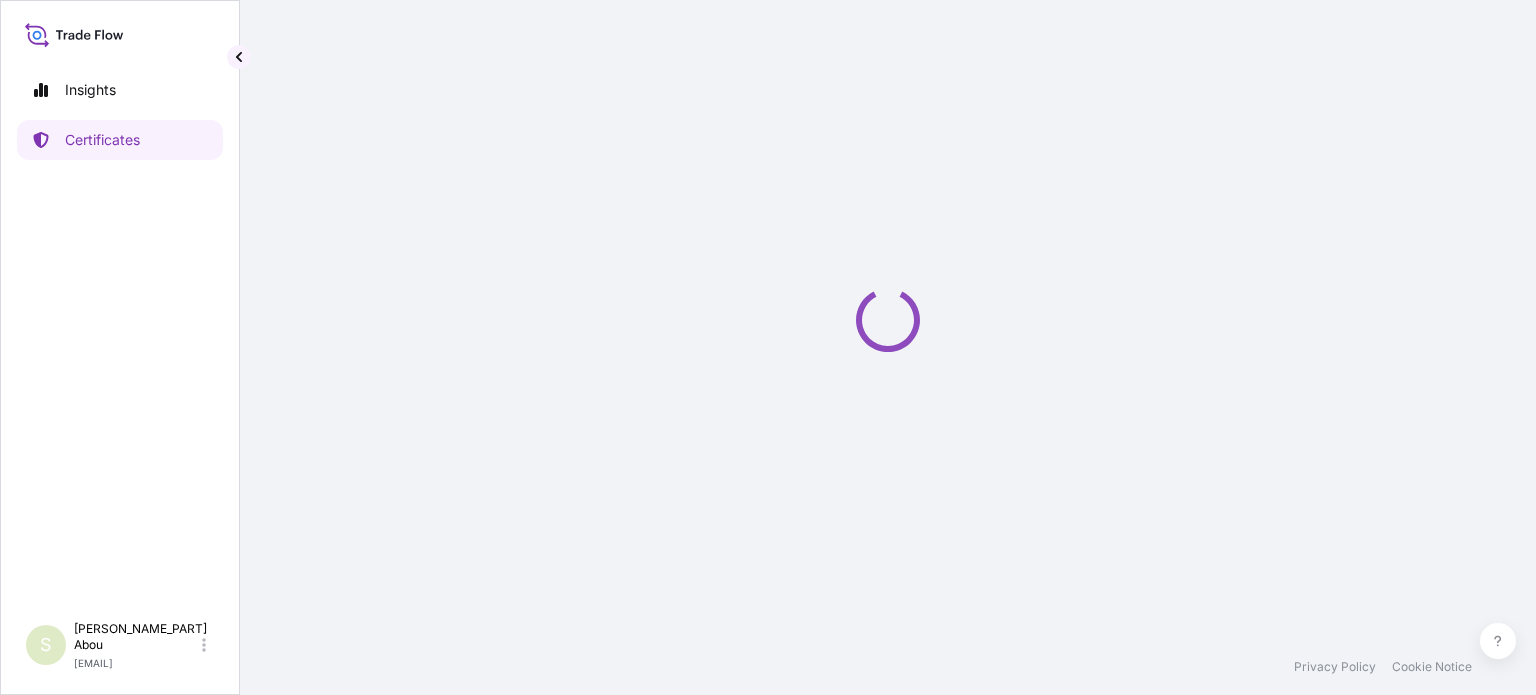 scroll, scrollTop: 0, scrollLeft: 0, axis: both 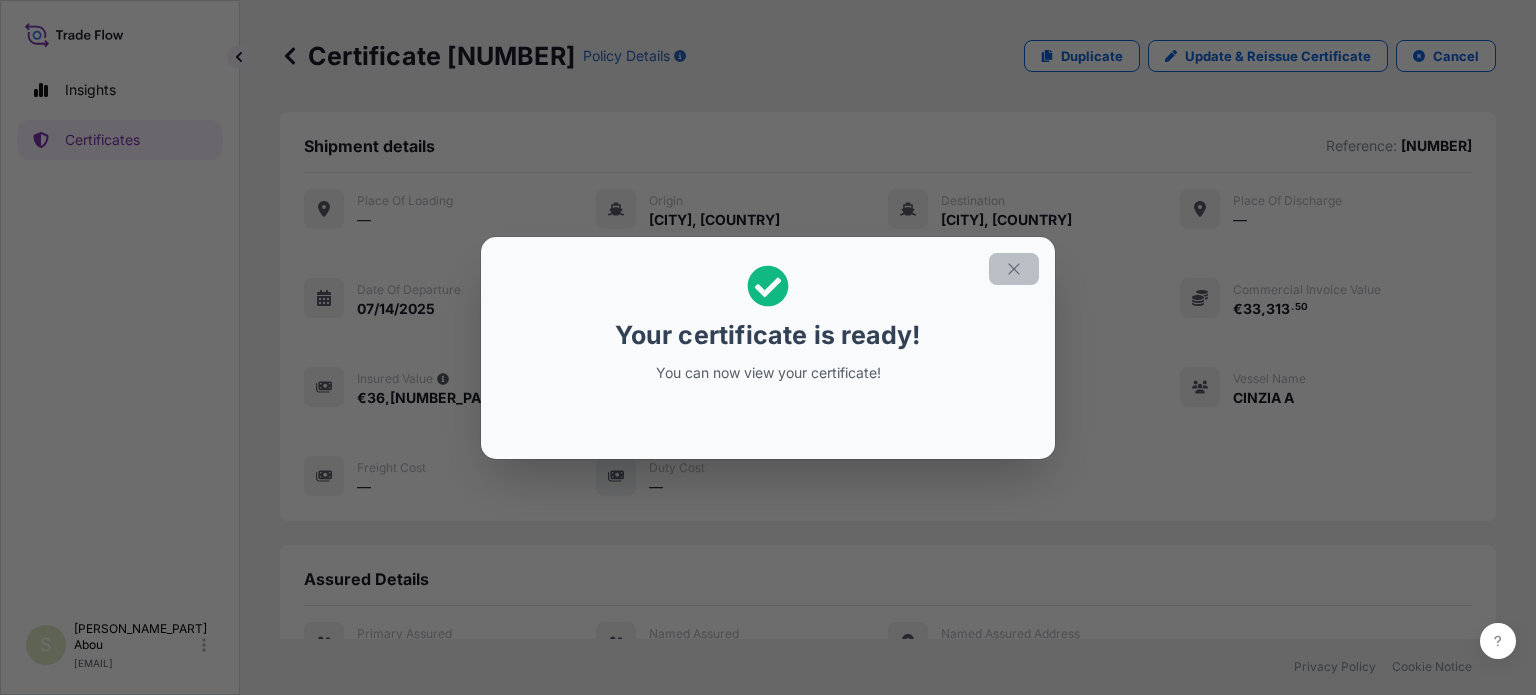 click 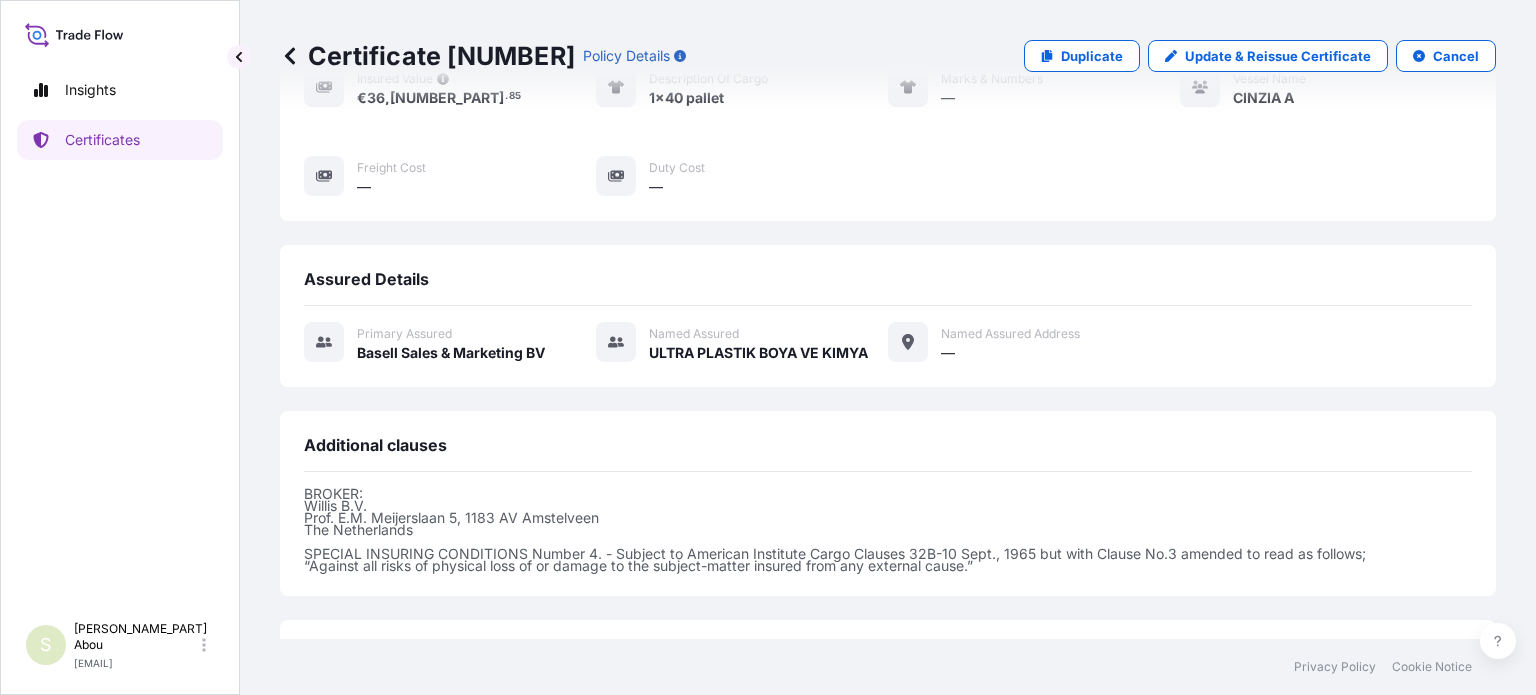 scroll, scrollTop: 461, scrollLeft: 0, axis: vertical 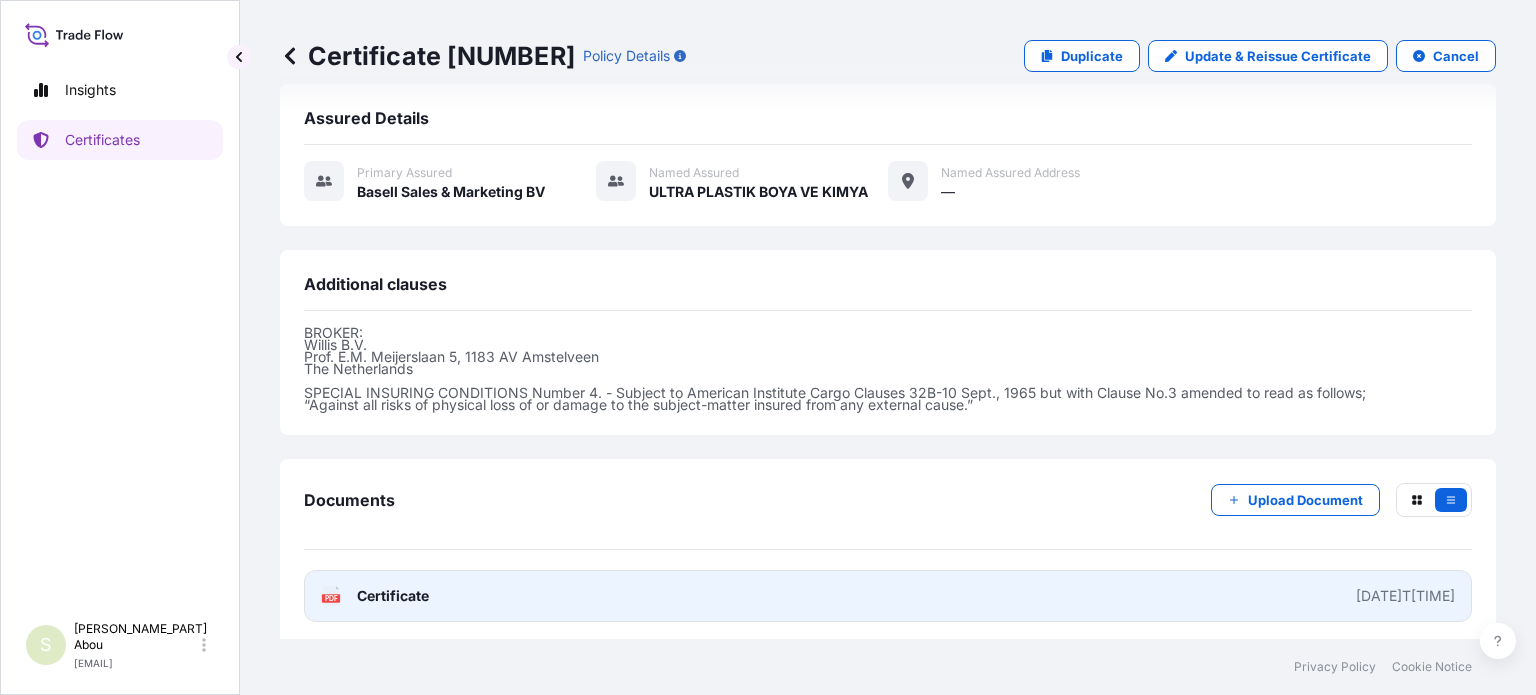 click on "PDF Certificate [DATE]" at bounding box center [888, 596] 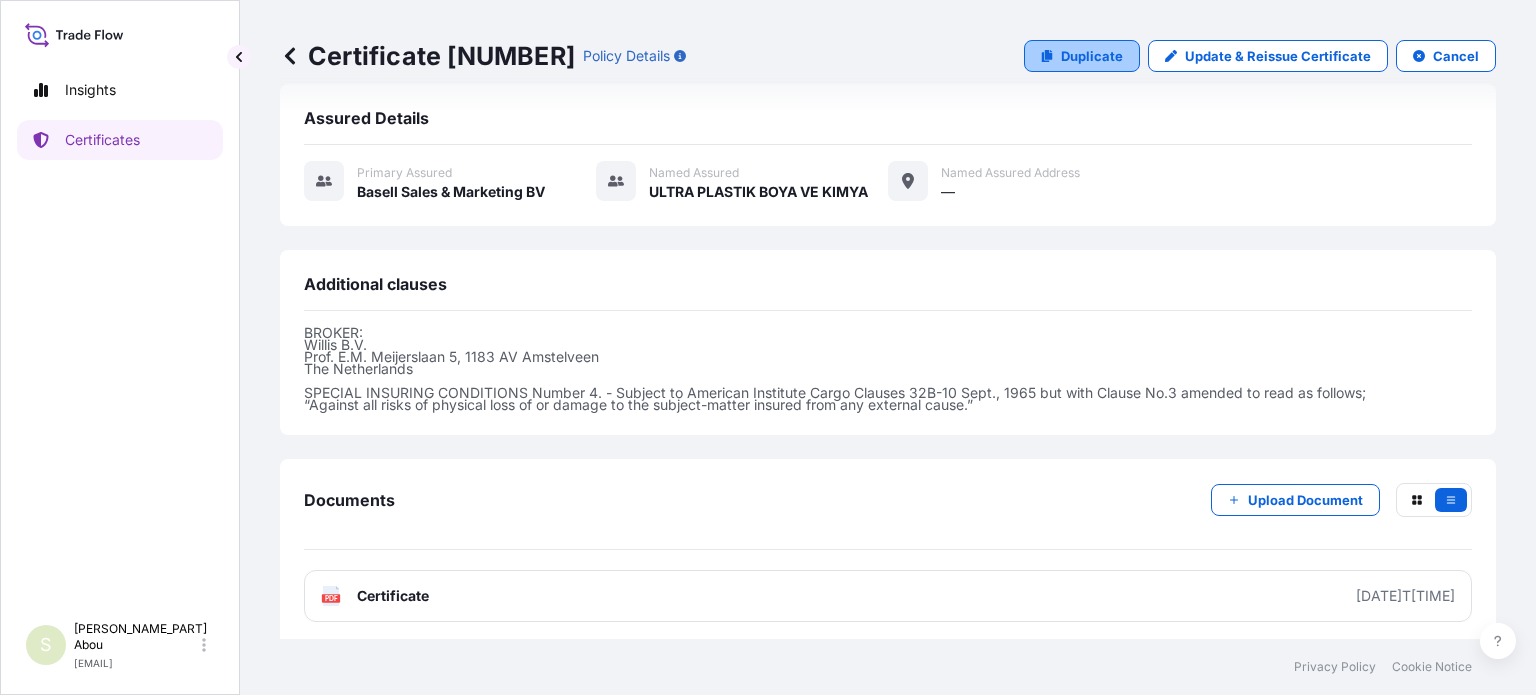 click on "Duplicate" at bounding box center (1092, 56) 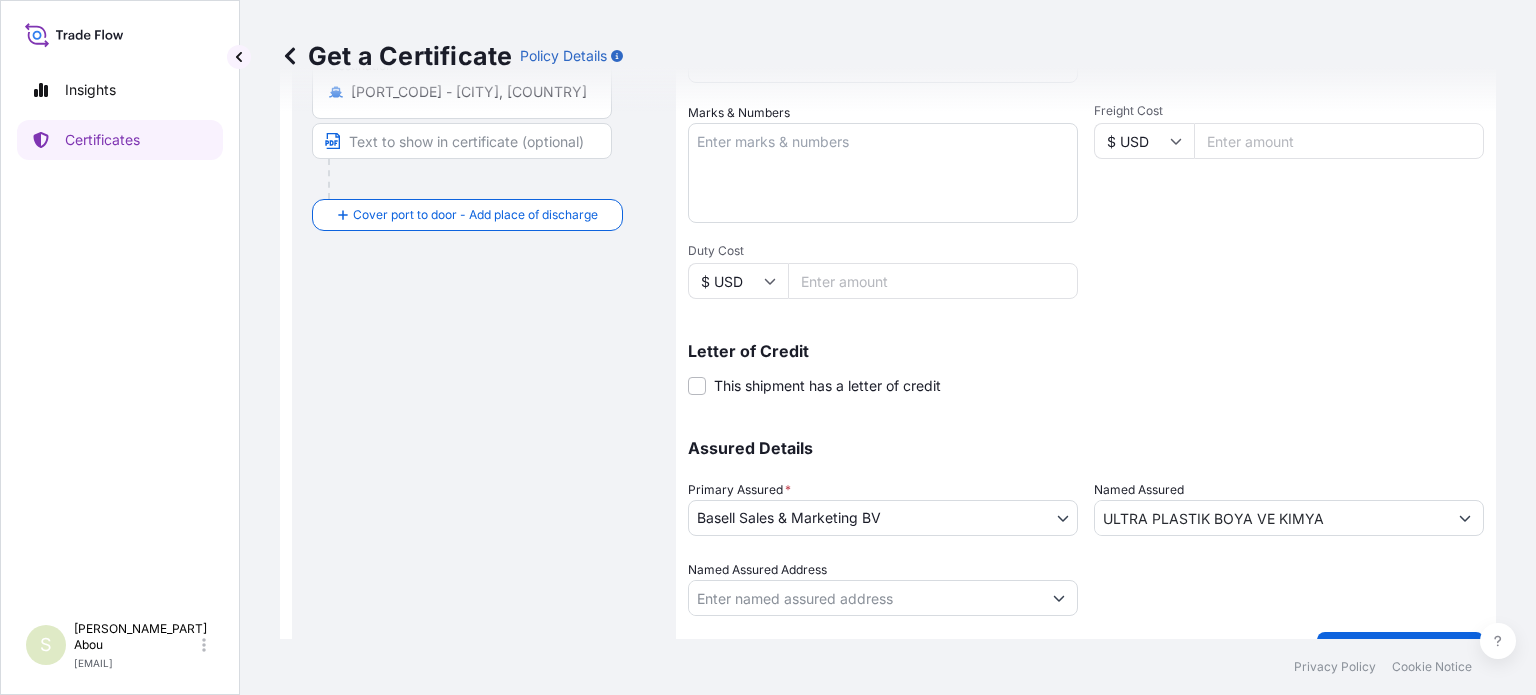 scroll, scrollTop: 0, scrollLeft: 0, axis: both 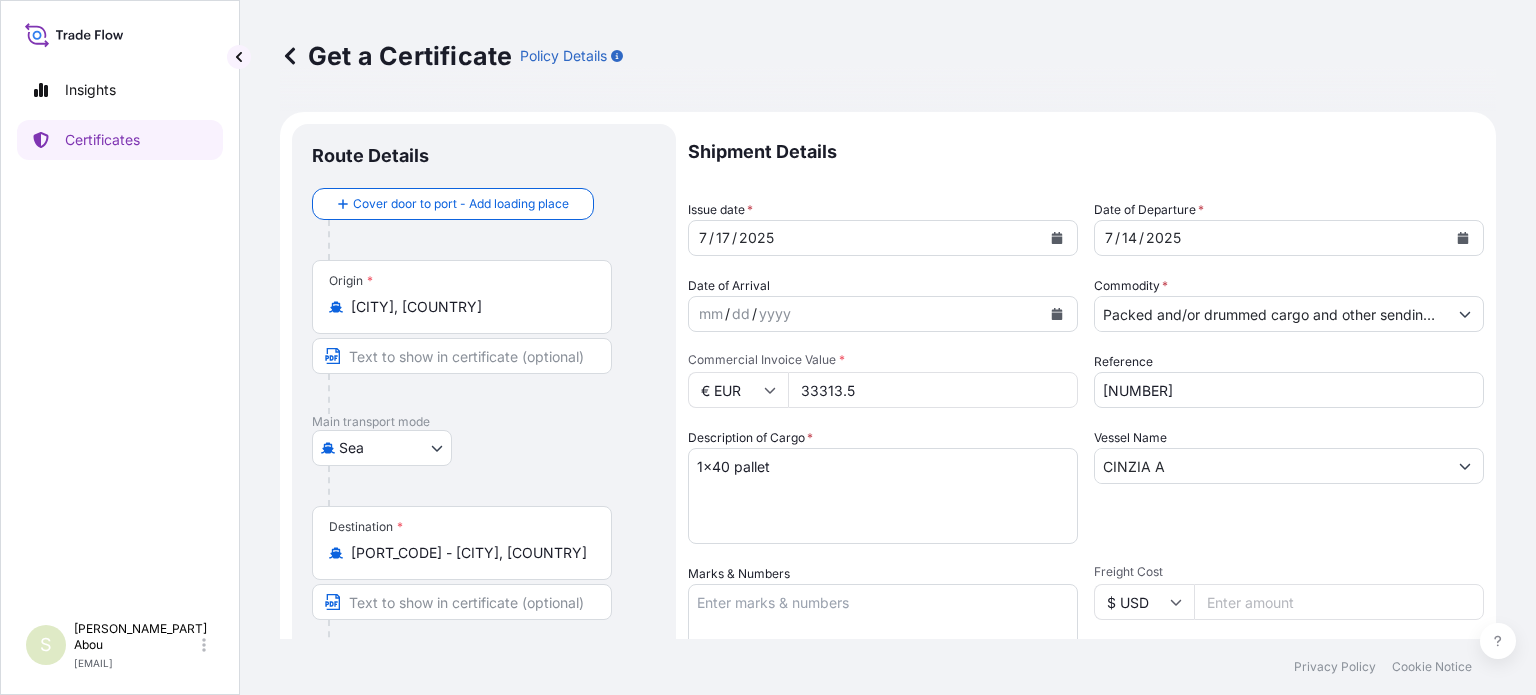 drag, startPoint x: 931, startPoint y: 389, endPoint x: 822, endPoint y: 389, distance: 109 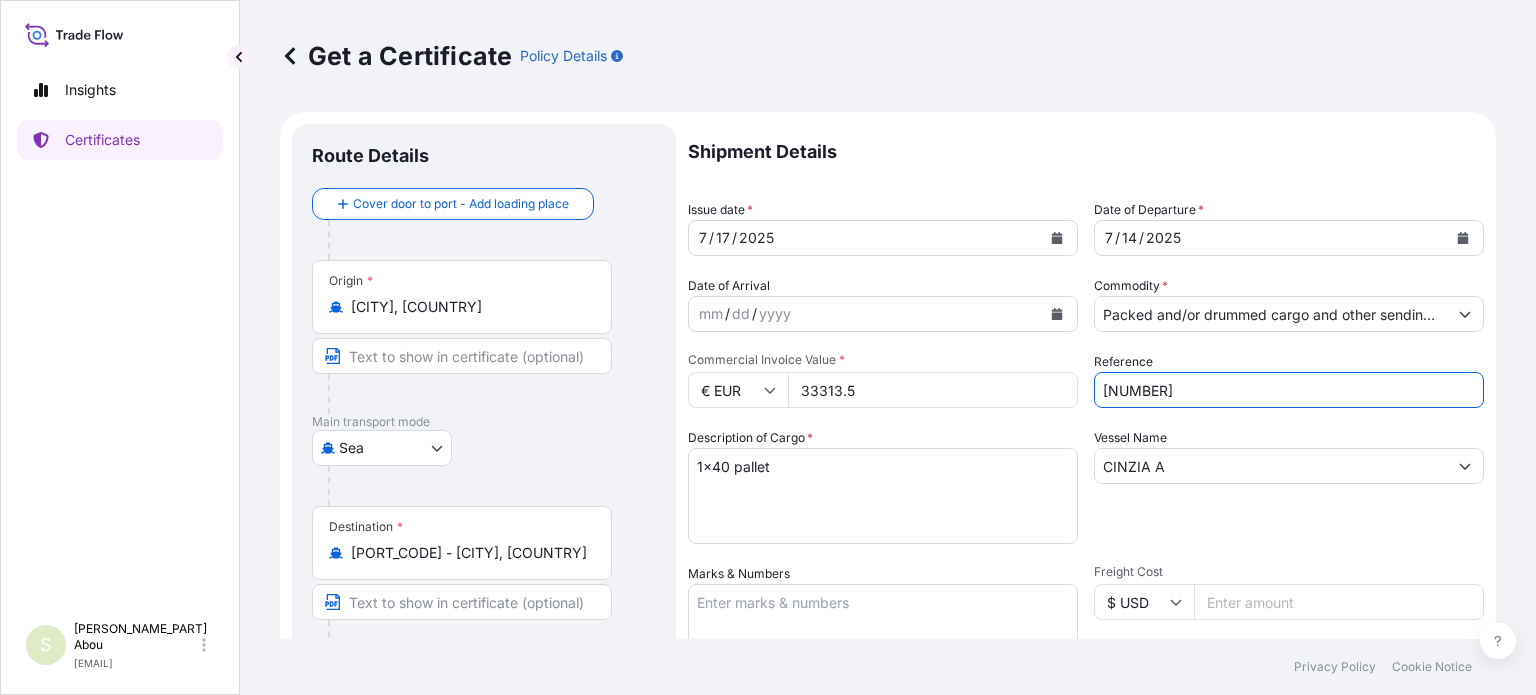 type on "[NUMBER]" 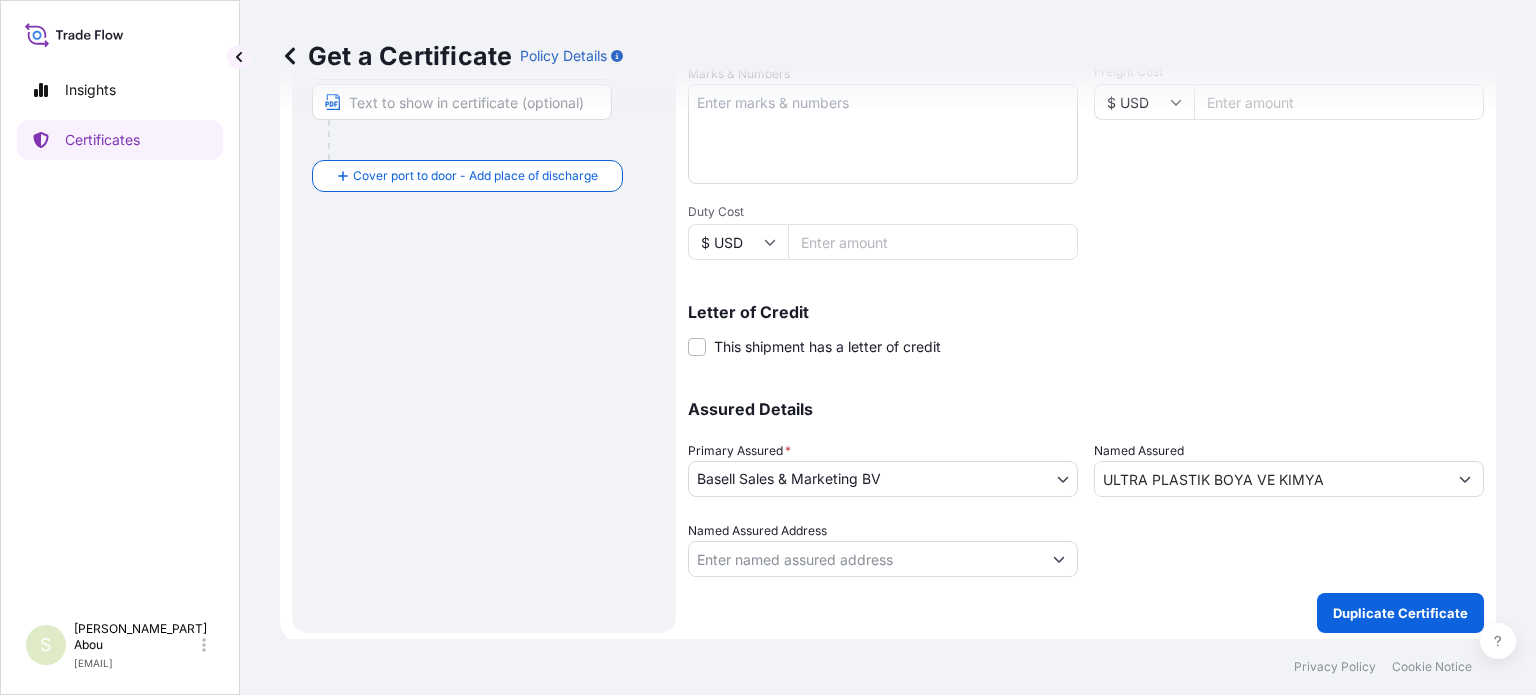 scroll, scrollTop: 504, scrollLeft: 0, axis: vertical 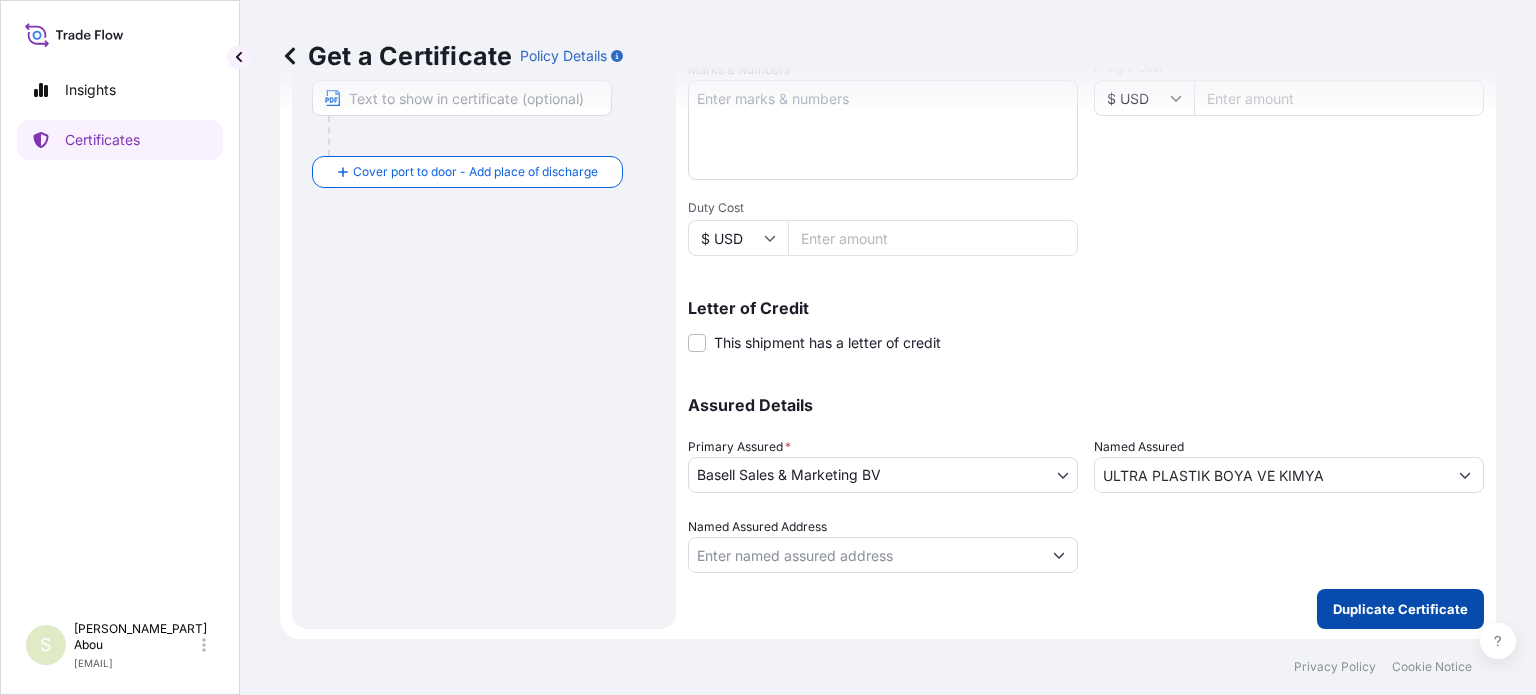 click on "Duplicate Certificate" at bounding box center (1400, 609) 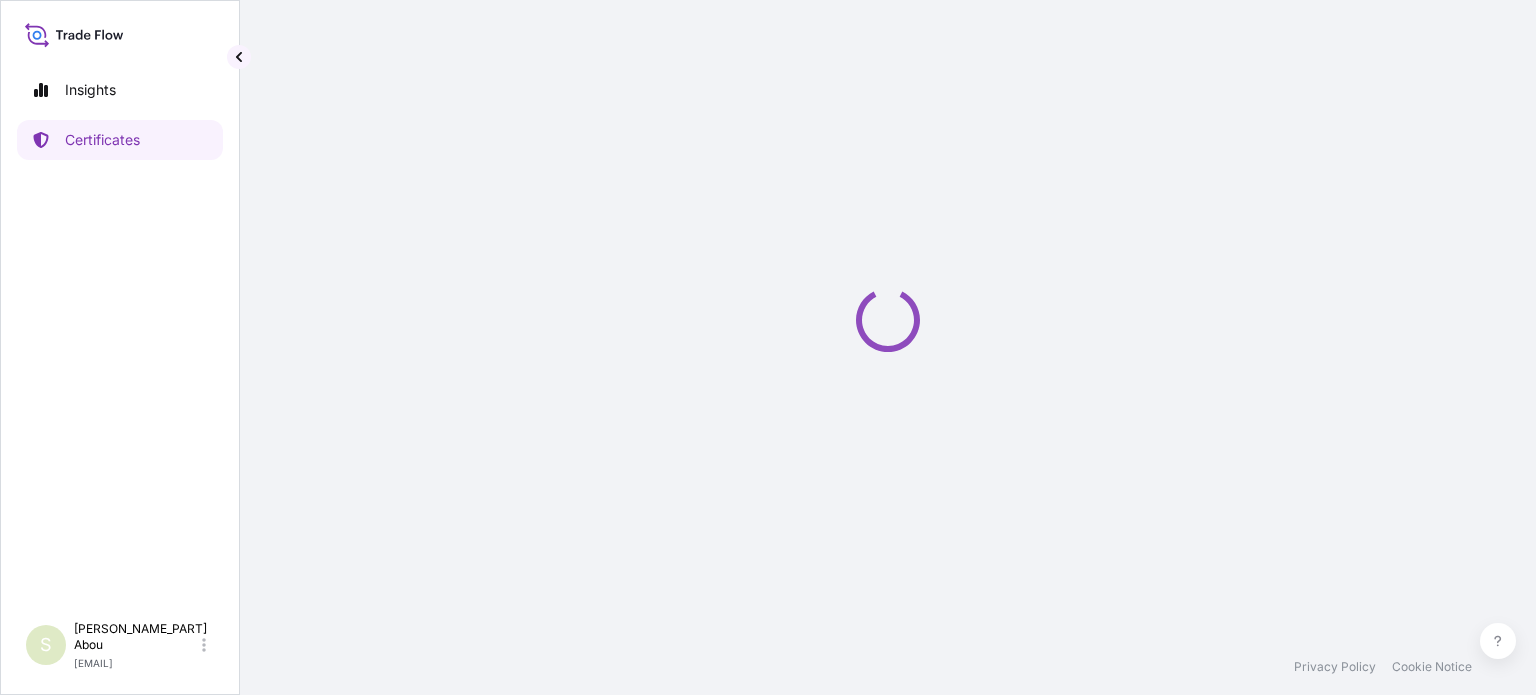 scroll, scrollTop: 0, scrollLeft: 0, axis: both 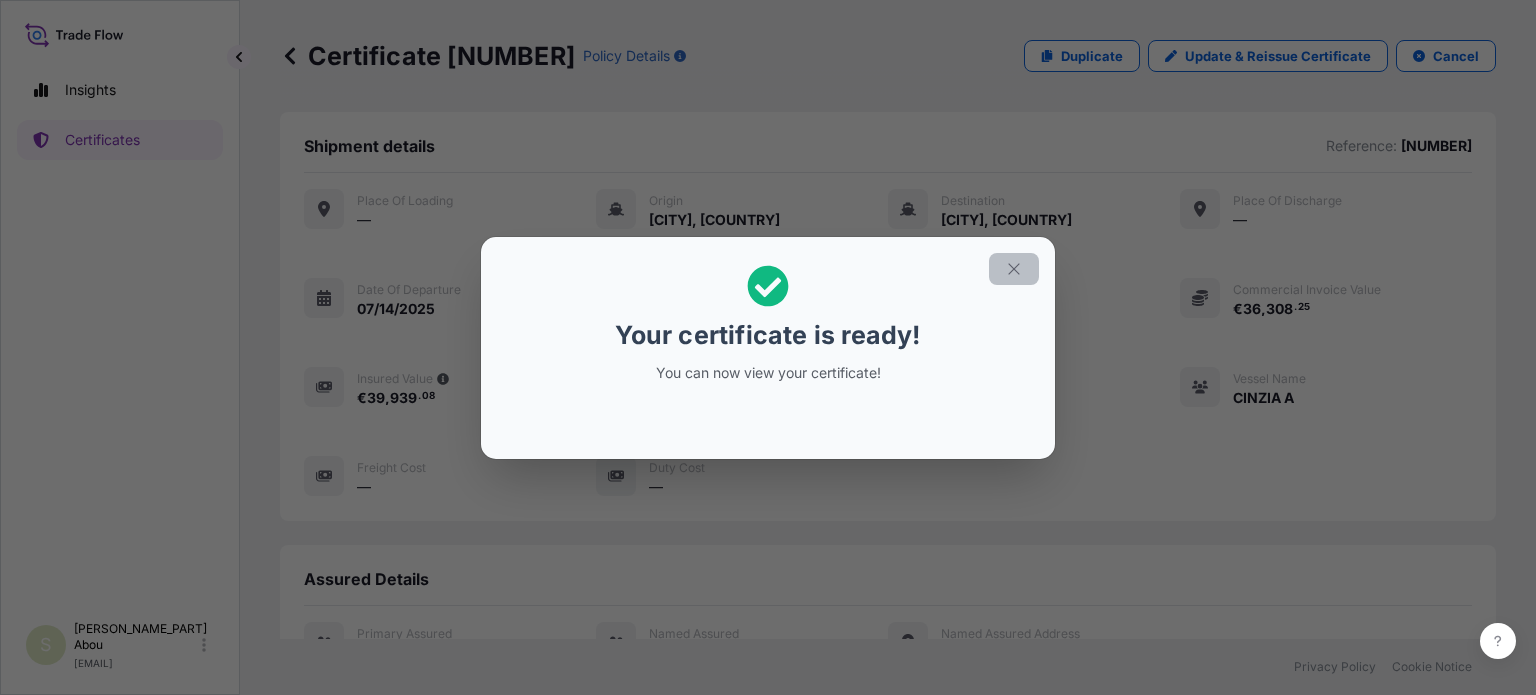 click 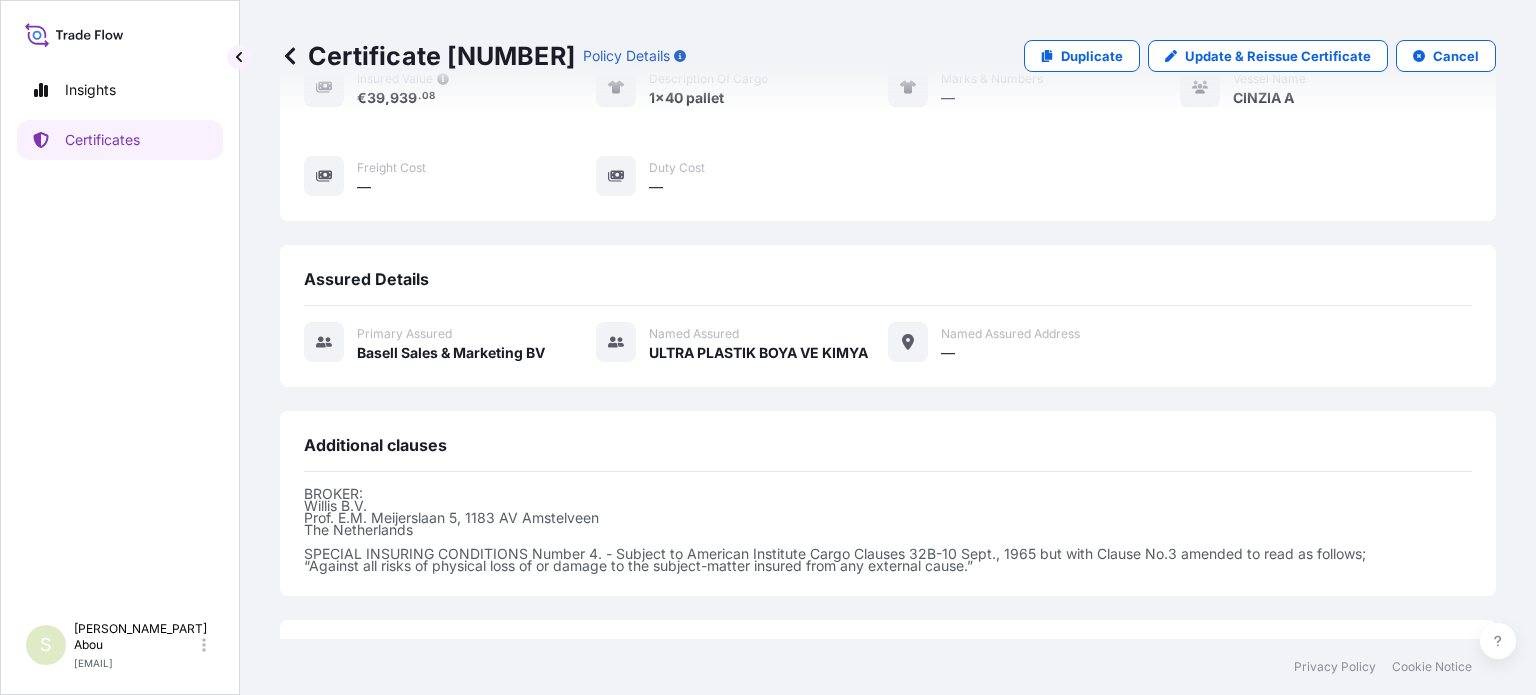 scroll, scrollTop: 400, scrollLeft: 0, axis: vertical 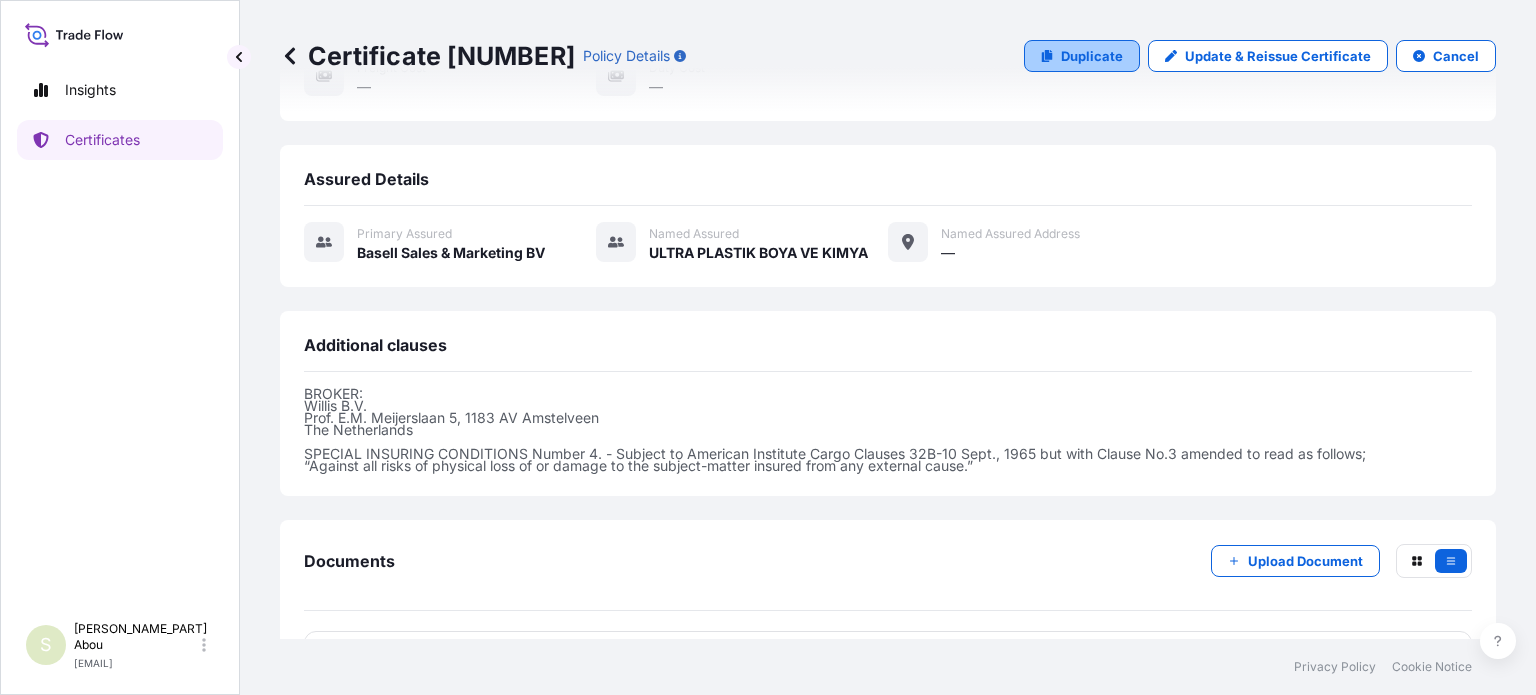 click on "Duplicate" at bounding box center (1092, 56) 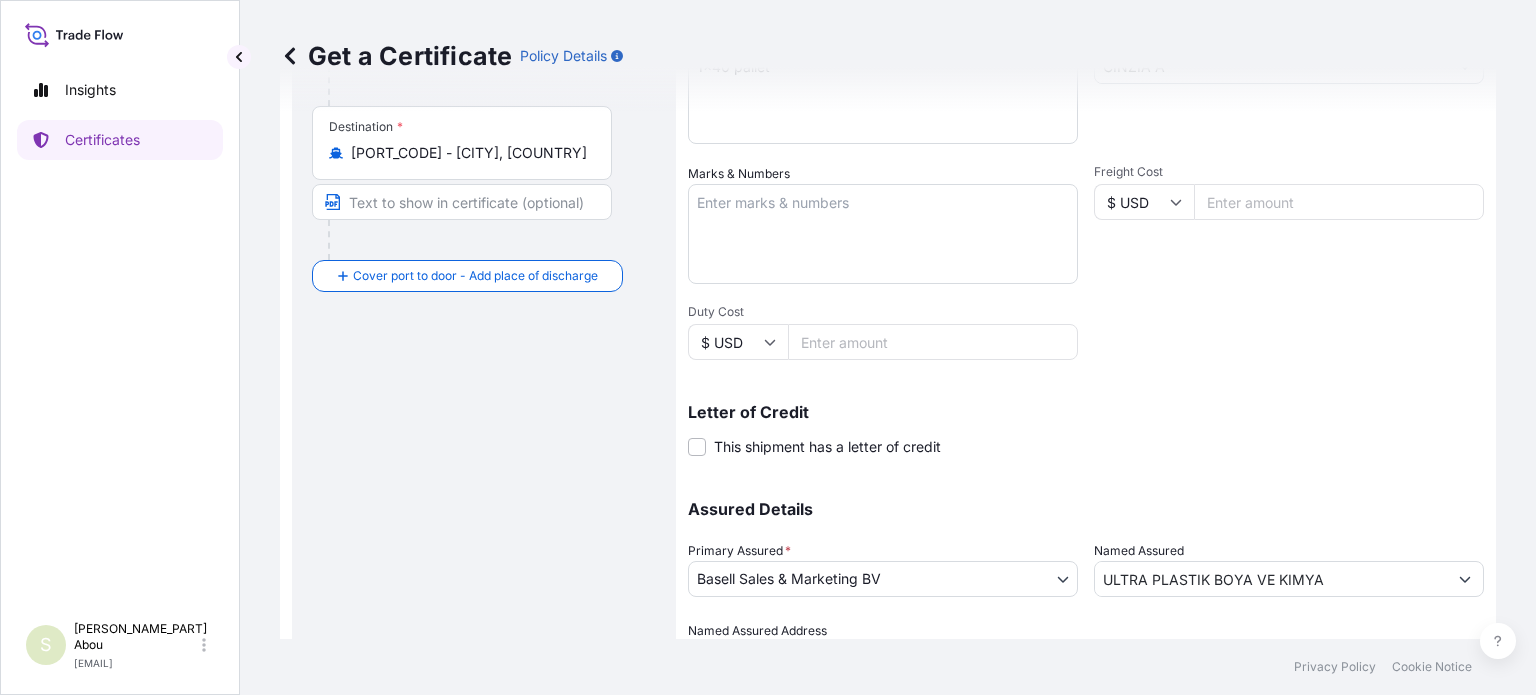 scroll, scrollTop: 0, scrollLeft: 0, axis: both 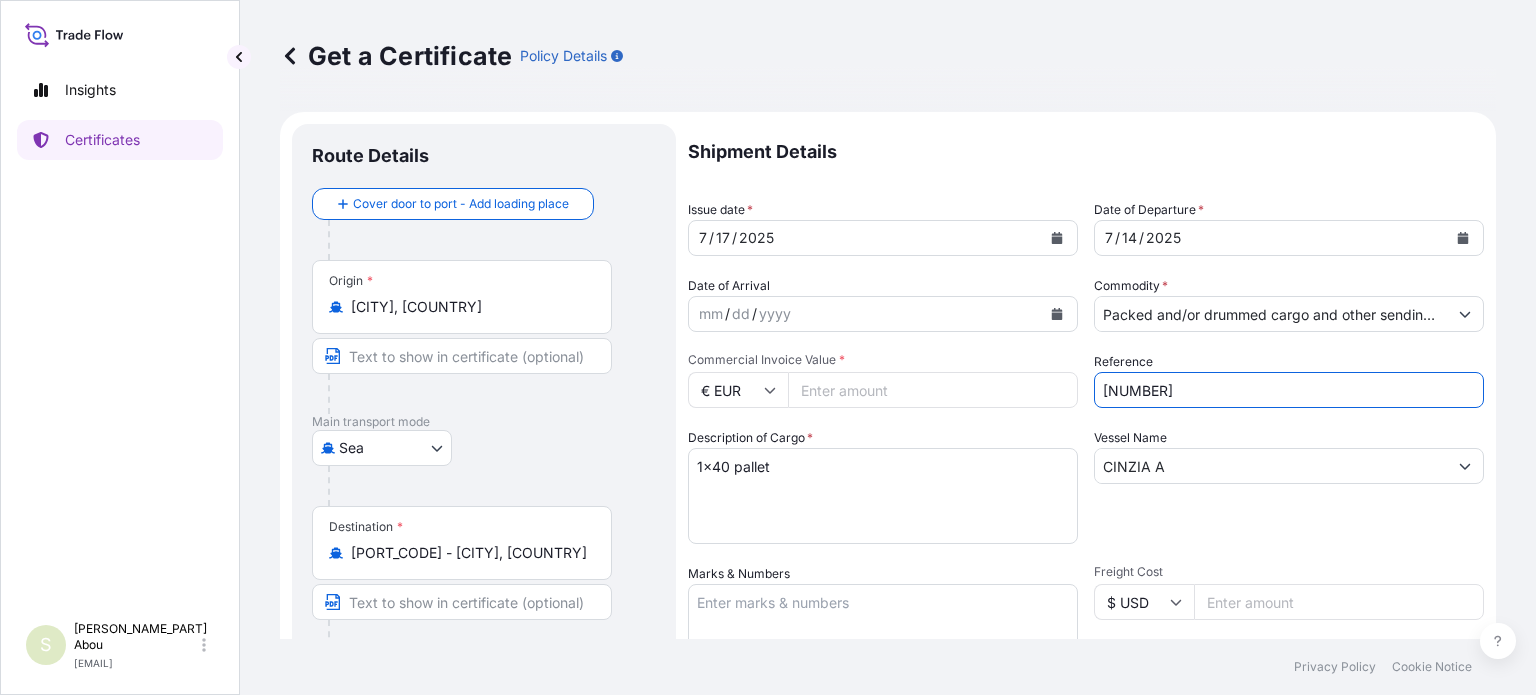 drag, startPoint x: 1216, startPoint y: 383, endPoint x: 1081, endPoint y: 390, distance: 135.18137 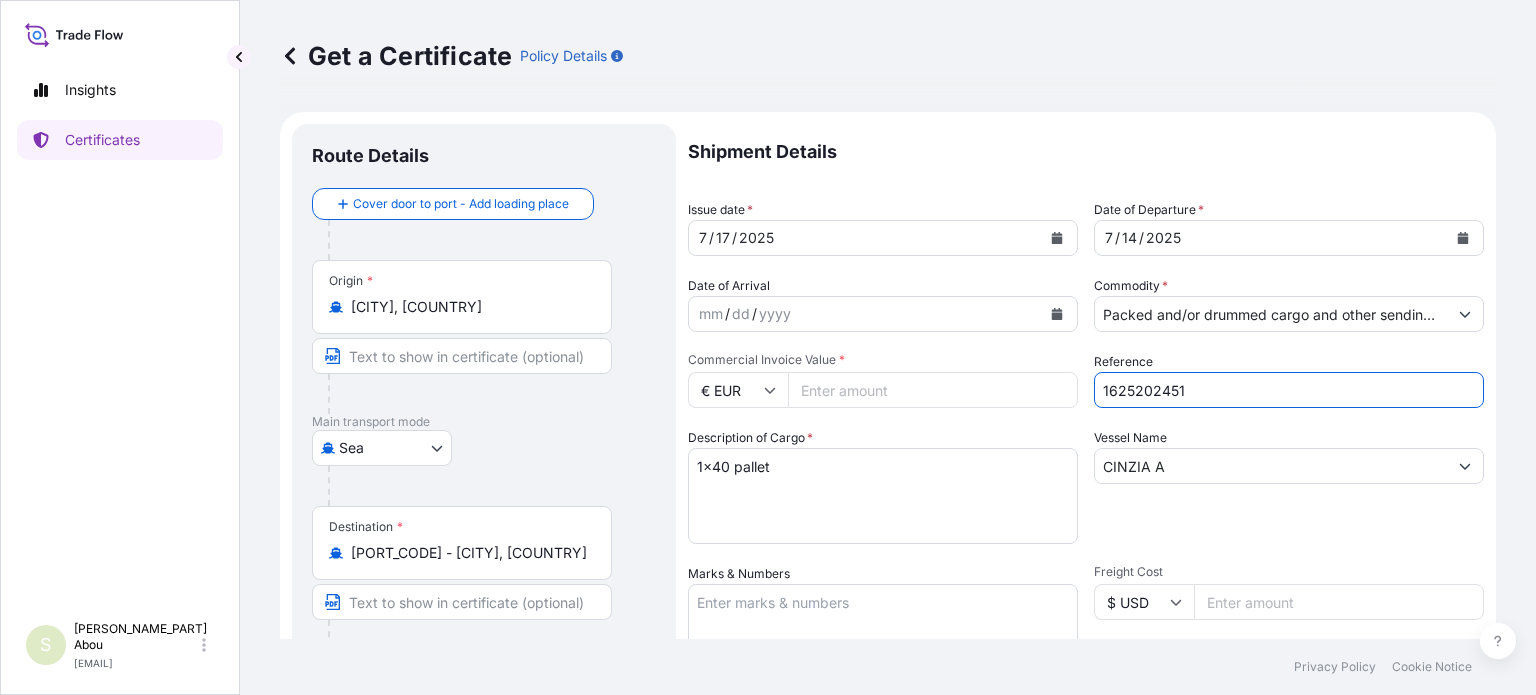 type on "1625202451" 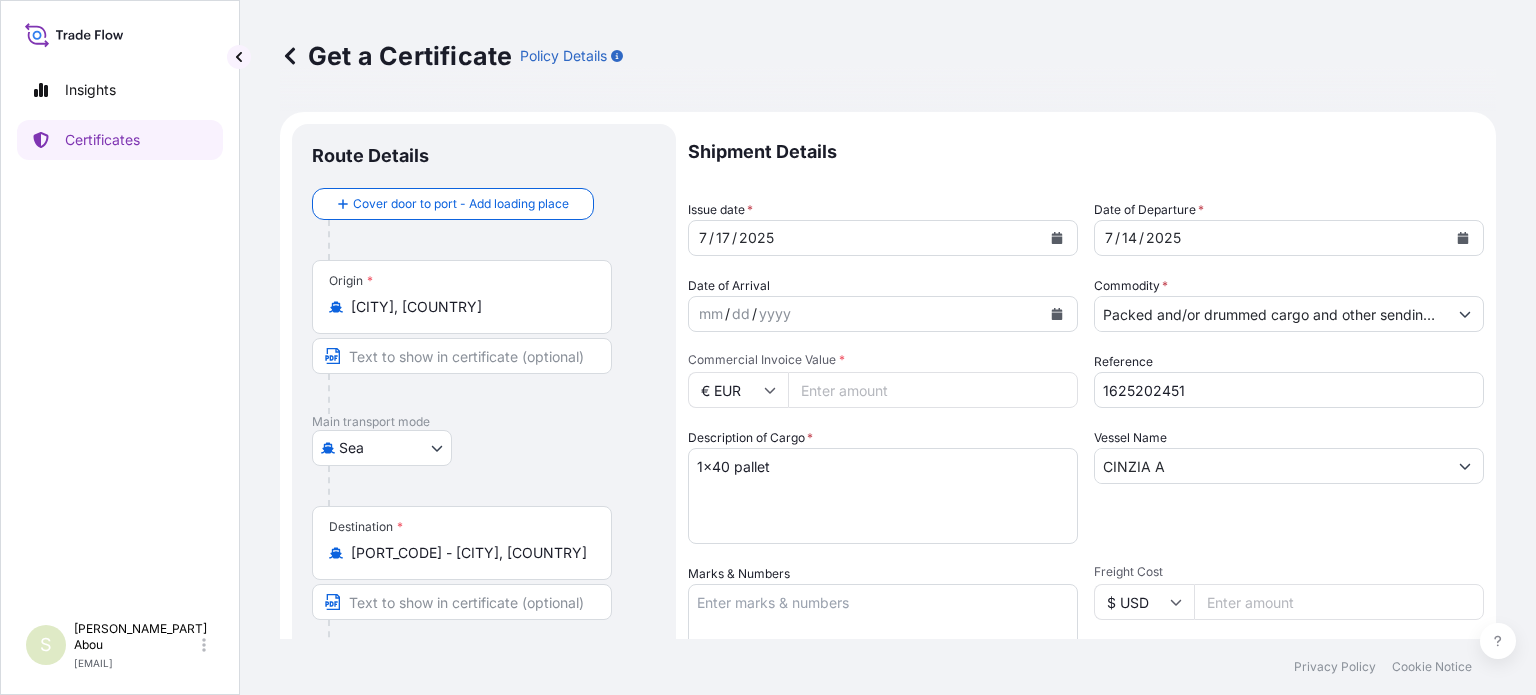 drag, startPoint x: 907, startPoint y: 374, endPoint x: 768, endPoint y: 398, distance: 141.05673 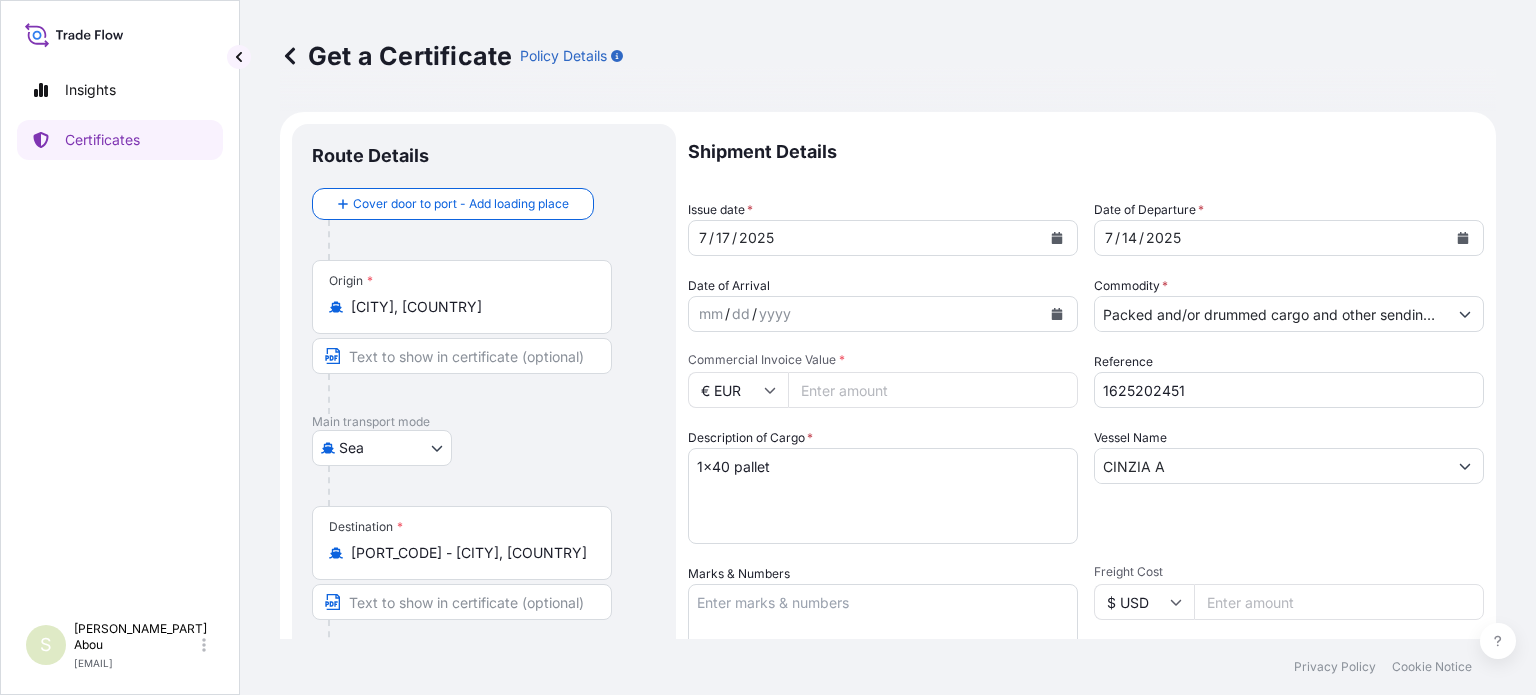 click on "1x40 pallet" at bounding box center (883, 496) 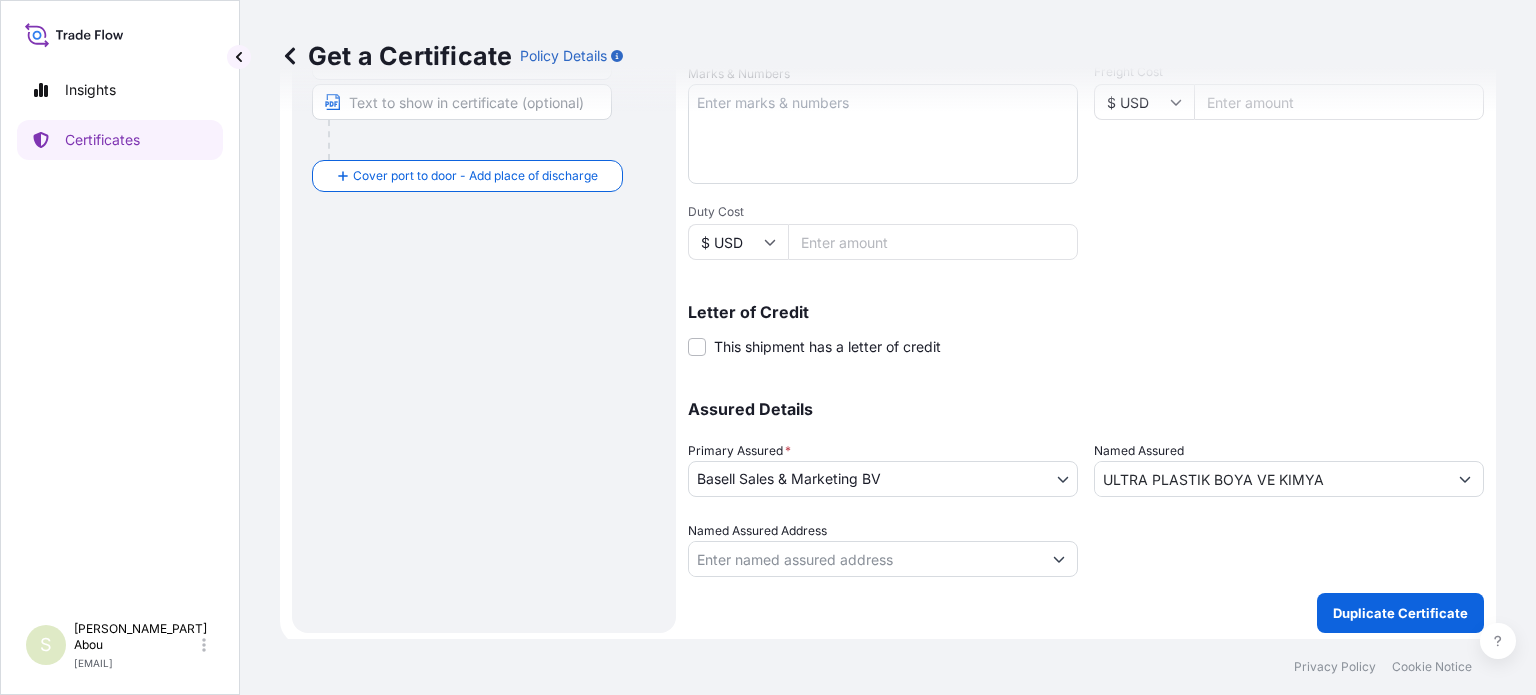 scroll, scrollTop: 504, scrollLeft: 0, axis: vertical 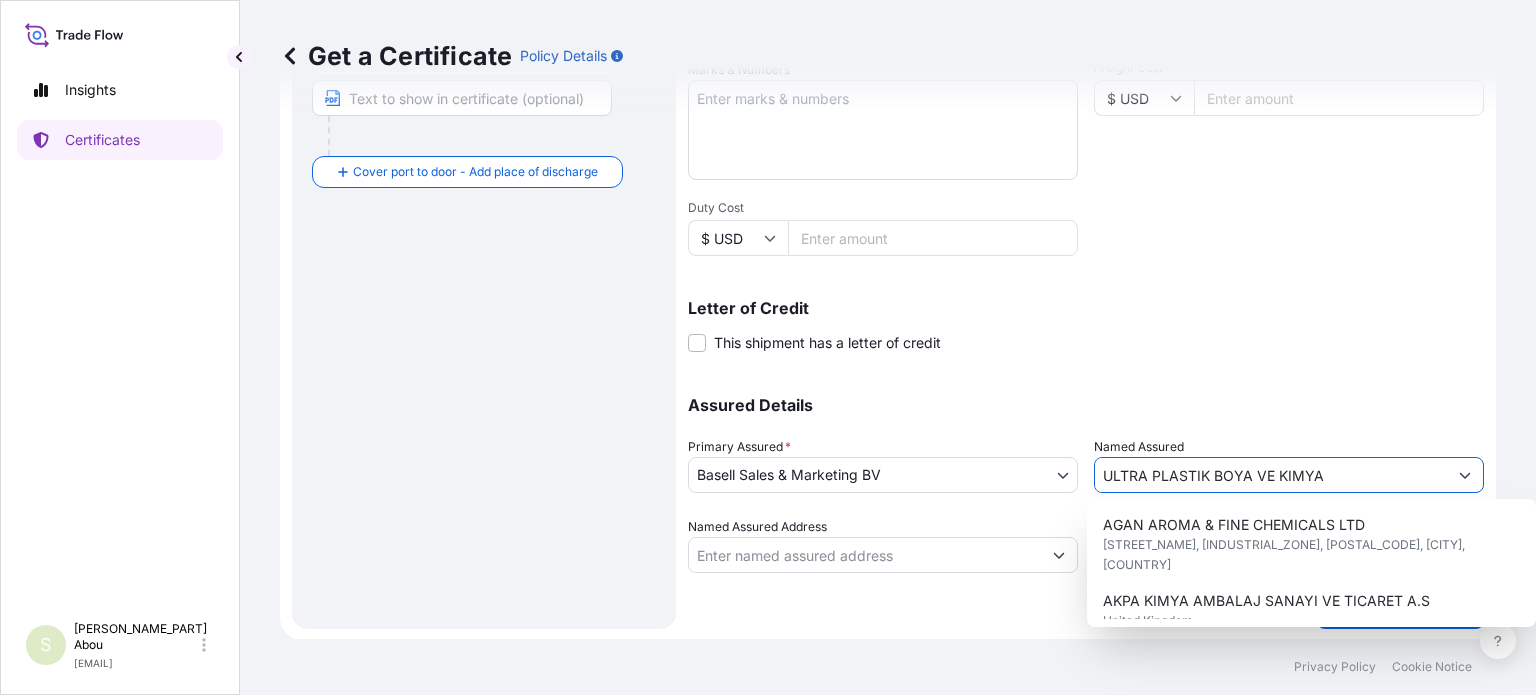 drag, startPoint x: 1350, startPoint y: 472, endPoint x: 1019, endPoint y: 491, distance: 331.54486 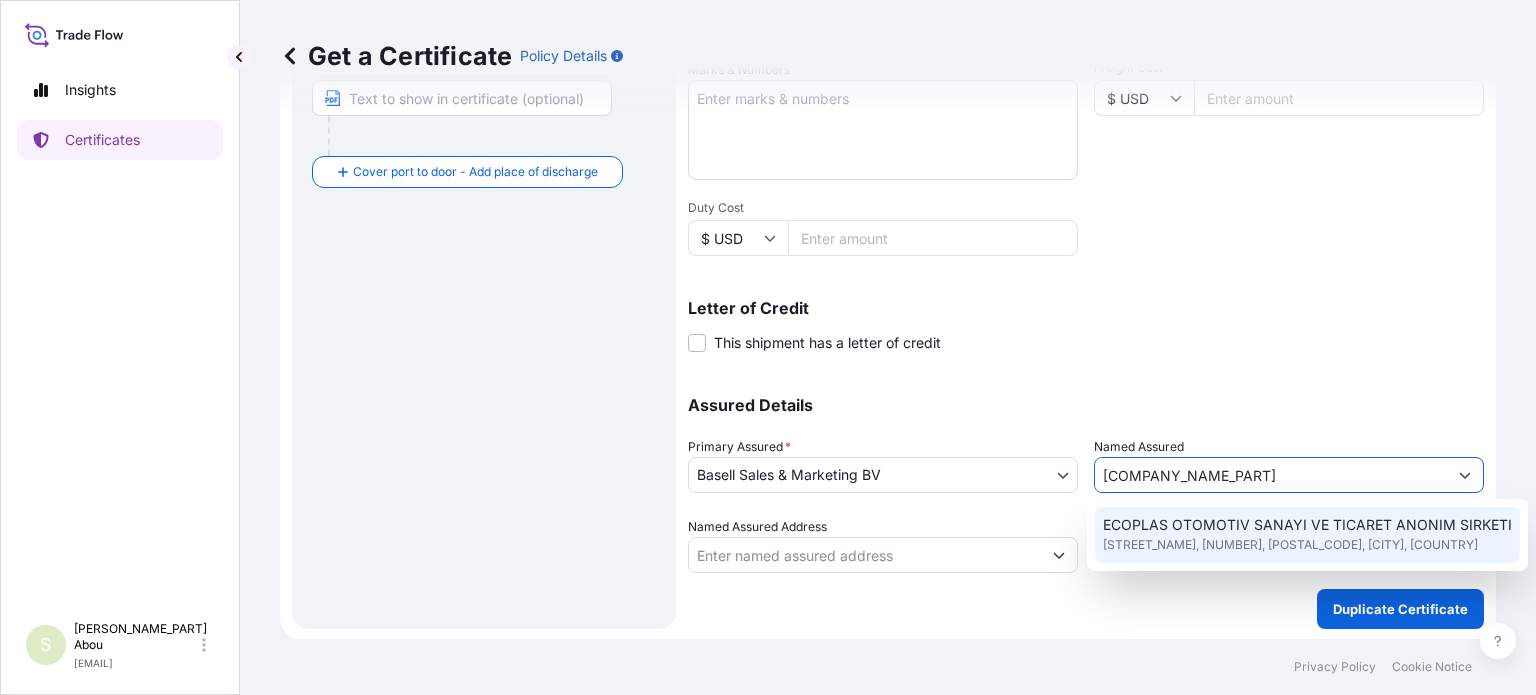click on "ECOPLAS OTOMOTIV SANAYI VE TICARET ANONIM SIRKETI" at bounding box center [1307, 525] 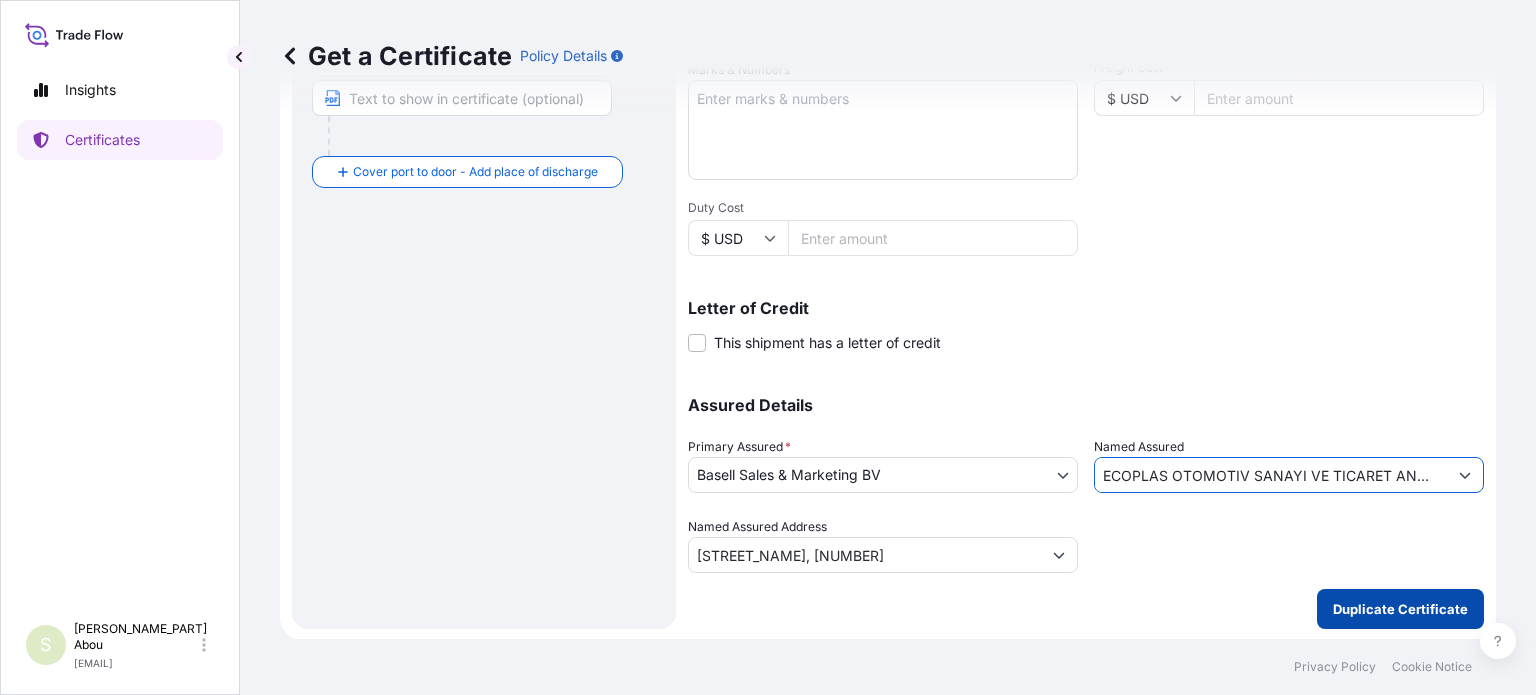 type on "ECOPLAS OTOMOTIV SANAYI VE TICARET ANONIM SIRKETI" 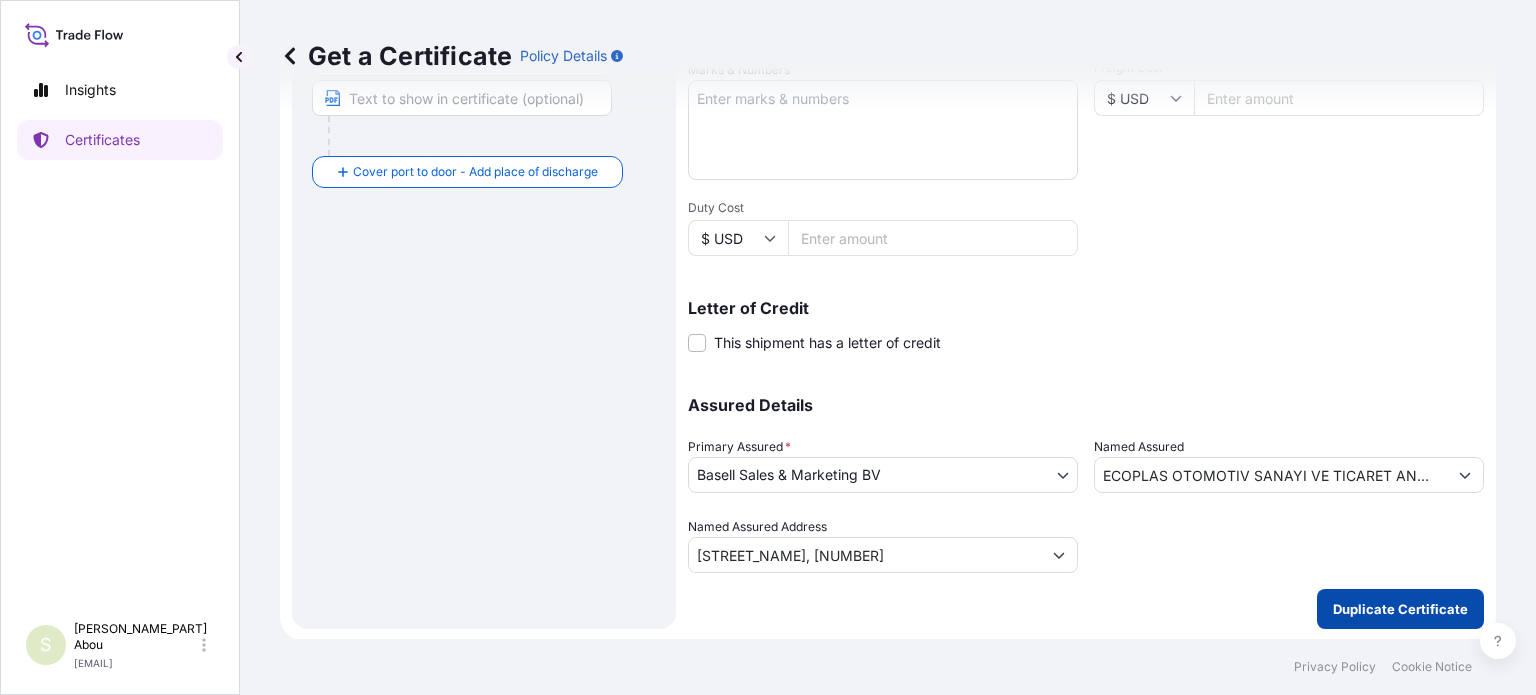 click on "Duplicate Certificate" at bounding box center (1400, 609) 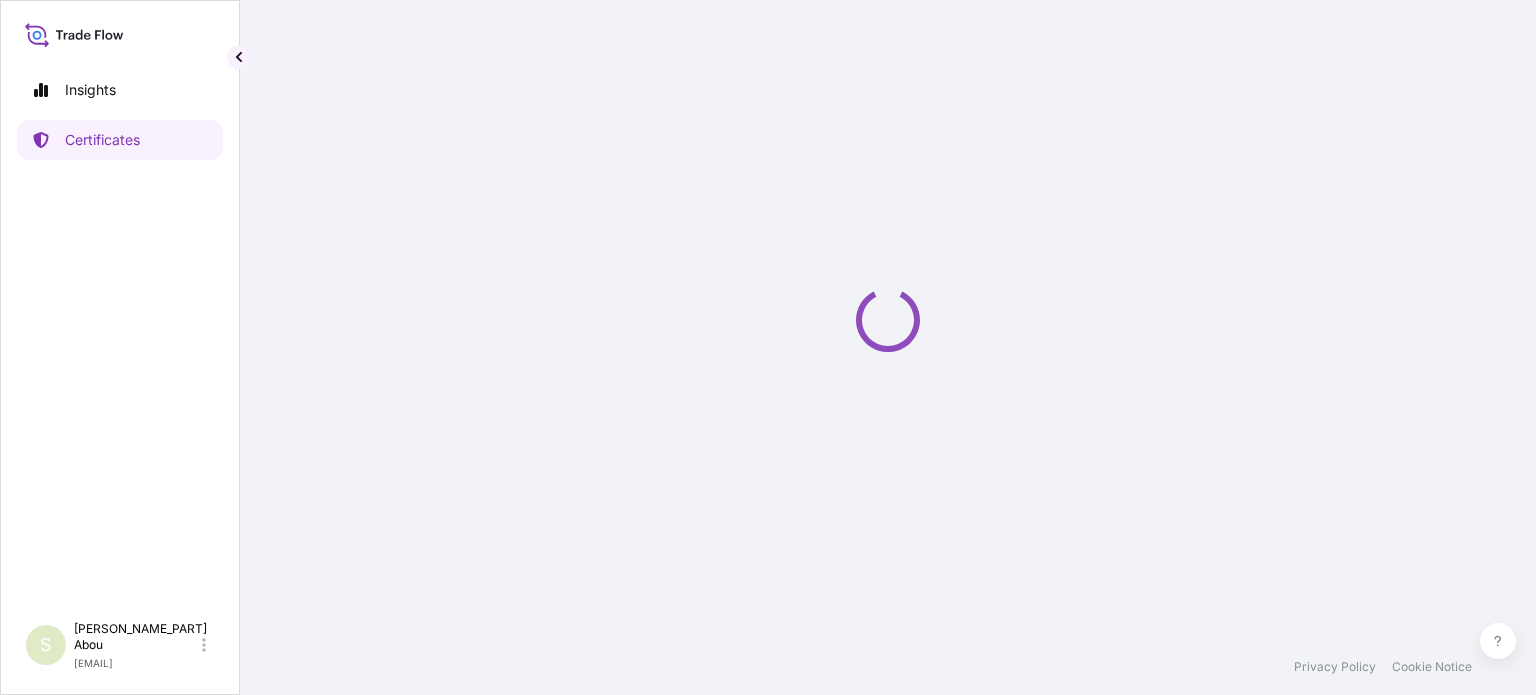scroll, scrollTop: 0, scrollLeft: 0, axis: both 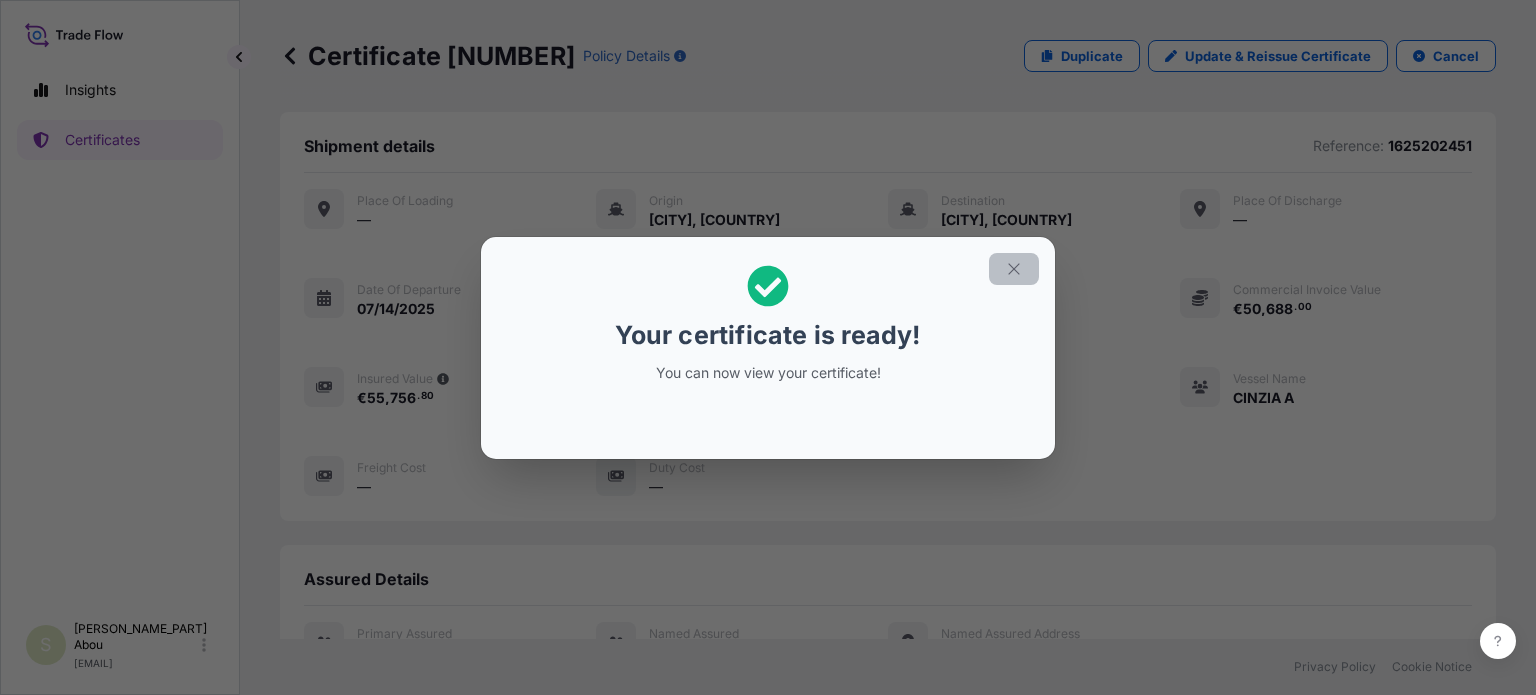 click 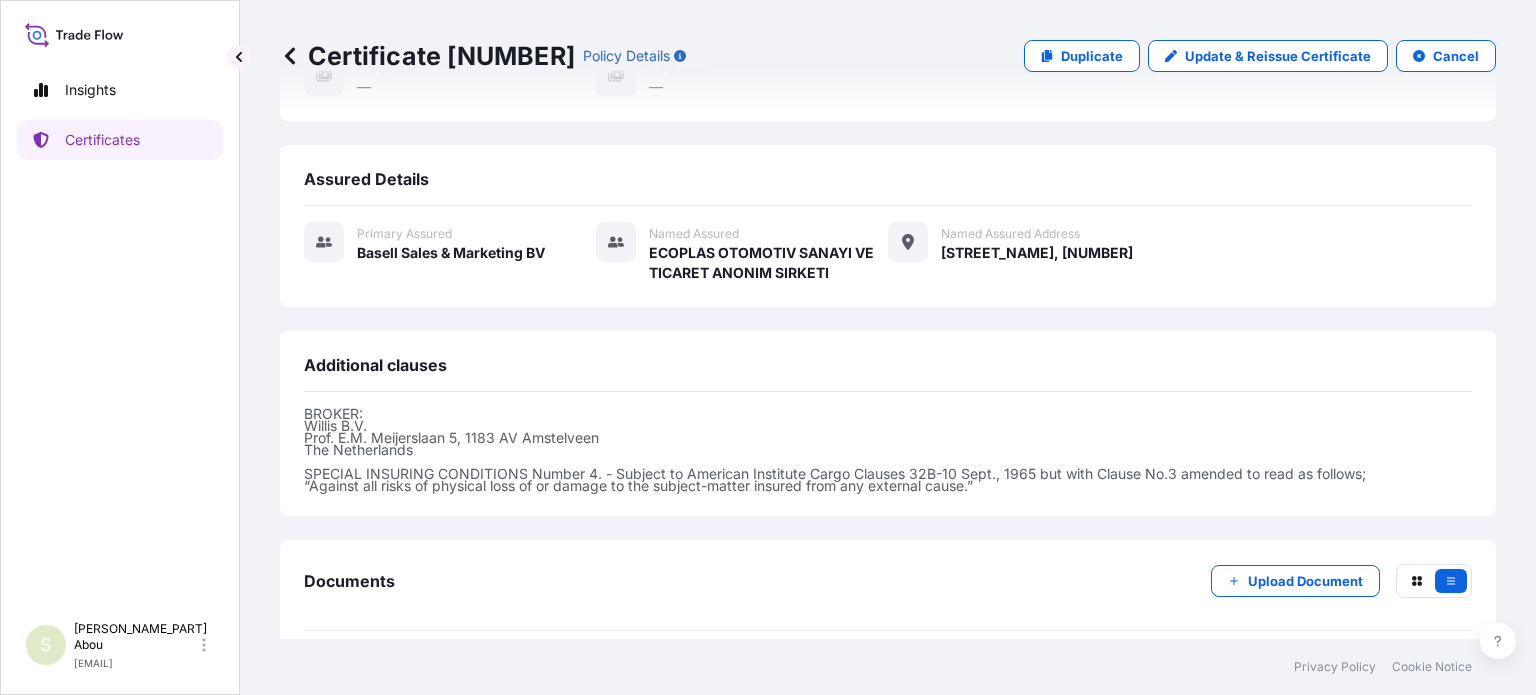 scroll, scrollTop: 481, scrollLeft: 0, axis: vertical 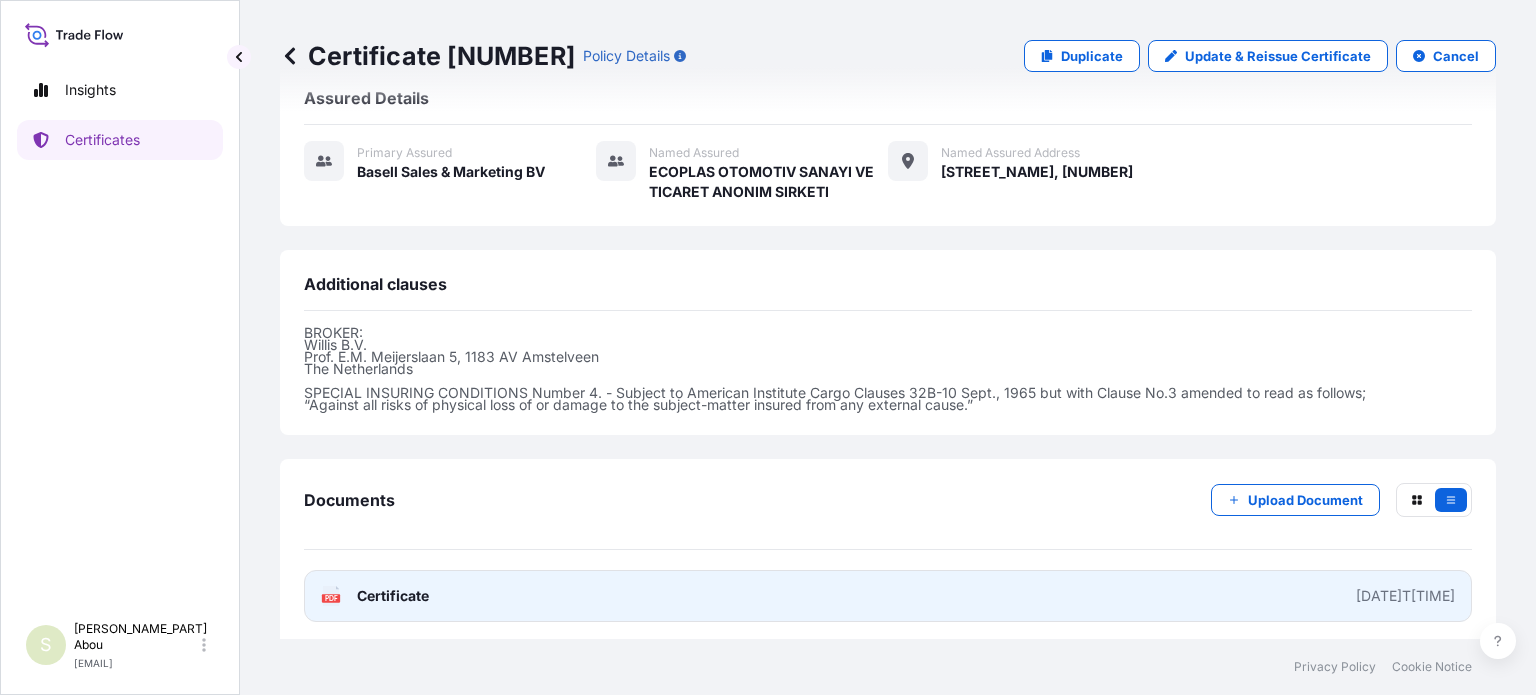 click on "PDF Certificate [DATE]T[TIME]" at bounding box center [888, 596] 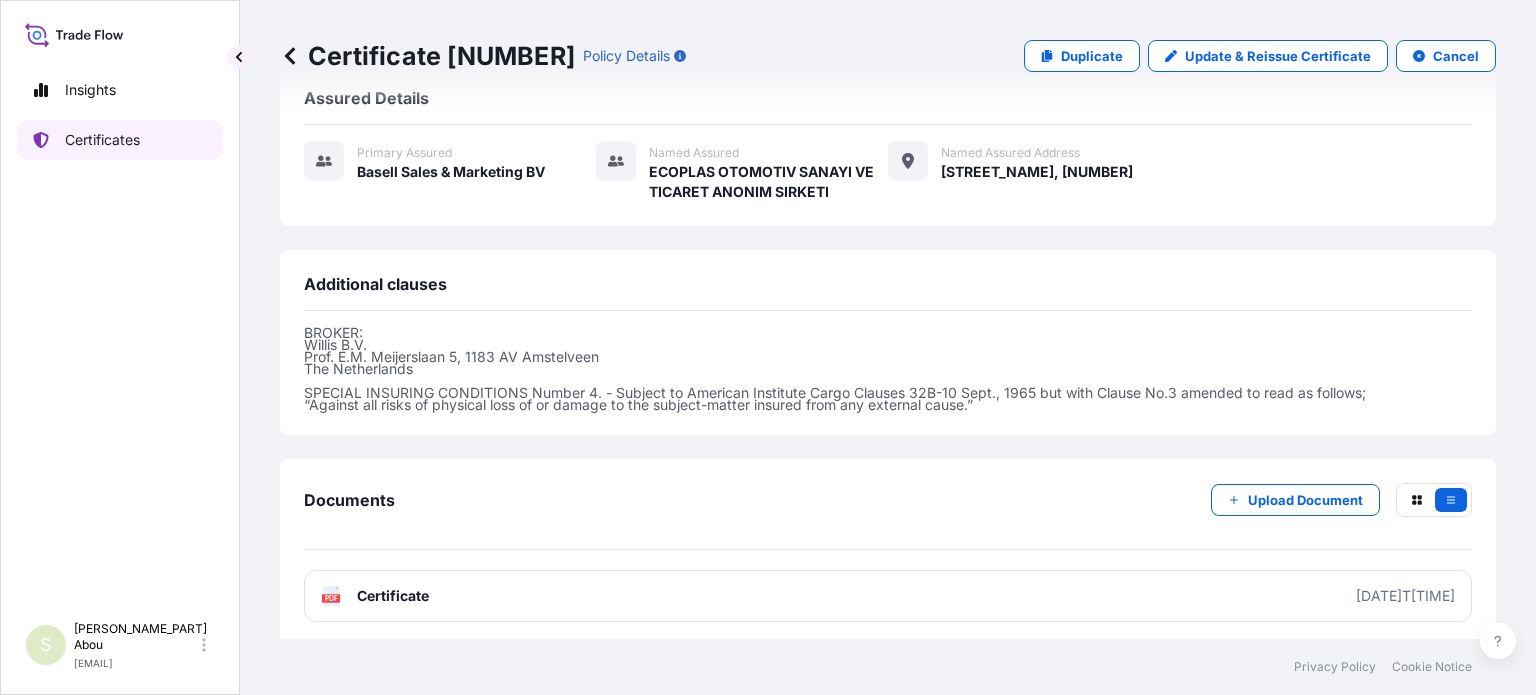 click on "Certificates" at bounding box center [120, 140] 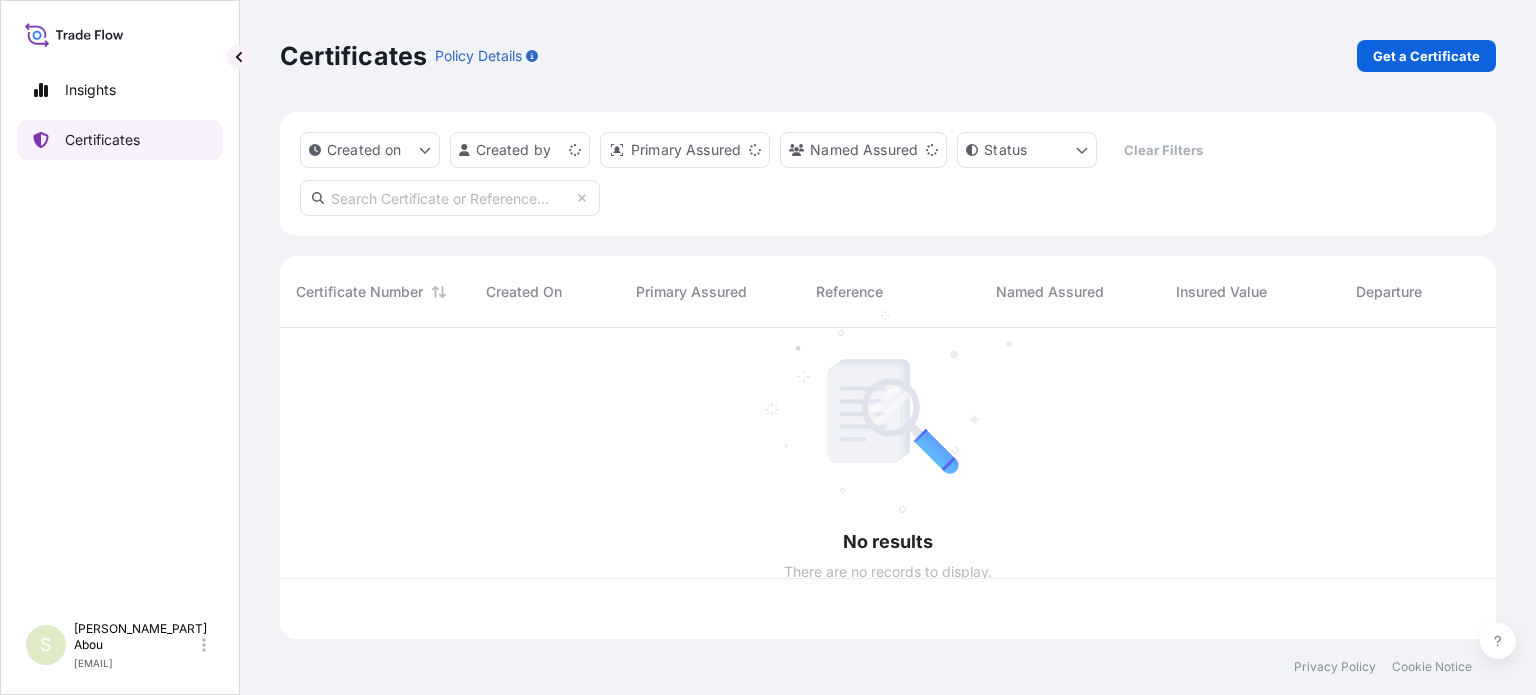 scroll, scrollTop: 0, scrollLeft: 0, axis: both 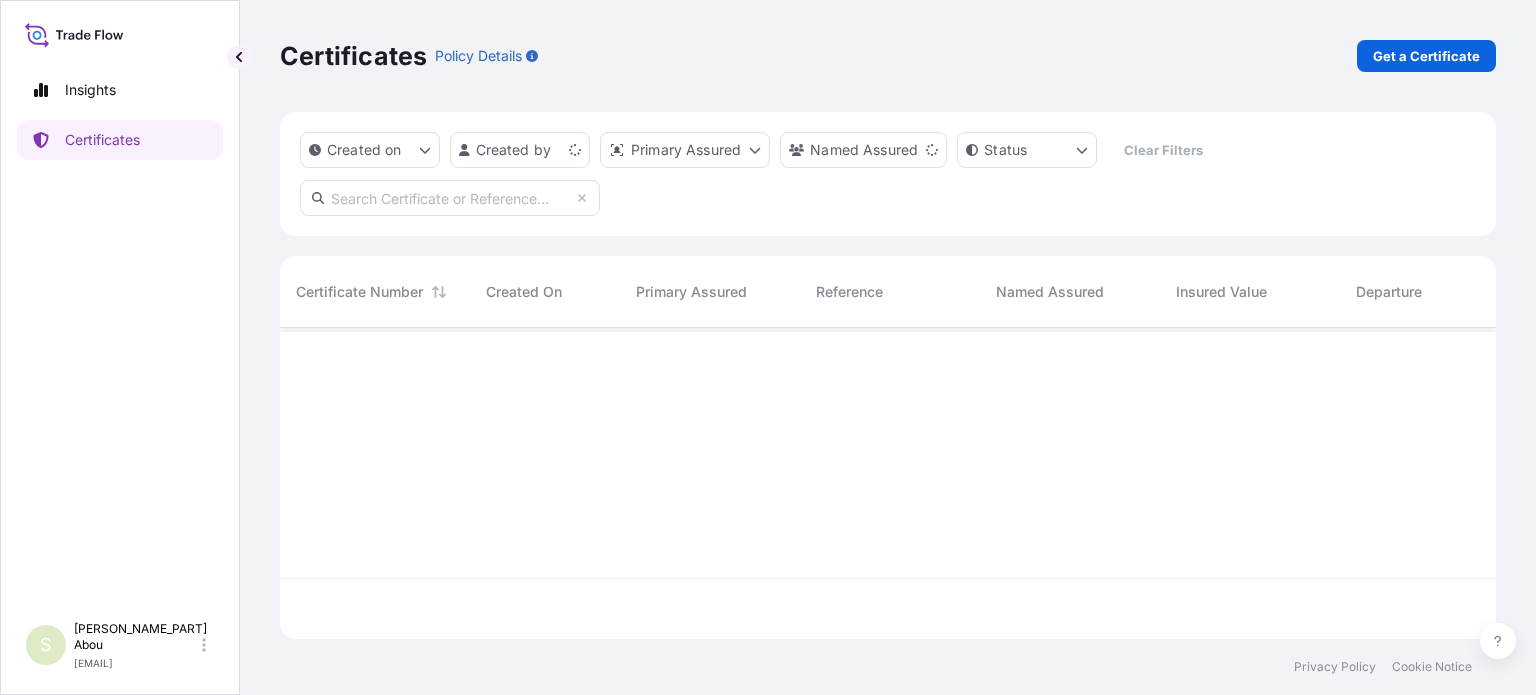 click at bounding box center [450, 198] 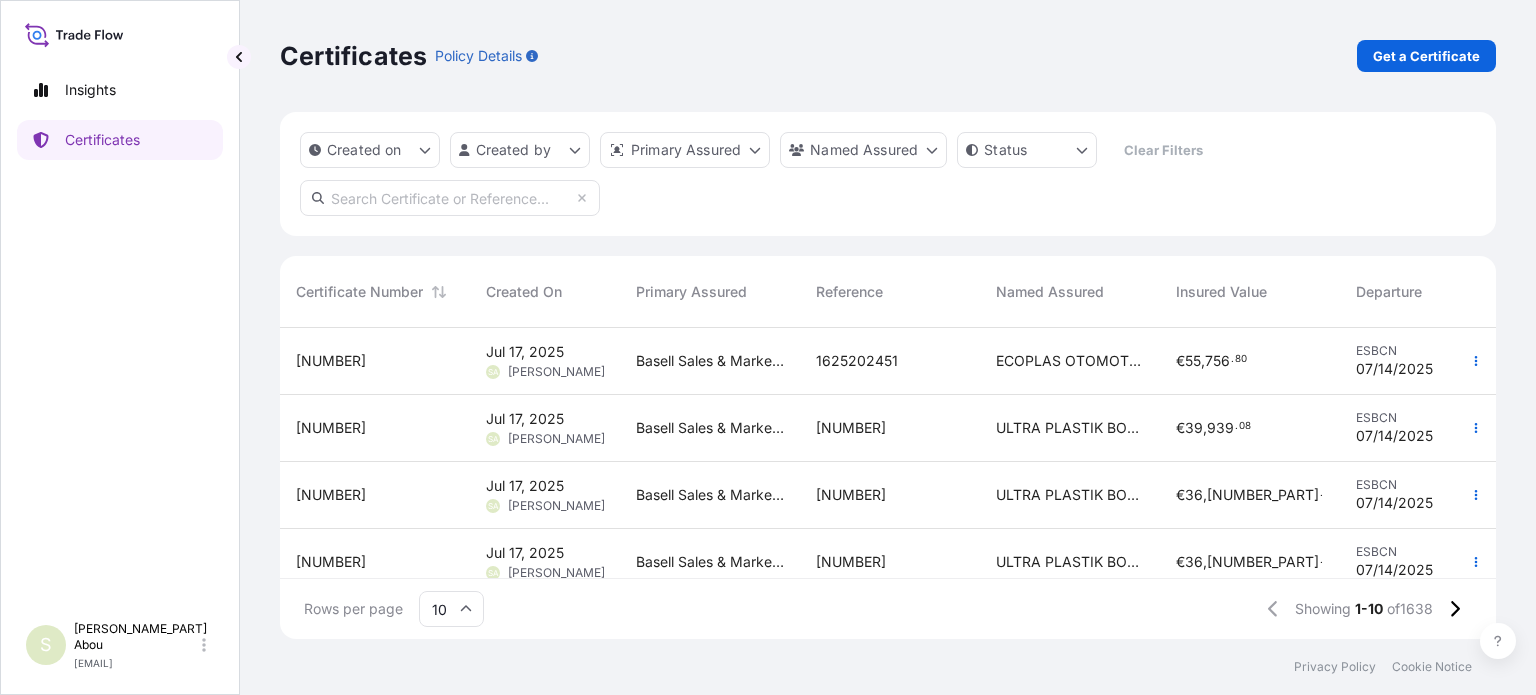 click at bounding box center [450, 198] 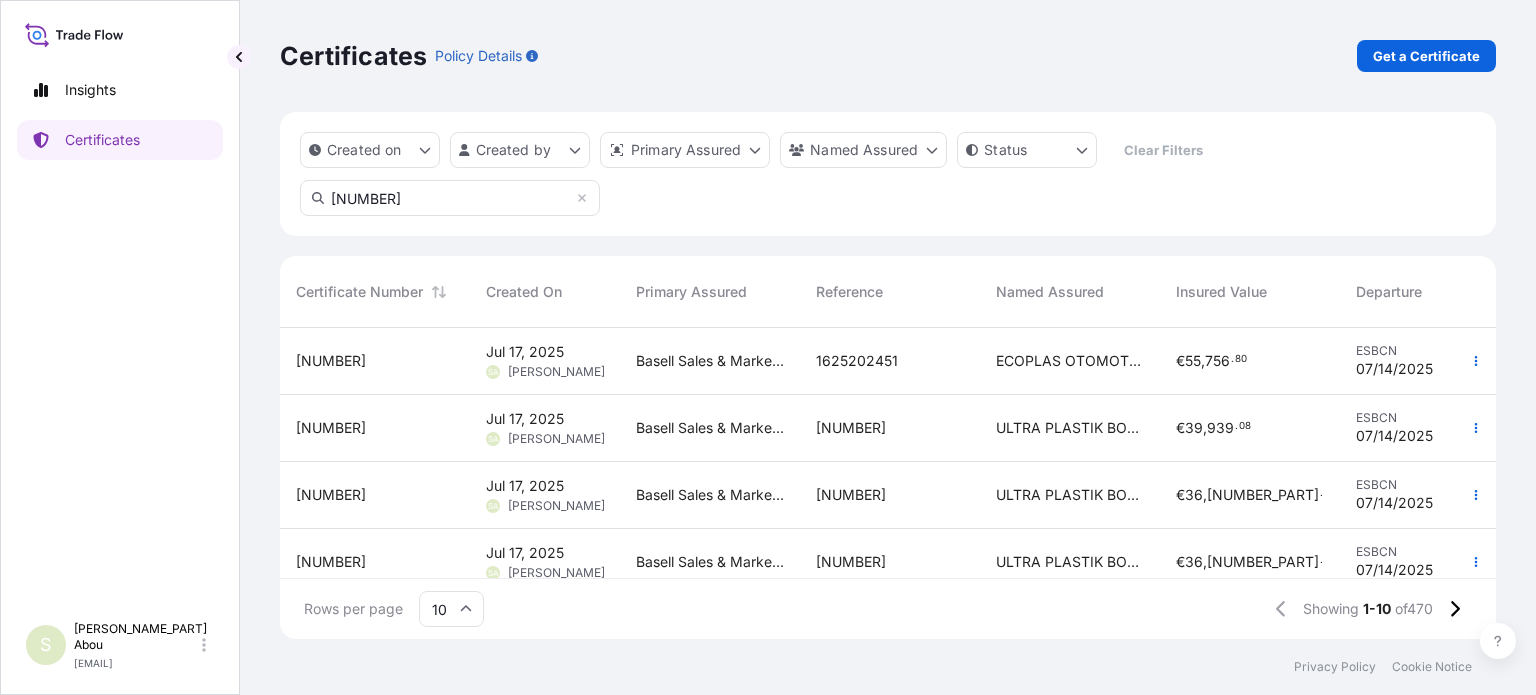 type on "[NUMBER]" 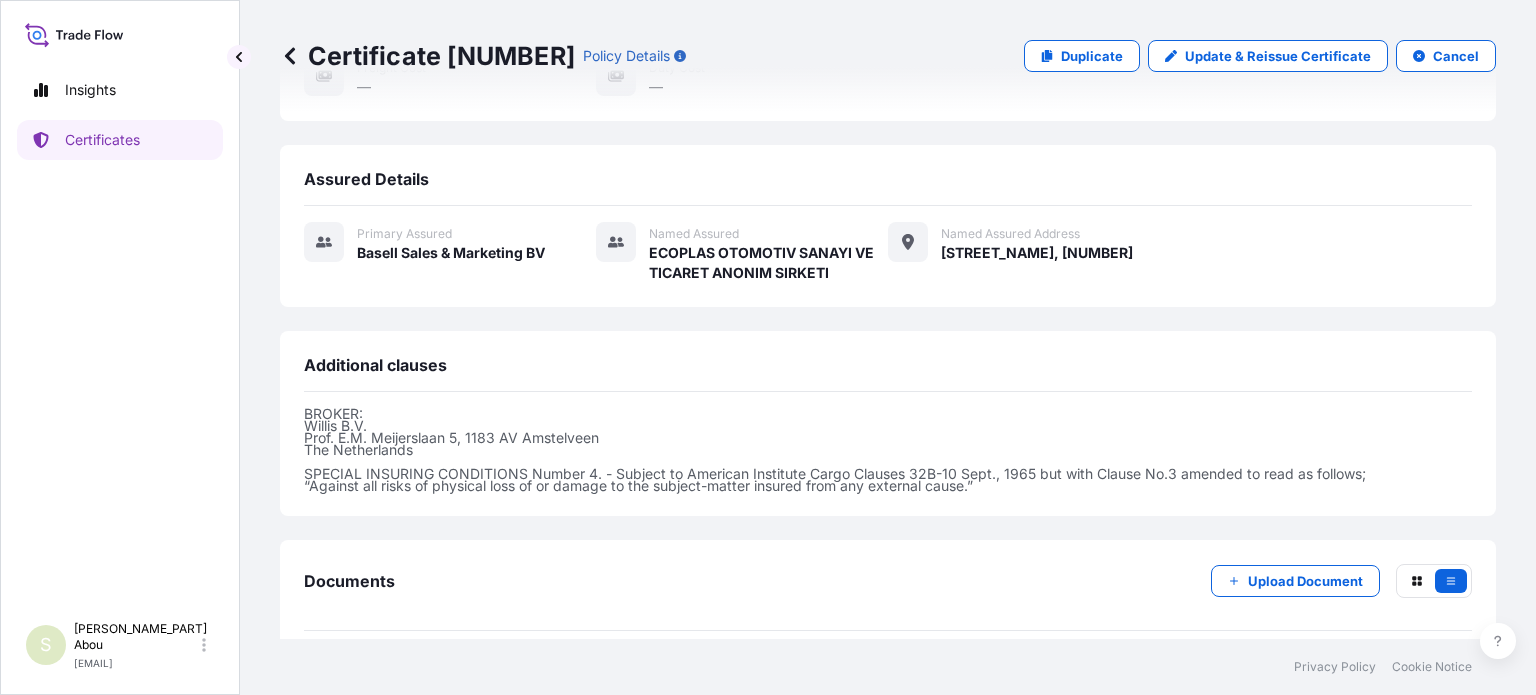 scroll, scrollTop: 481, scrollLeft: 0, axis: vertical 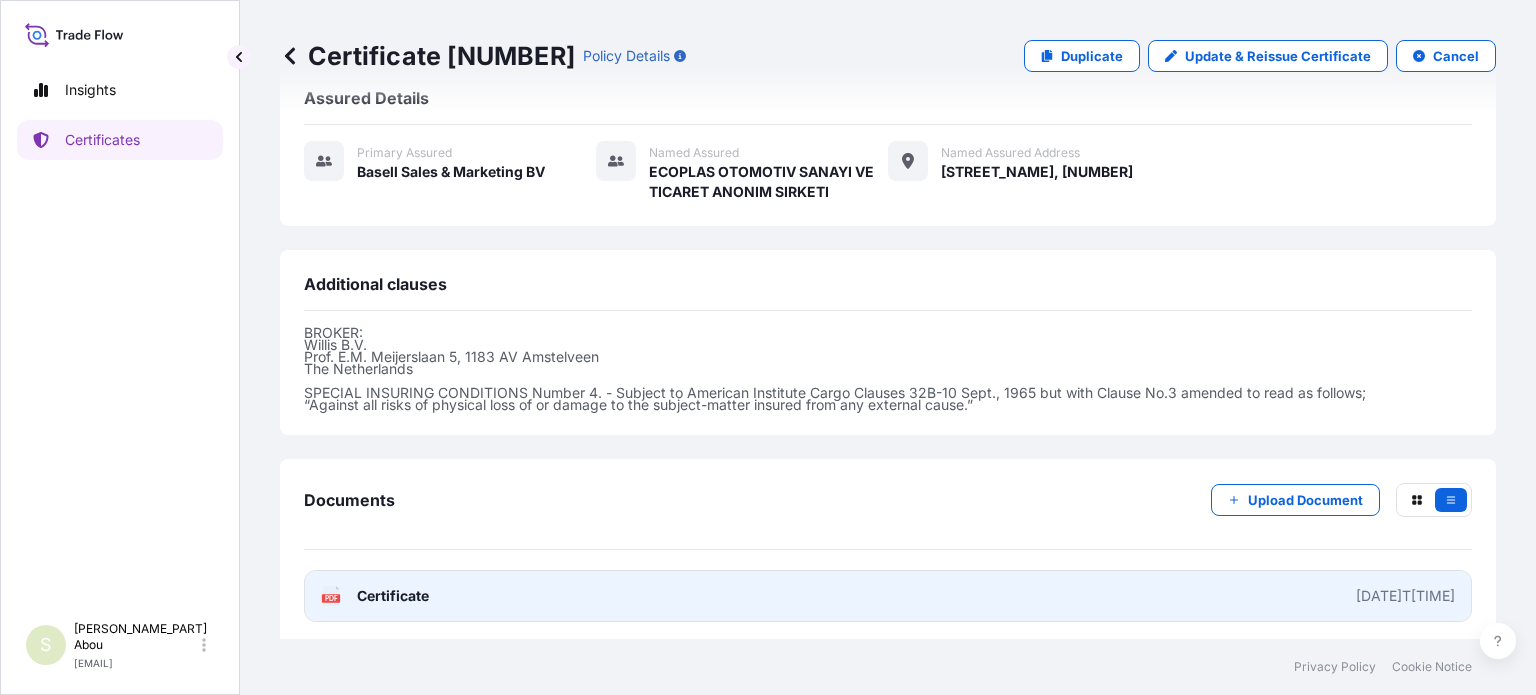 click on "PDF Certificate [DATE]T[TIME]" at bounding box center (888, 596) 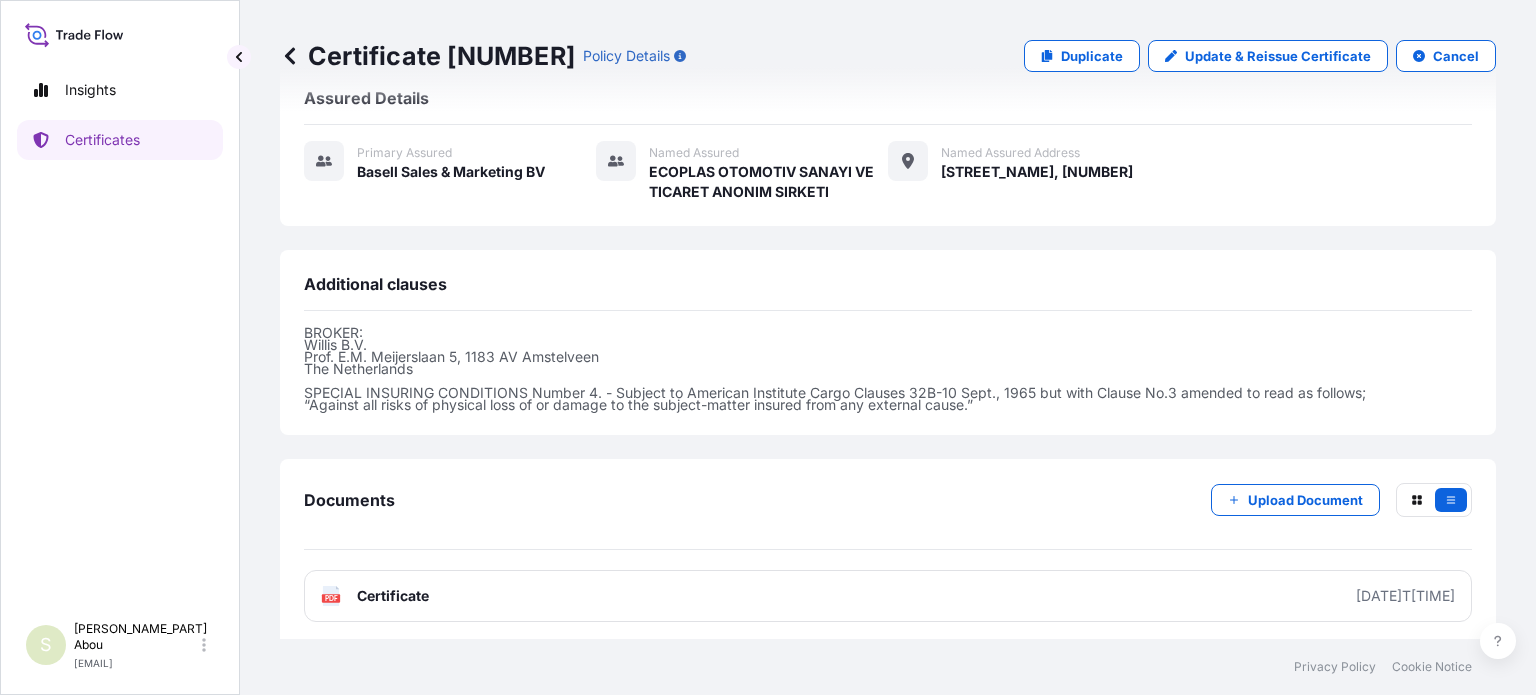 click 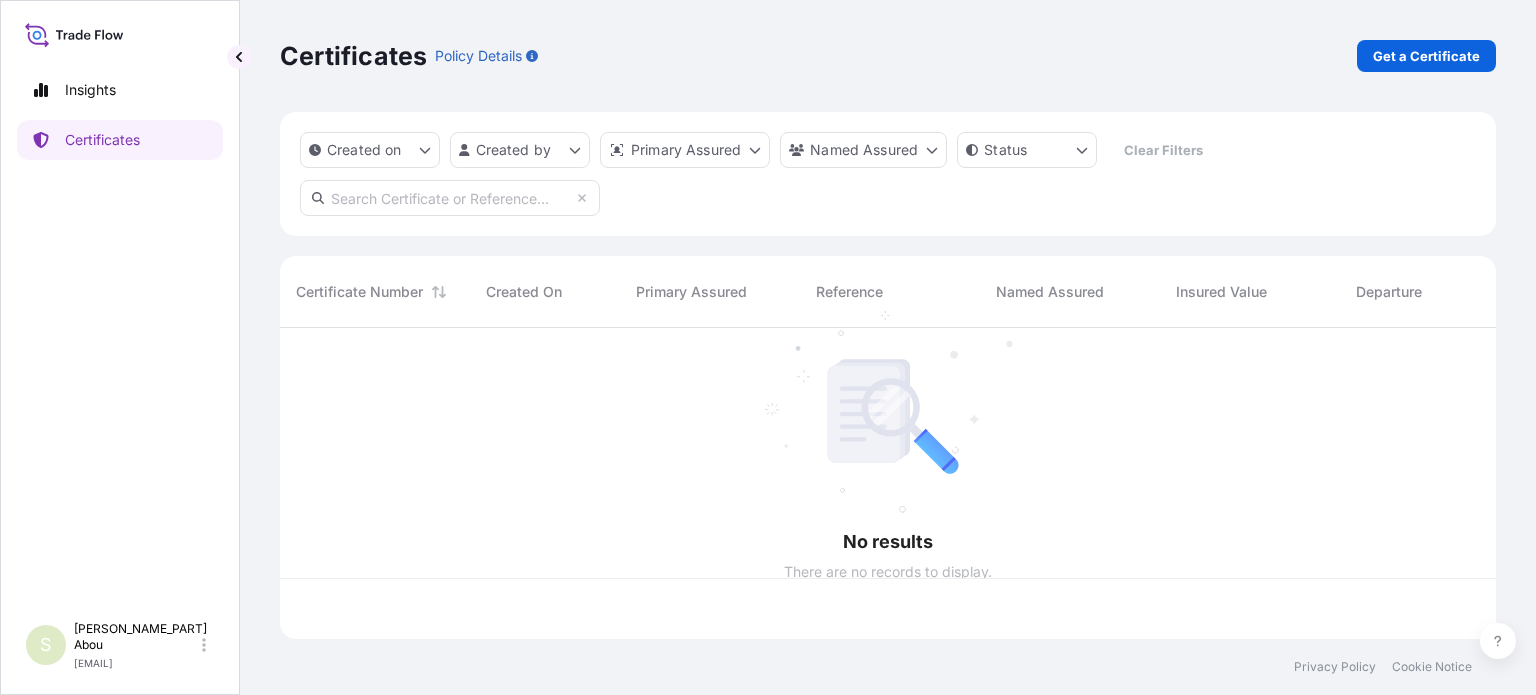scroll, scrollTop: 0, scrollLeft: 0, axis: both 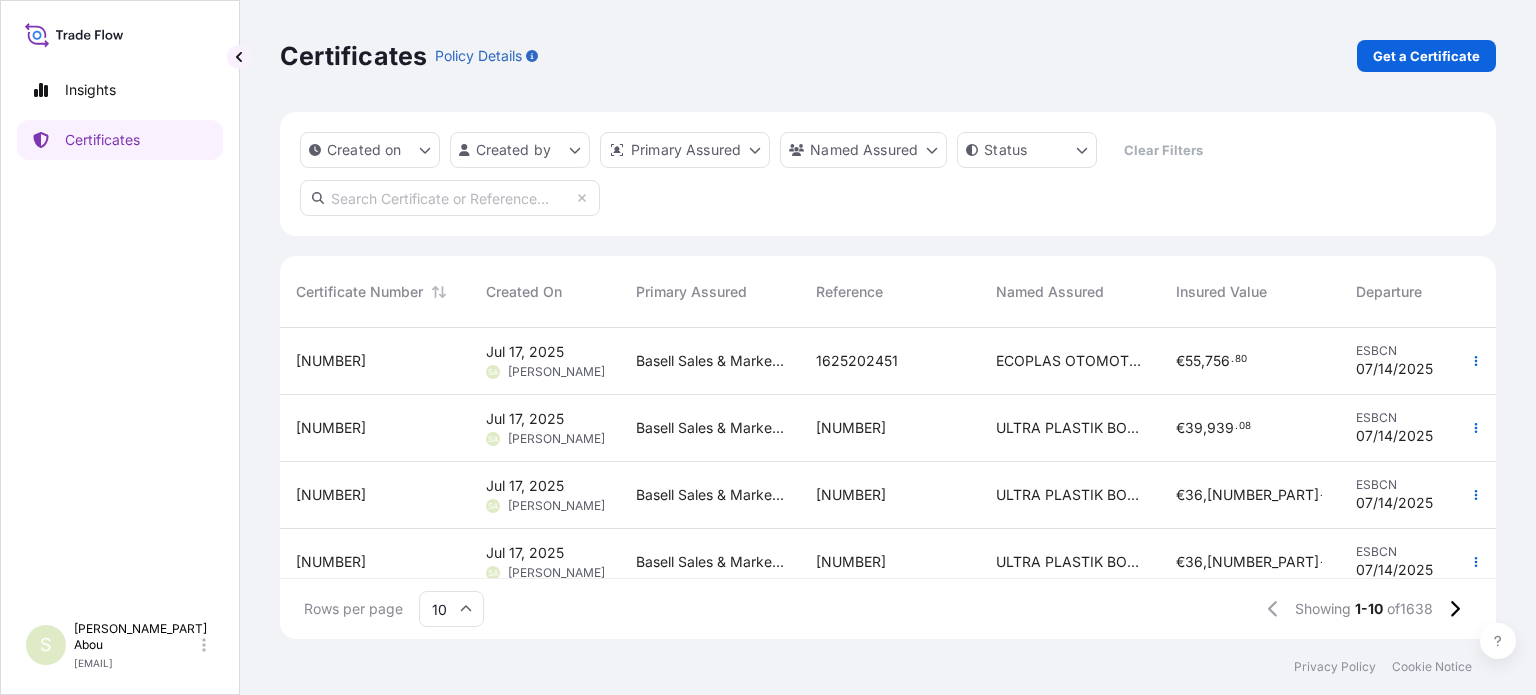 click at bounding box center [450, 198] 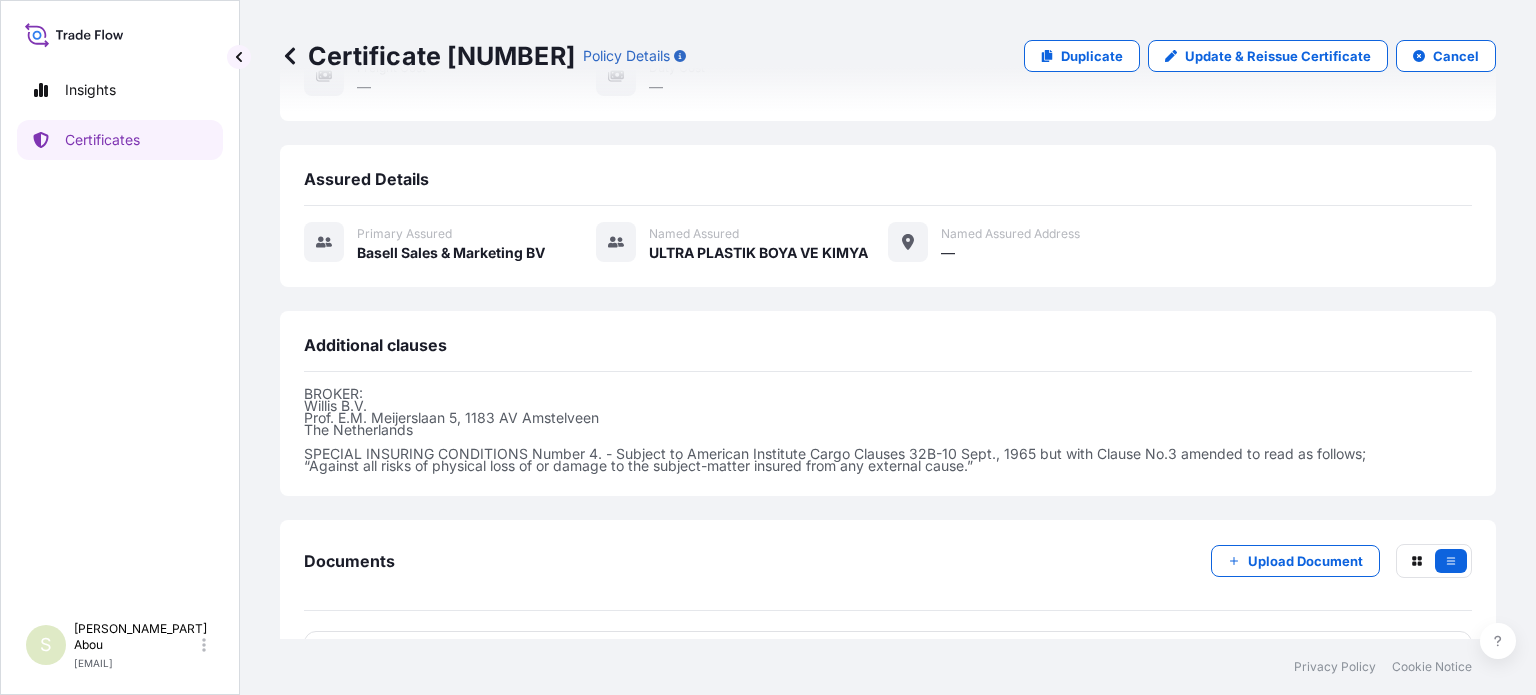 scroll, scrollTop: 461, scrollLeft: 0, axis: vertical 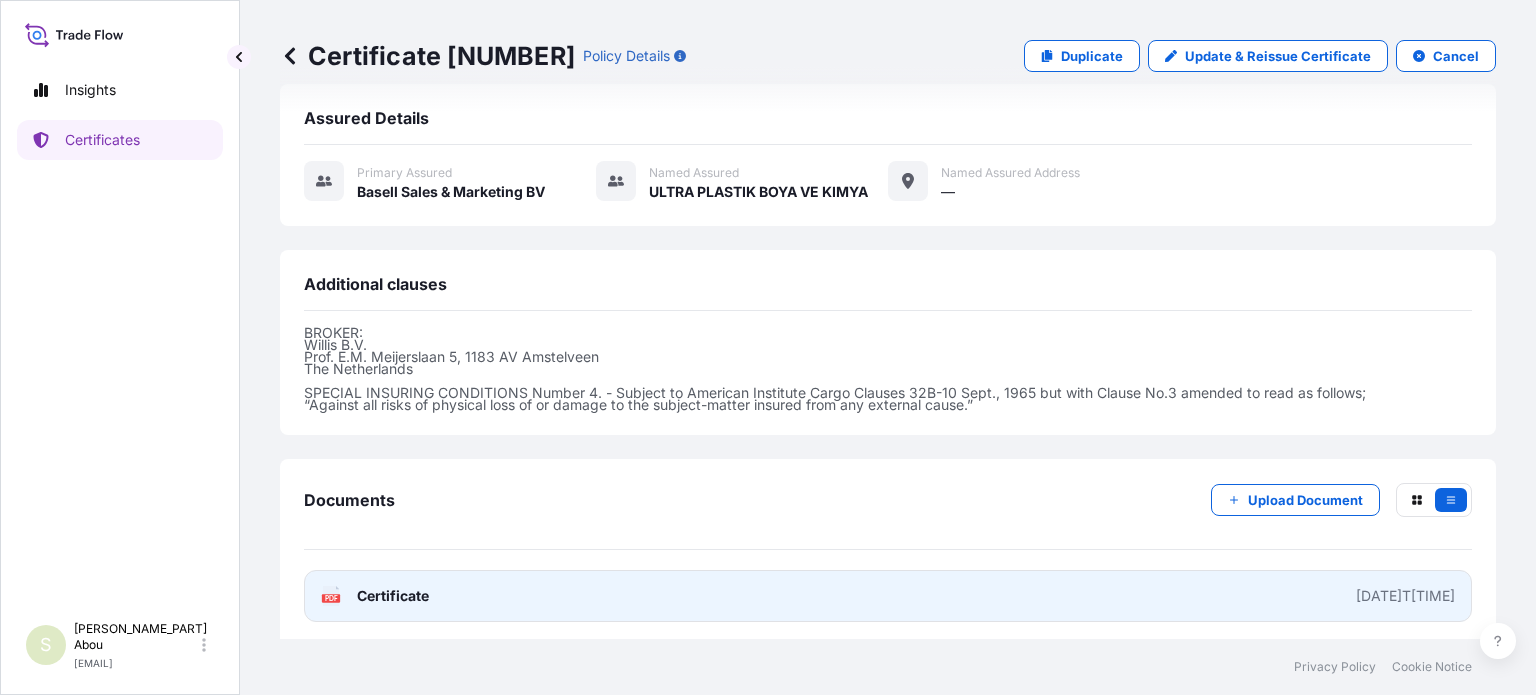 click on "PDF Certificate [DATE]T[TIME]" at bounding box center [888, 596] 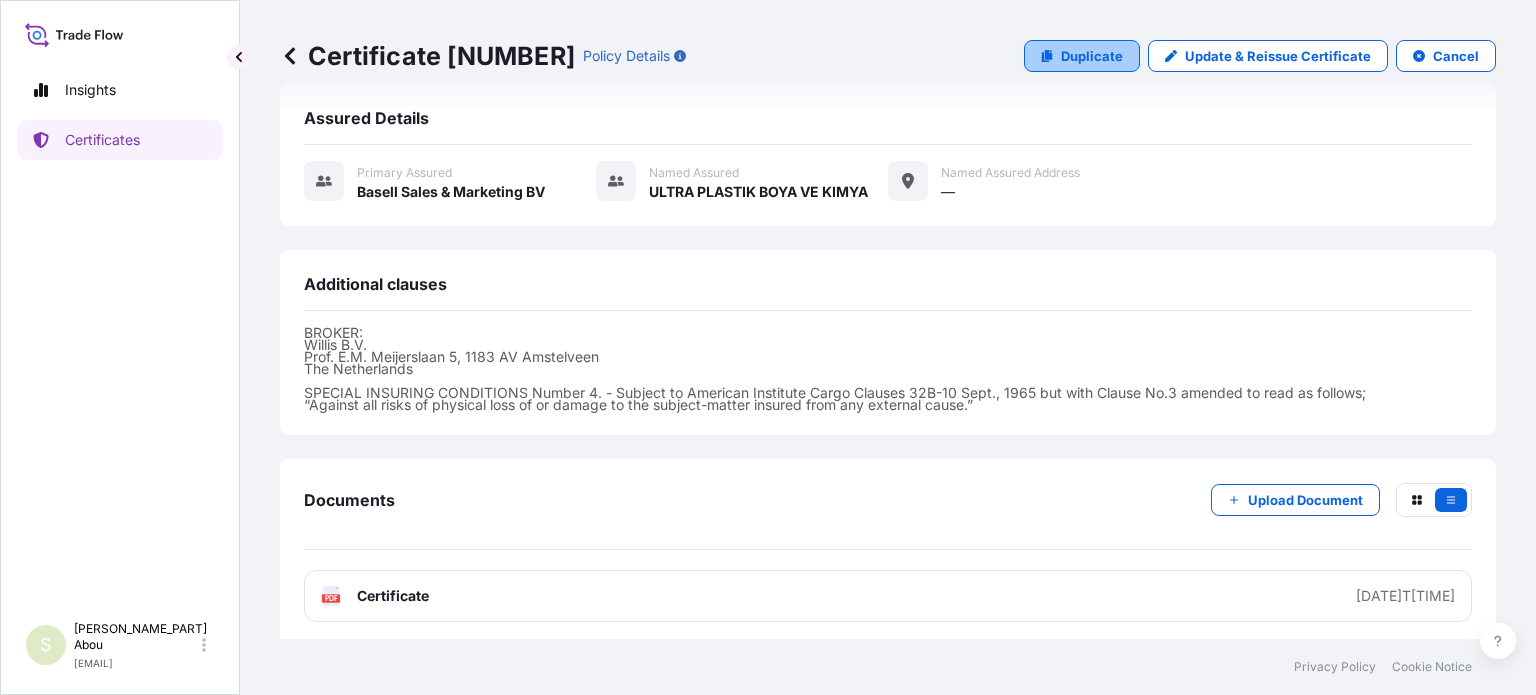 click on "Duplicate" at bounding box center (1092, 56) 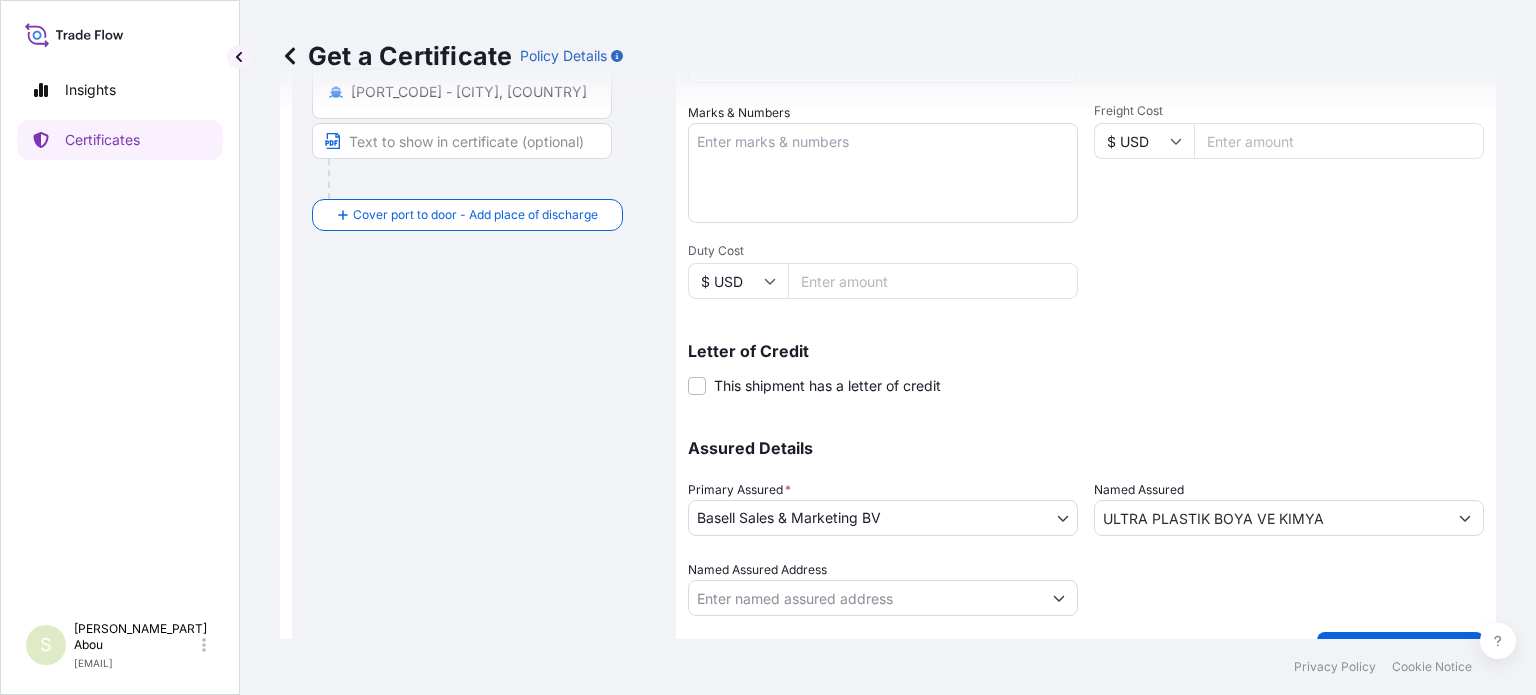 scroll, scrollTop: 0, scrollLeft: 0, axis: both 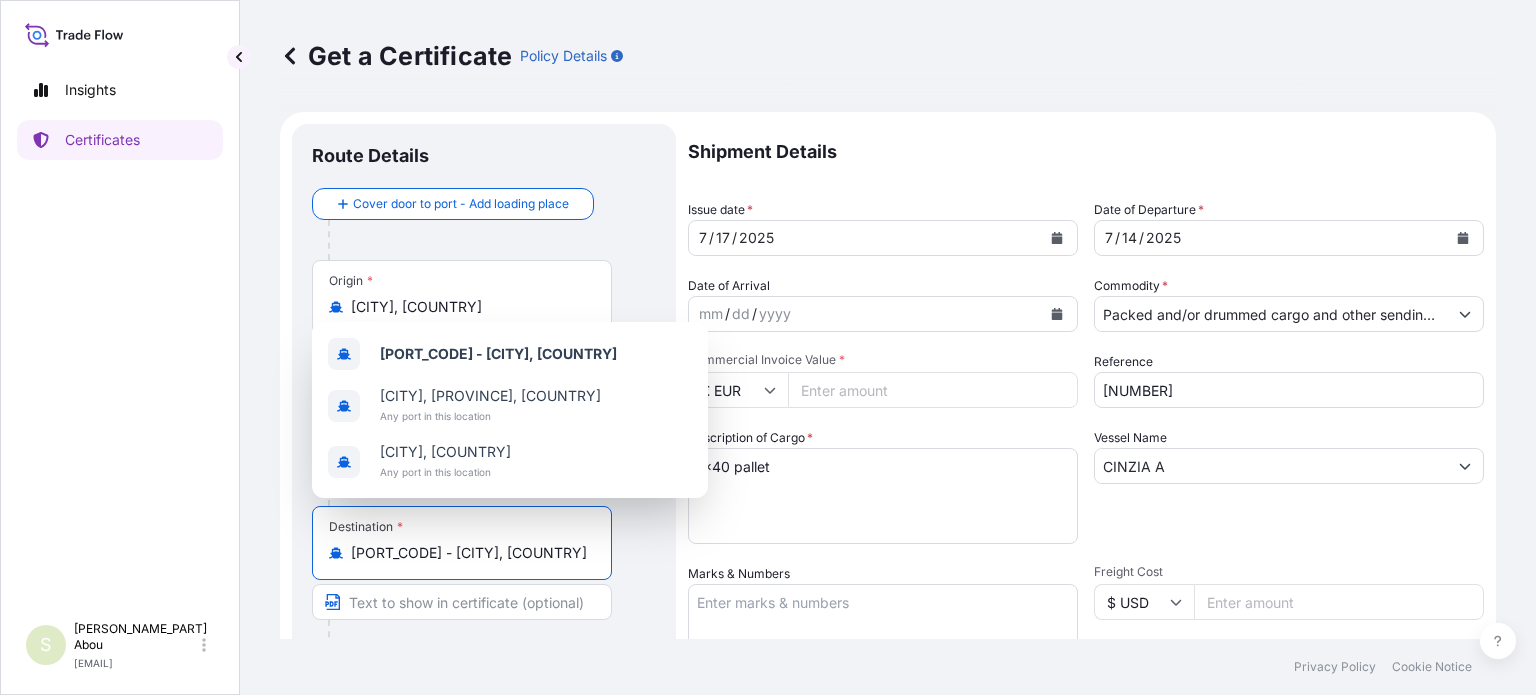 drag, startPoint x: 533, startPoint y: 559, endPoint x: 289, endPoint y: 554, distance: 244.05122 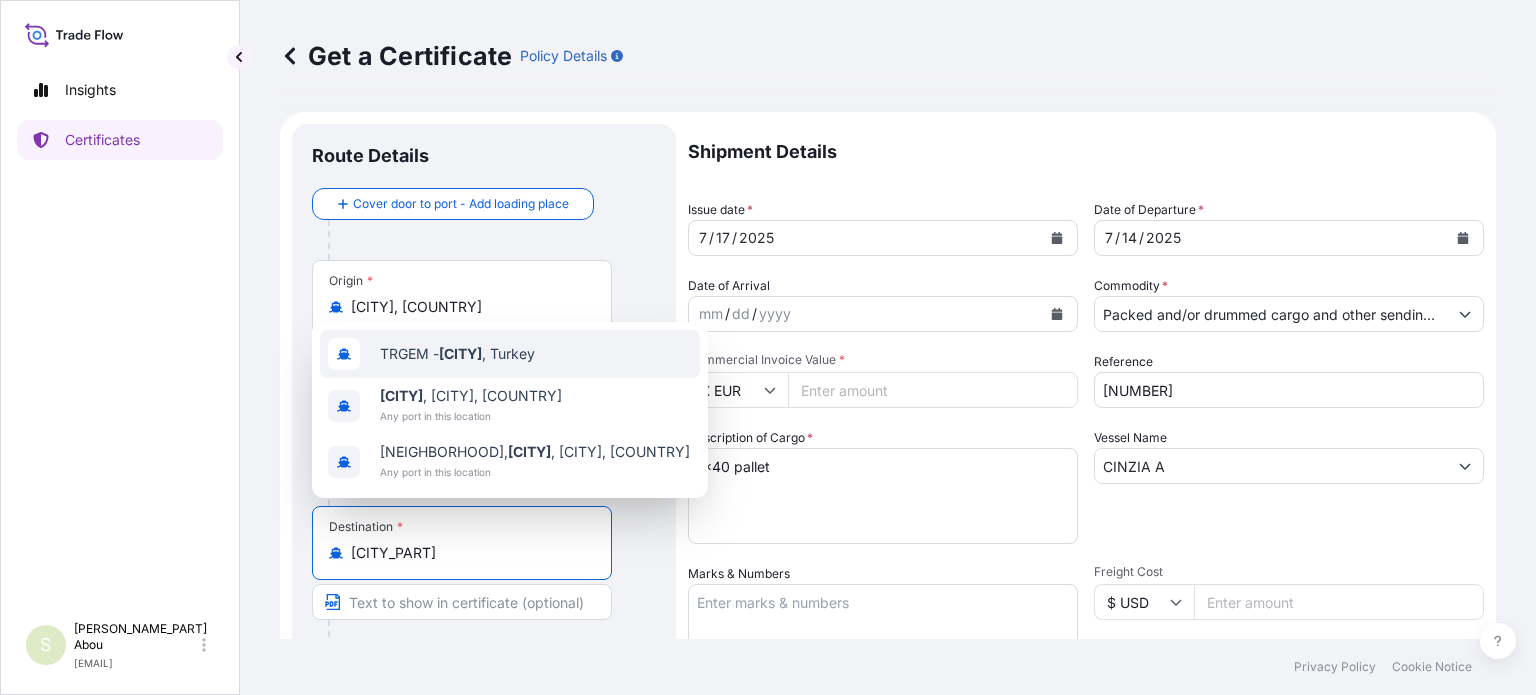 click on "[PORT_CODE] -  [CITY] , [COUNTRY]" at bounding box center (457, 354) 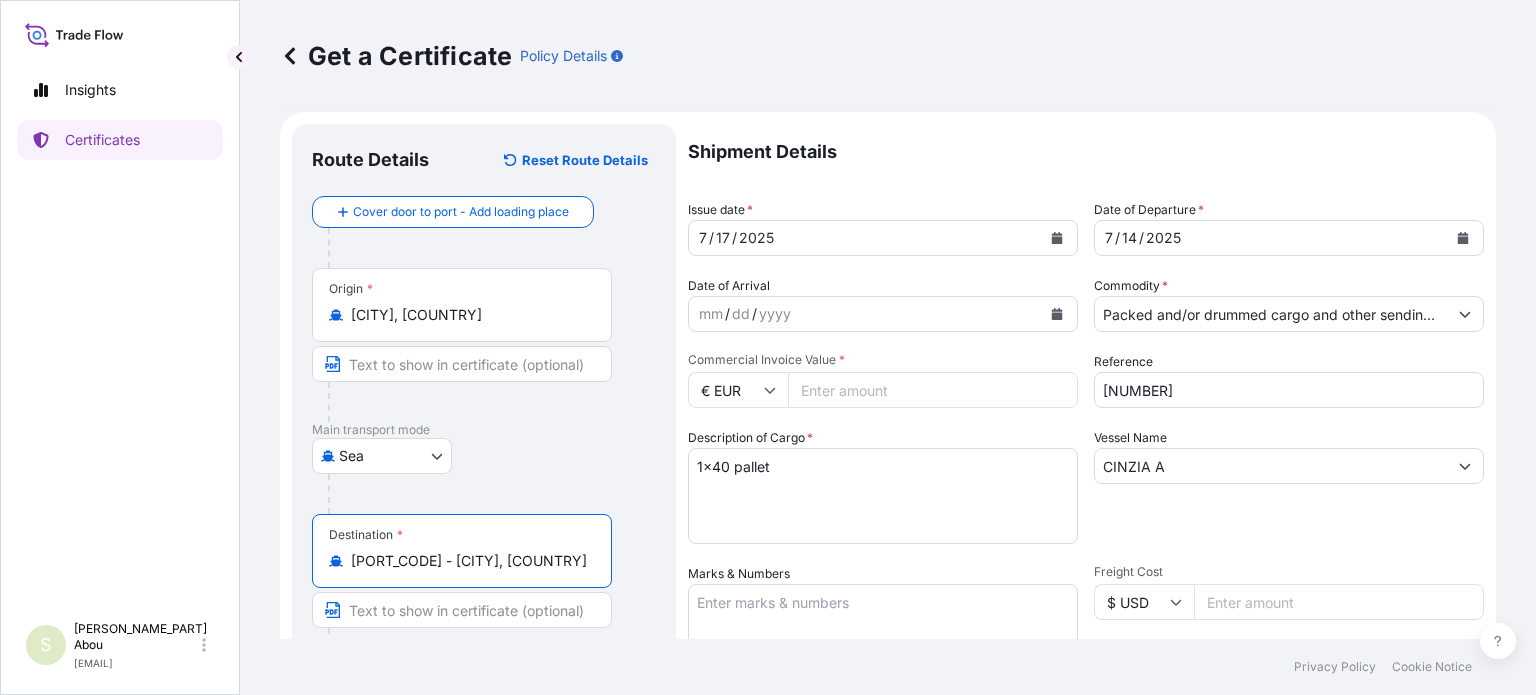 type on "[PORT_CODE] - [CITY], [COUNTRY]" 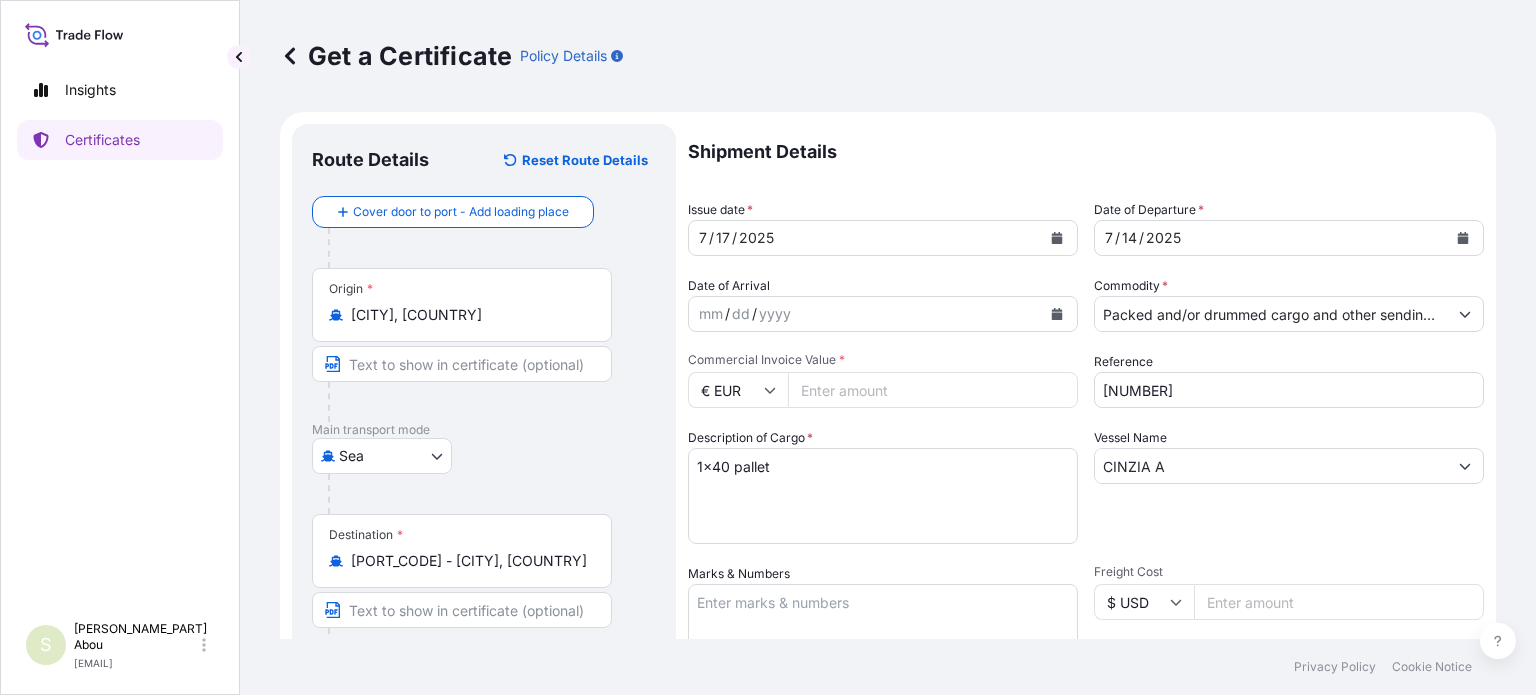 drag, startPoint x: 869, startPoint y: 395, endPoint x: 765, endPoint y: 399, distance: 104.0769 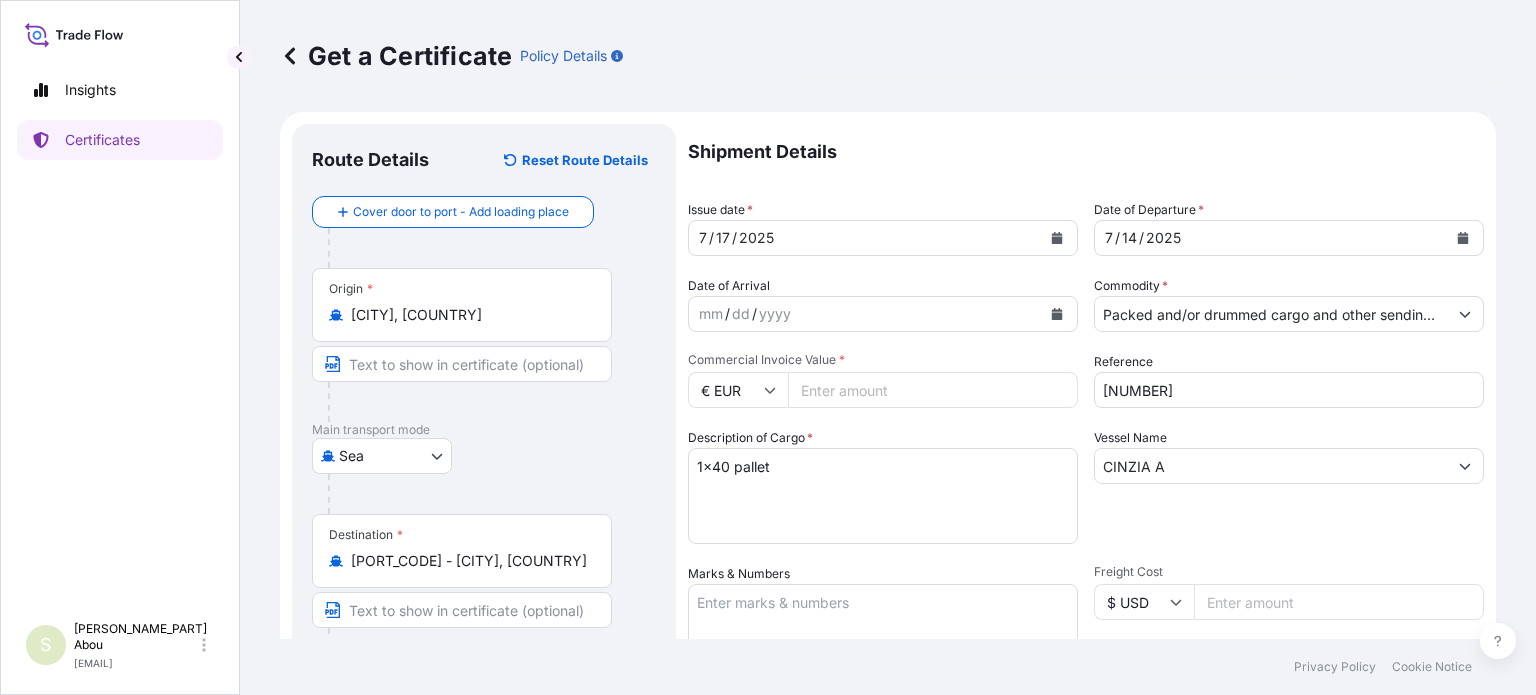 type on "[PRICE_PART]" 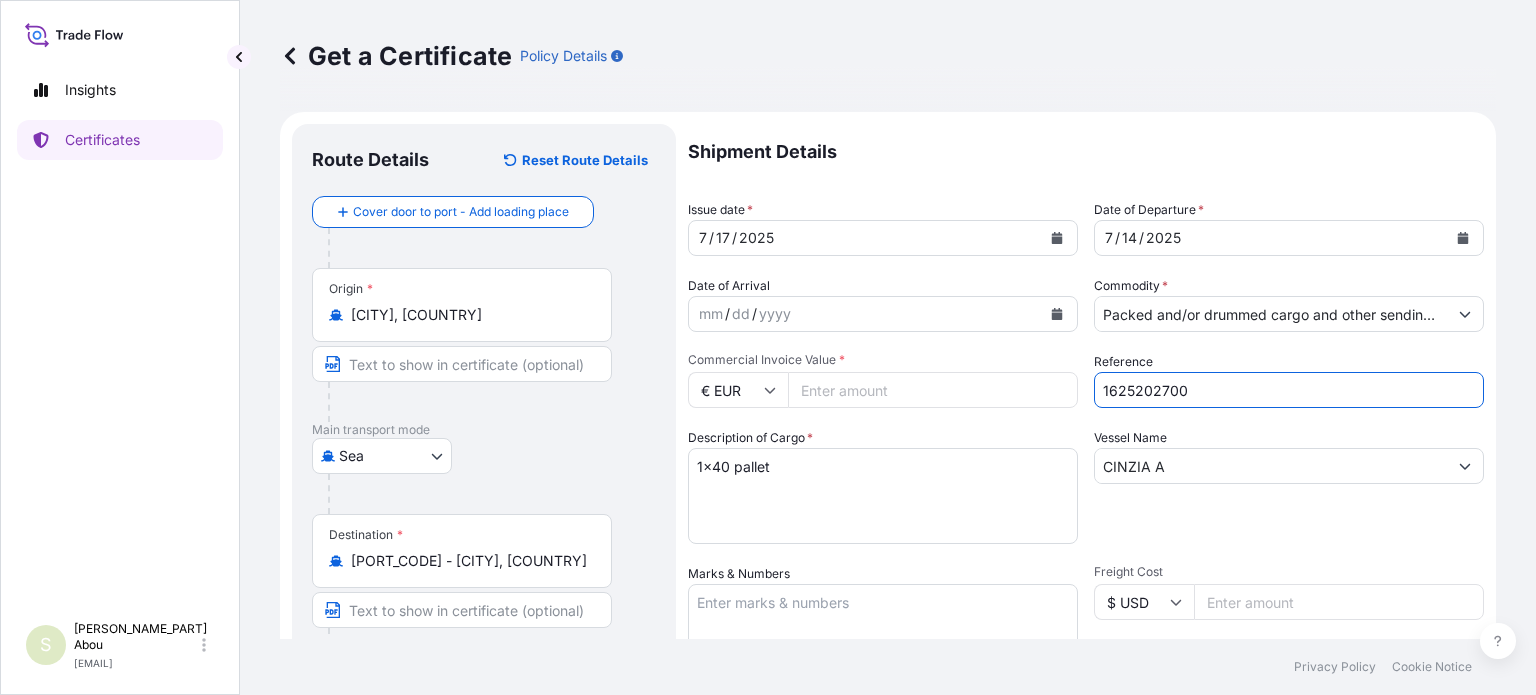 type on "1625202700" 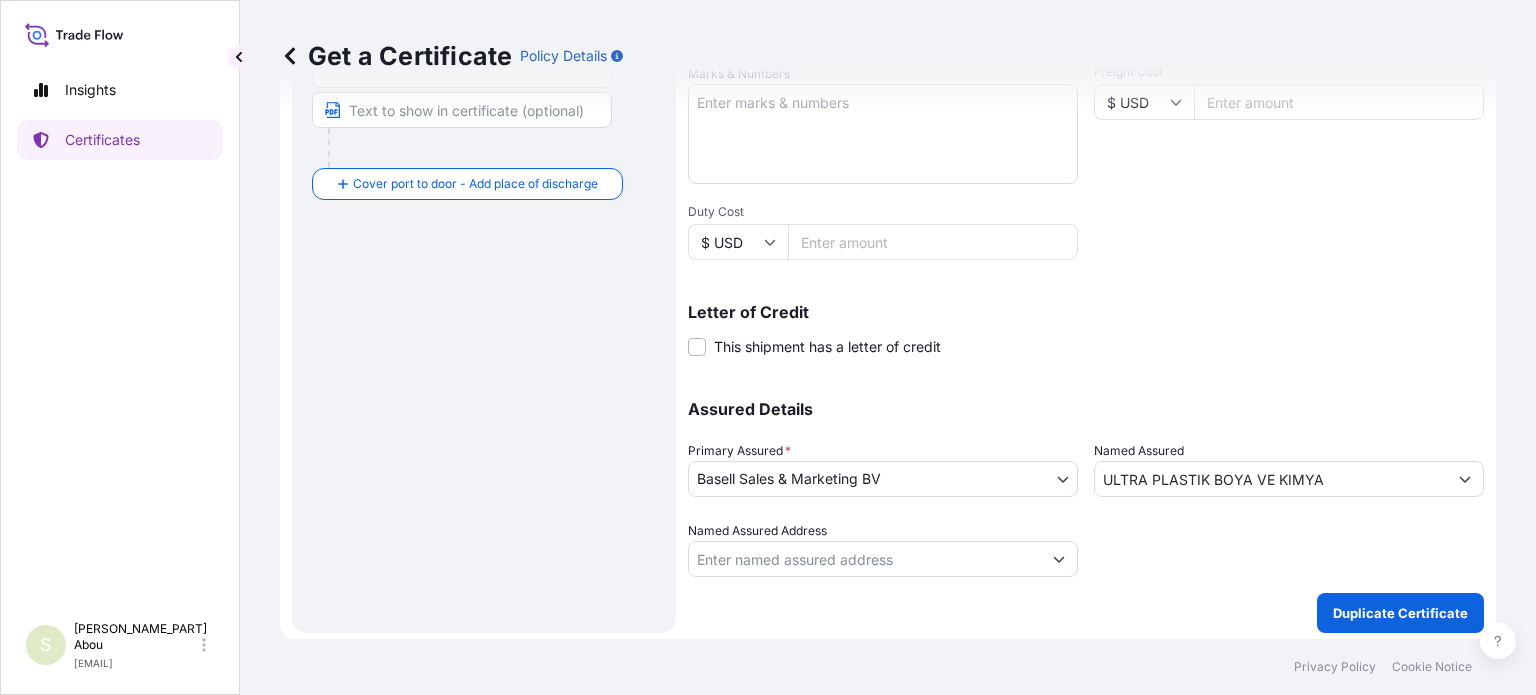 scroll, scrollTop: 504, scrollLeft: 0, axis: vertical 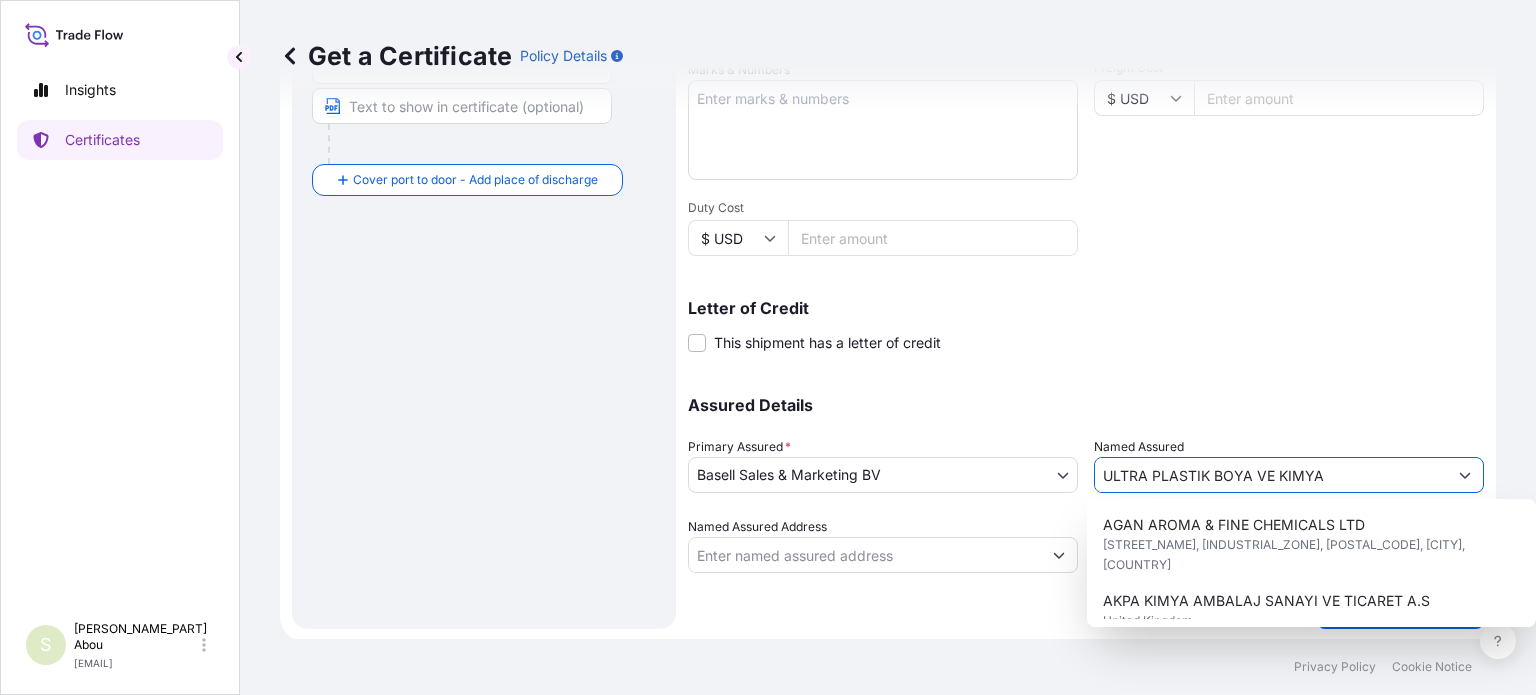 drag, startPoint x: 1094, startPoint y: 475, endPoint x: 1376, endPoint y: 455, distance: 282.70834 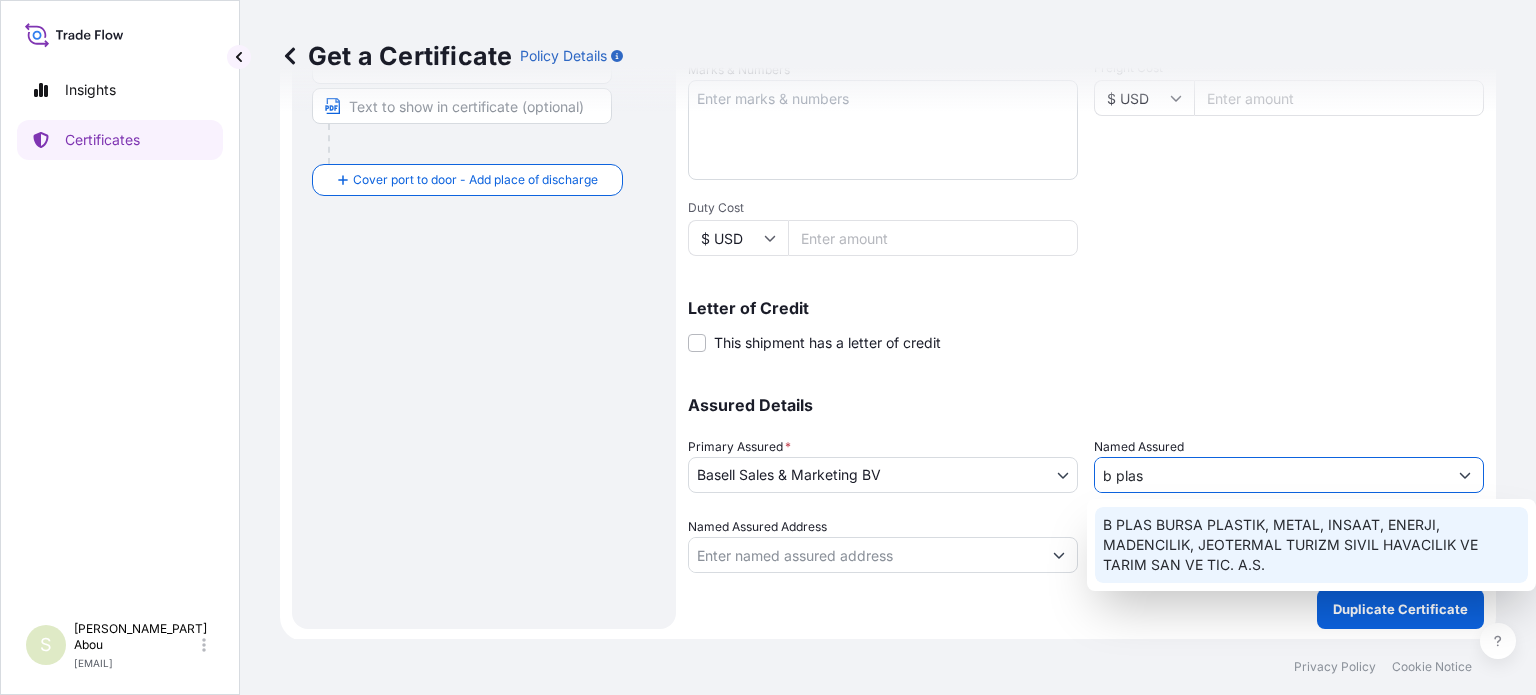click on "B PLAS BURSA PLASTIK, METAL, INSAAT, ENERJI, MADENCILIK, JEOTERMAL TURIZM SIVIL HAVACILIK VE TARIM SAN VE TIC. A.S." at bounding box center [1311, 545] 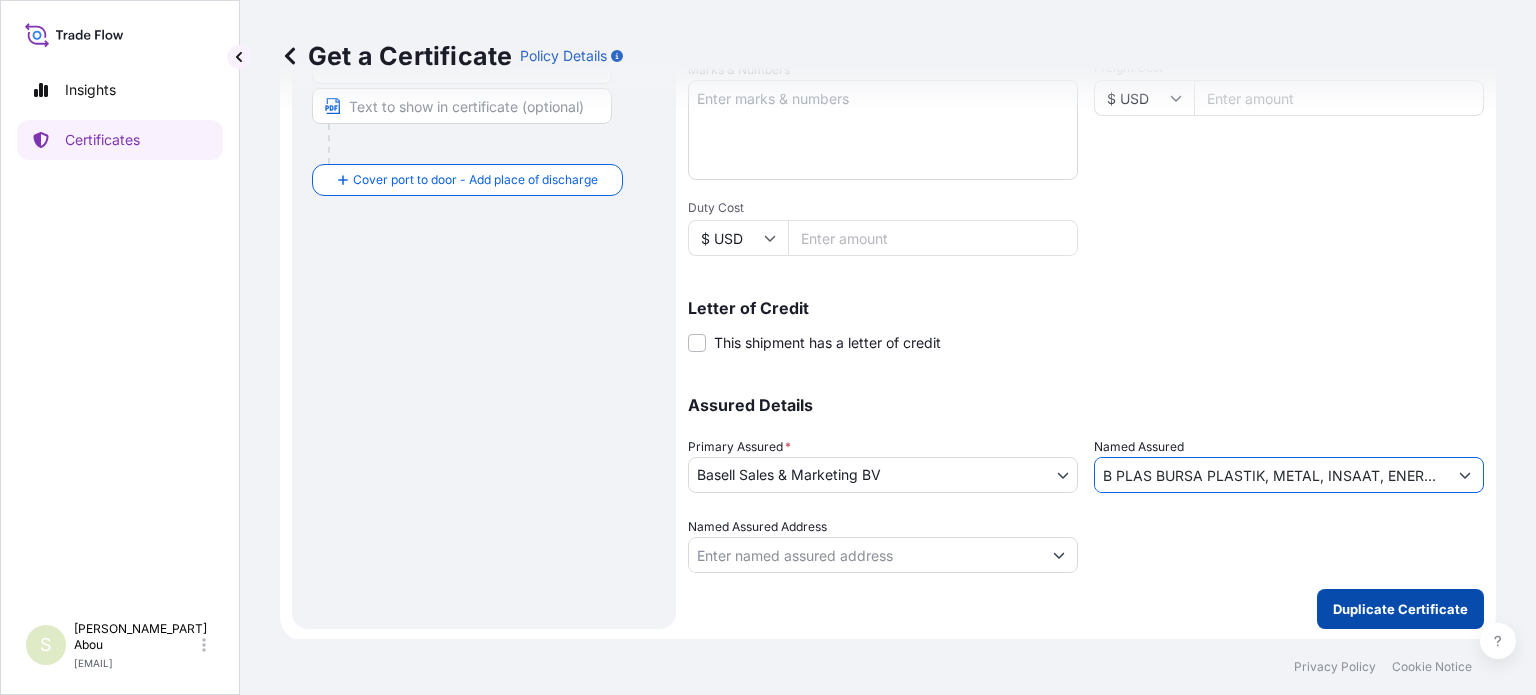 type on "B PLAS BURSA PLASTIK, METAL, INSAAT, ENERJI, MADENCILIK, JEOTERMAL TURIZM SIVIL HAVACILIK VE TARIM SAN VE TIC. A.S." 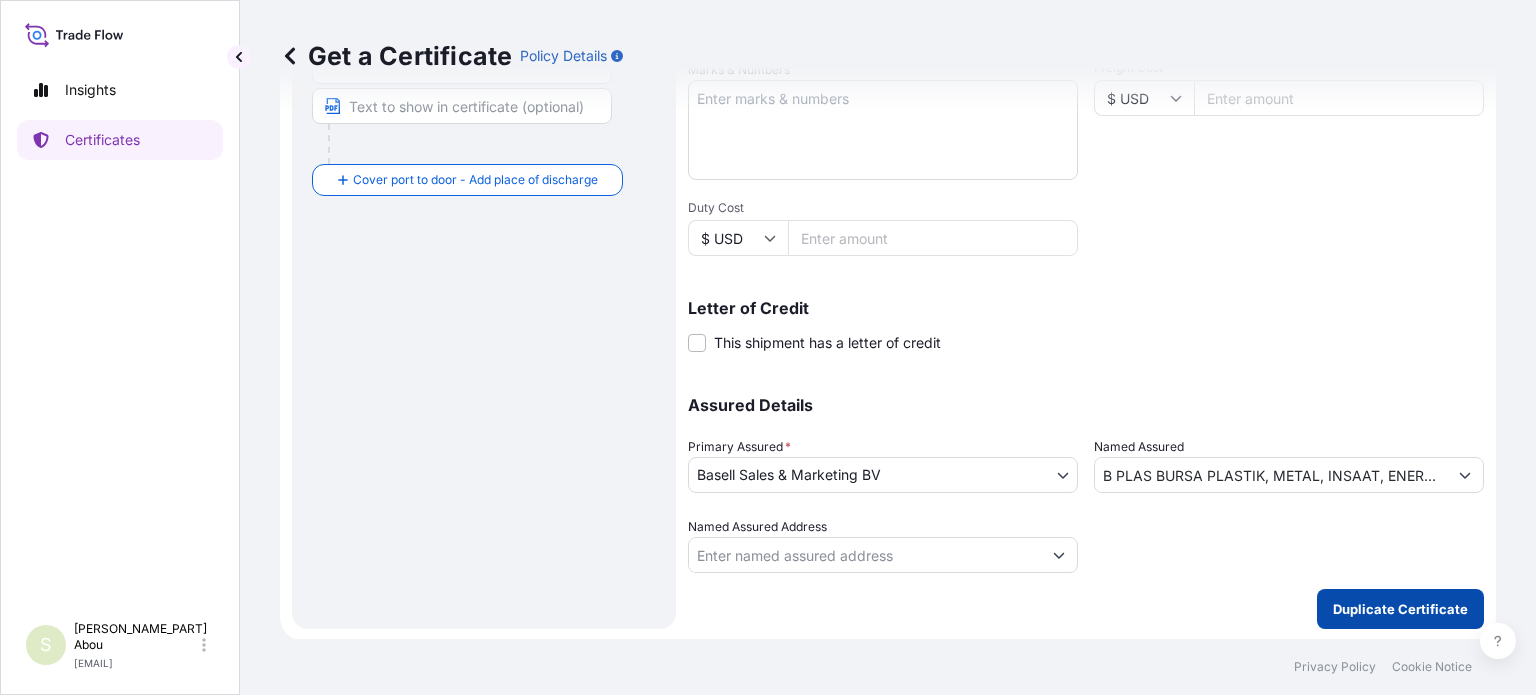 click on "Duplicate Certificate" at bounding box center (1400, 609) 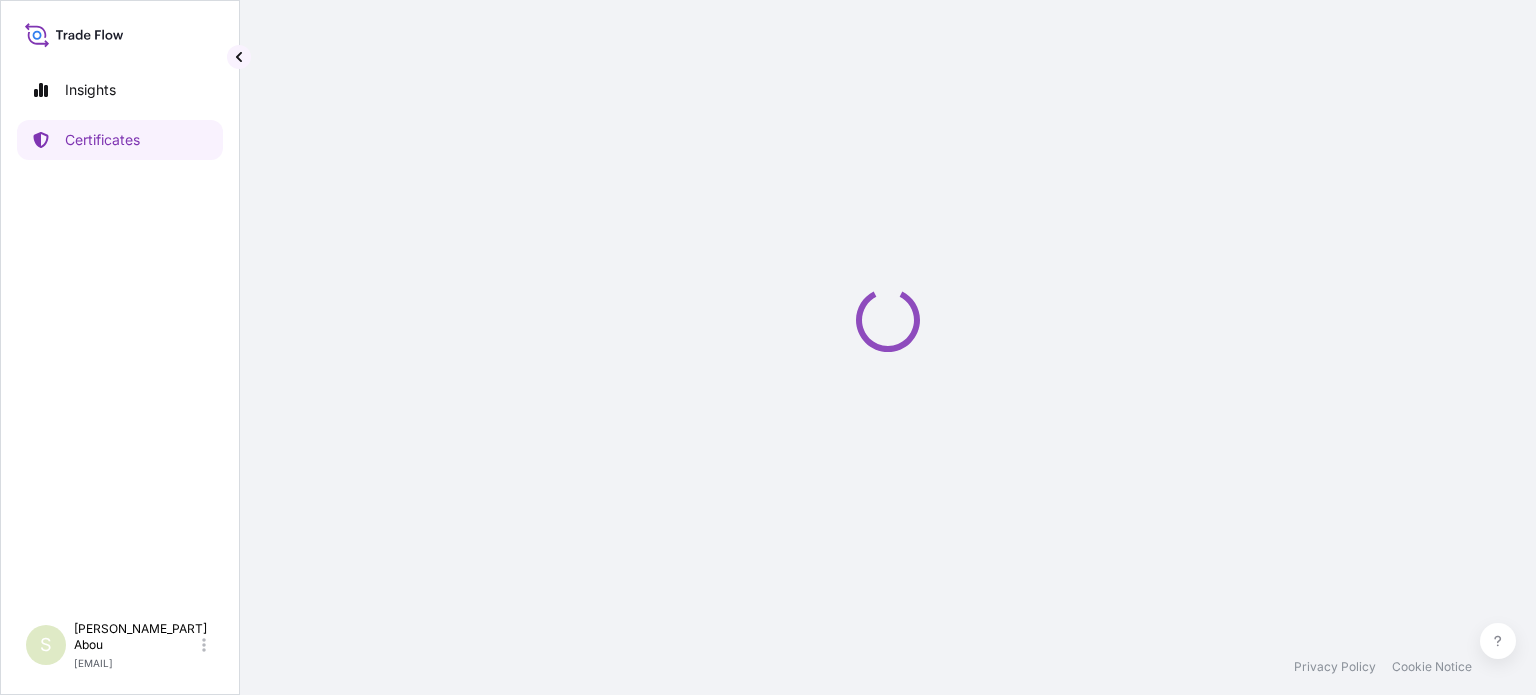 scroll, scrollTop: 0, scrollLeft: 0, axis: both 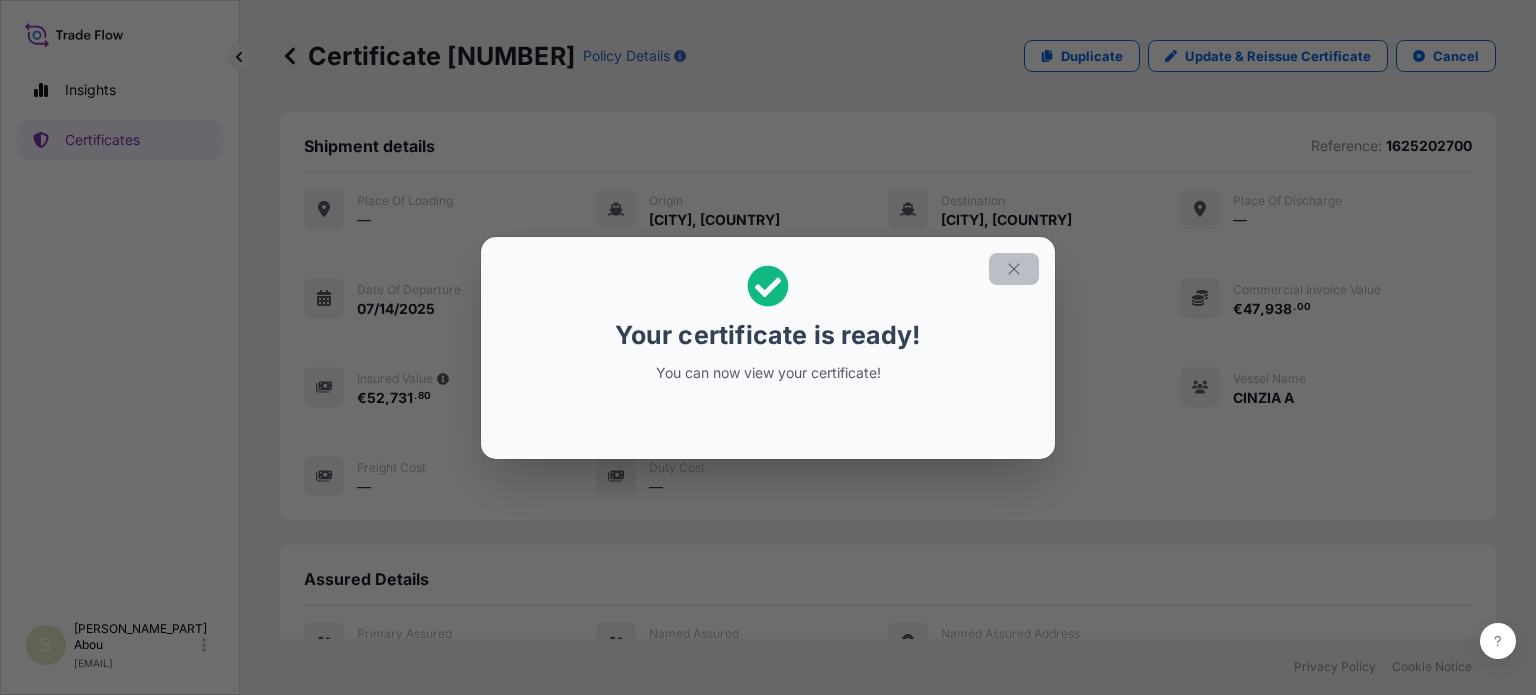 click 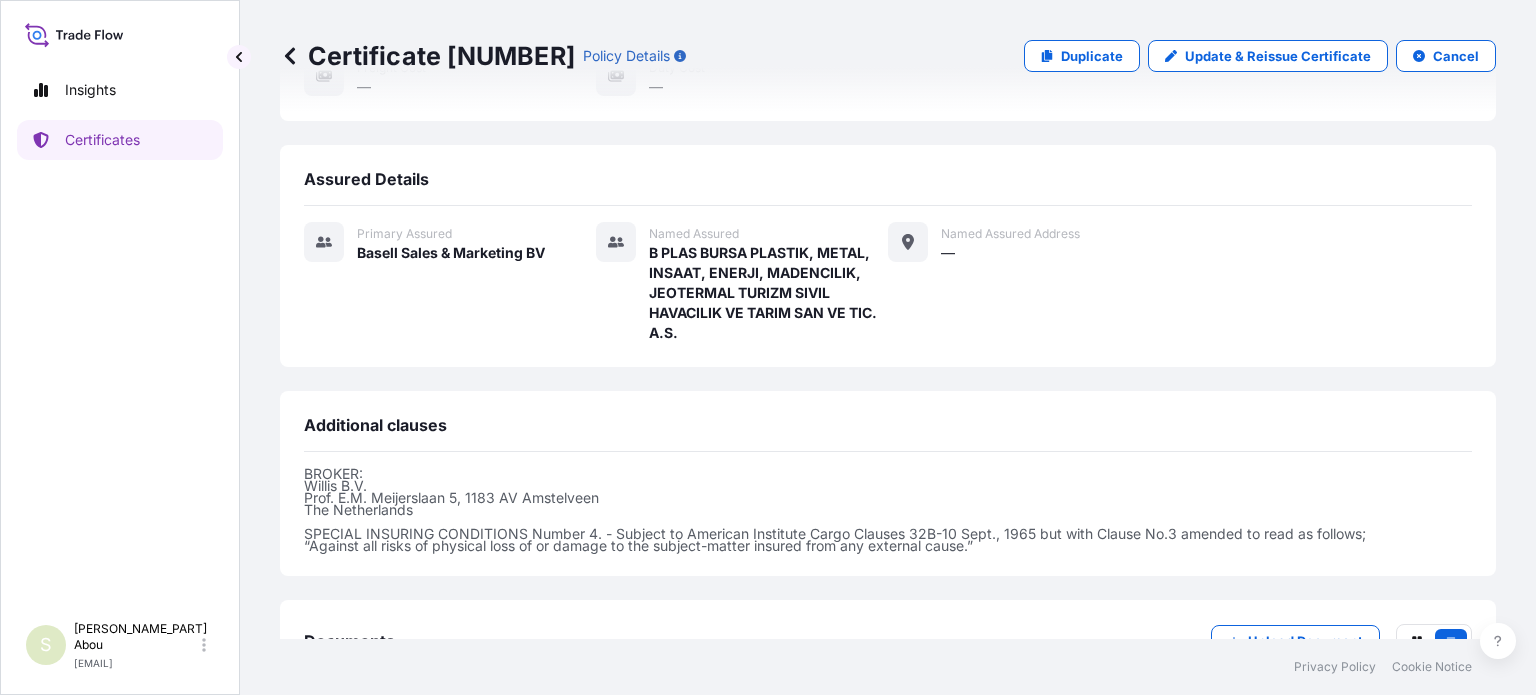 scroll, scrollTop: 541, scrollLeft: 0, axis: vertical 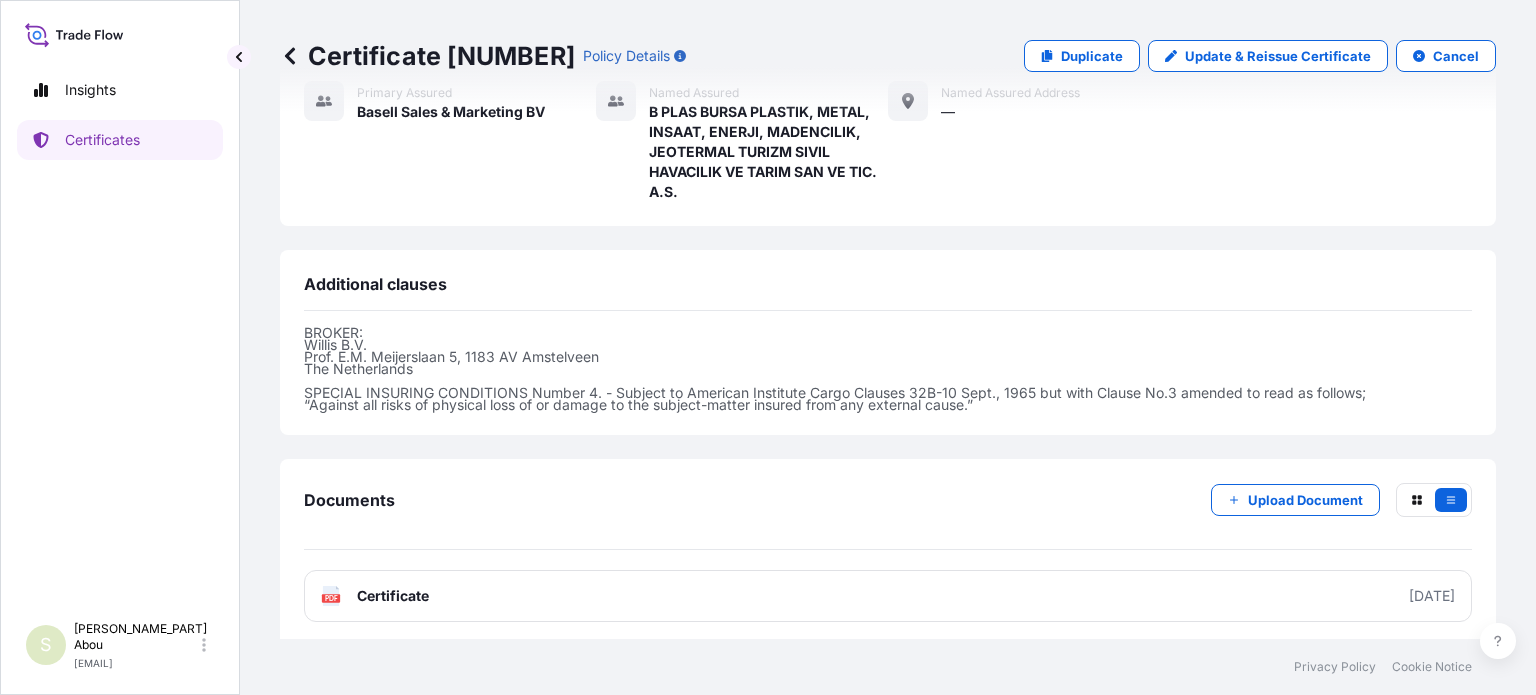 click on "PDF Certificate [DATE]T[TIME]" at bounding box center [888, 596] 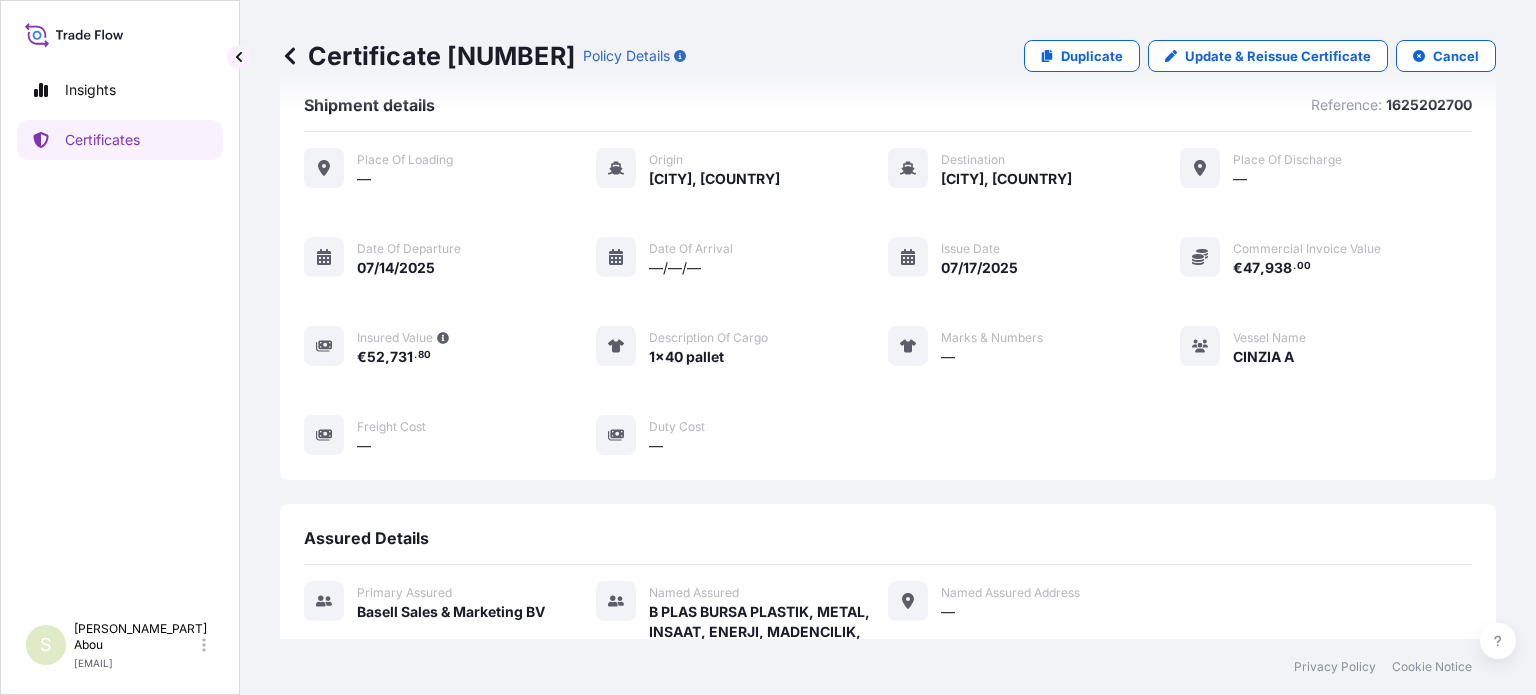 scroll, scrollTop: 0, scrollLeft: 0, axis: both 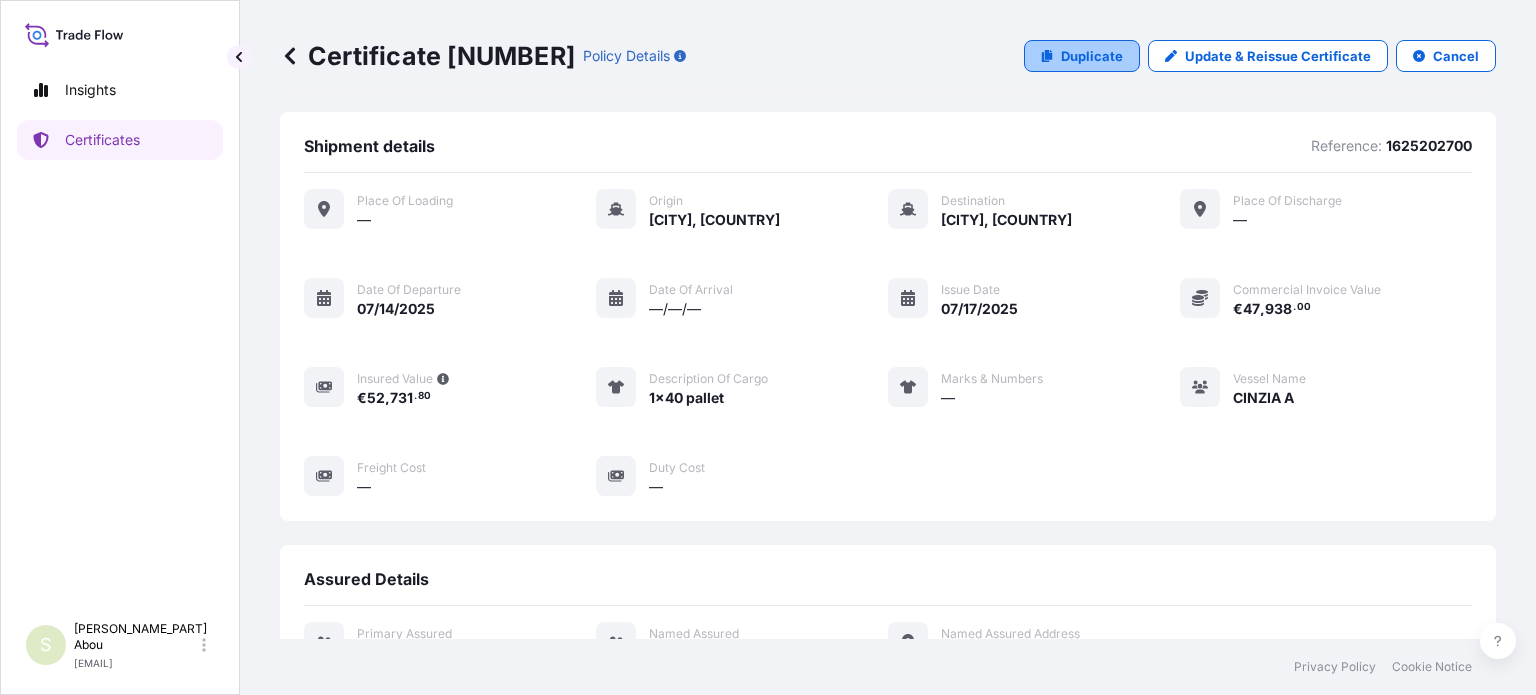 click on "Duplicate" at bounding box center (1092, 56) 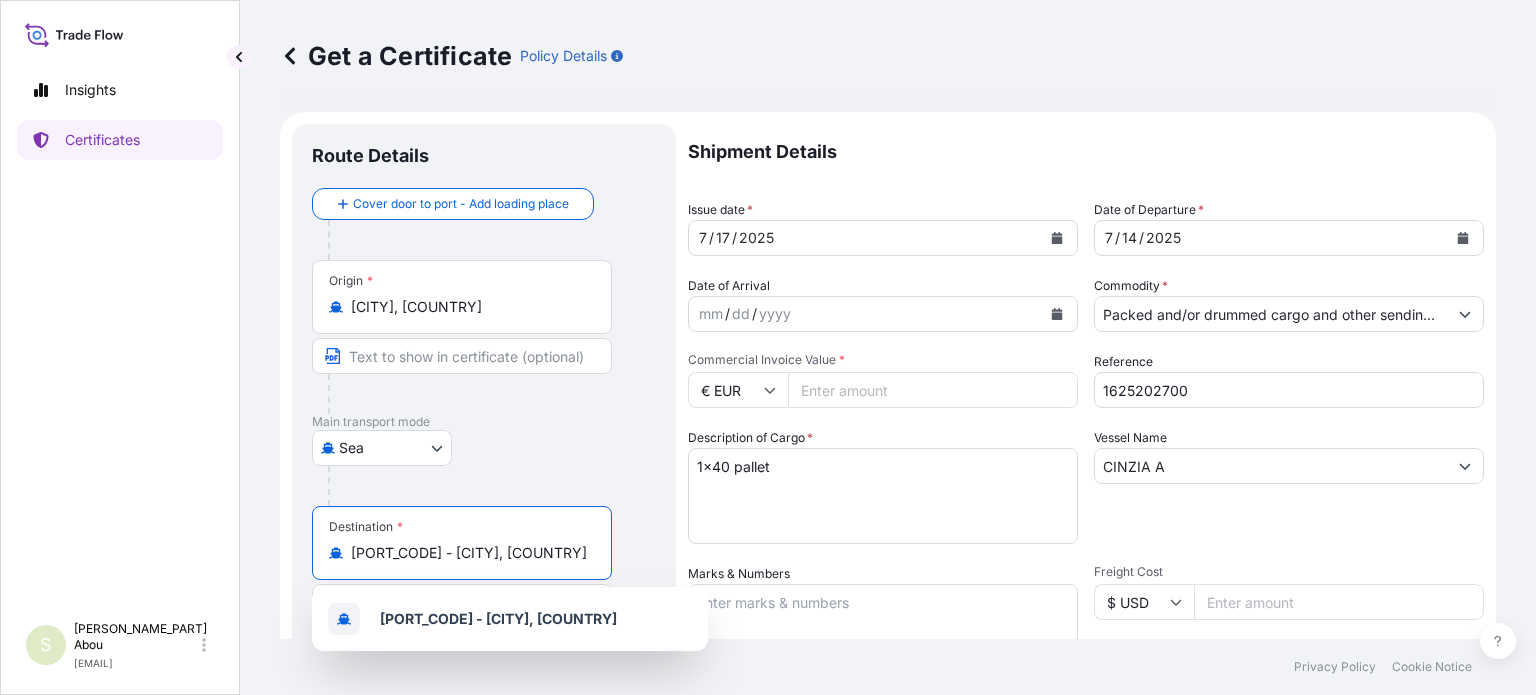 drag, startPoint x: 521, startPoint y: 558, endPoint x: 262, endPoint y: 550, distance: 259.12354 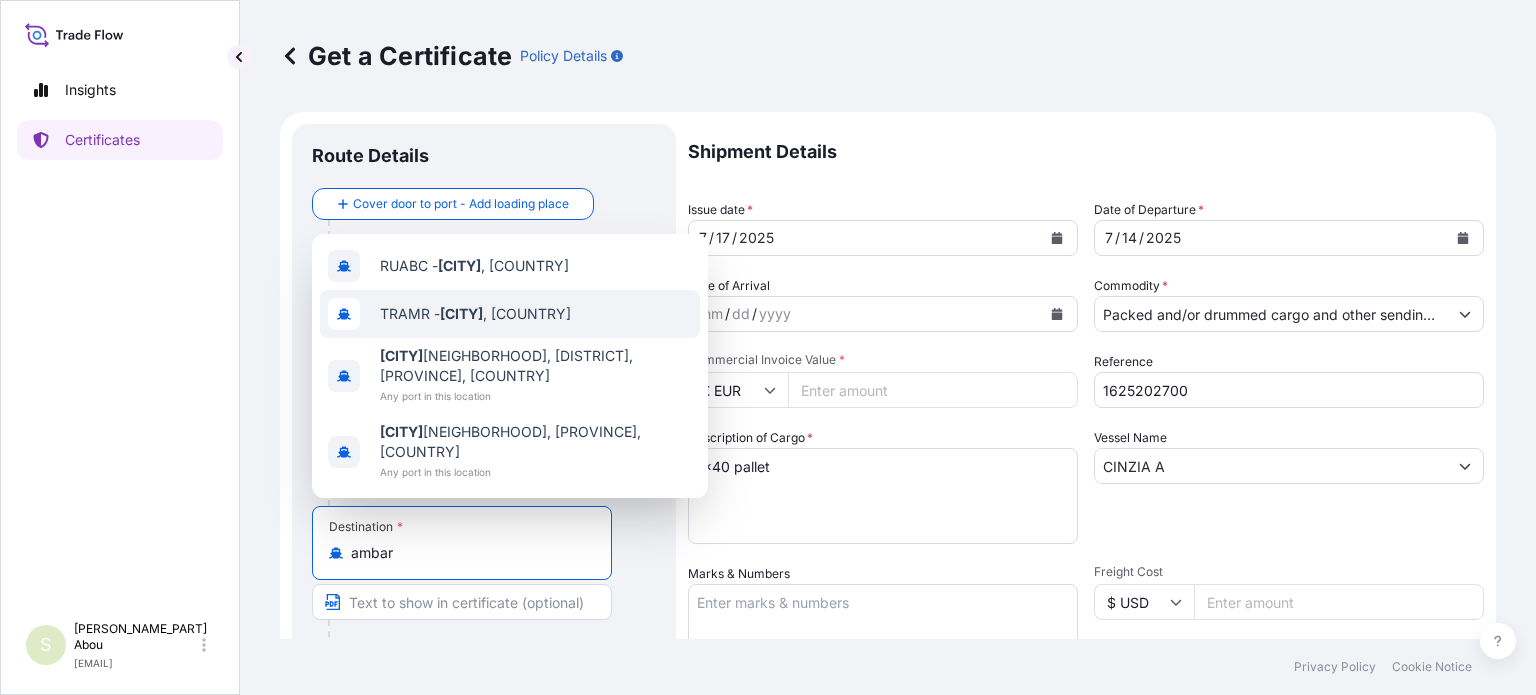 click on "[PORT_CODE] -  [CITY] , [COUNTRY]" at bounding box center (475, 314) 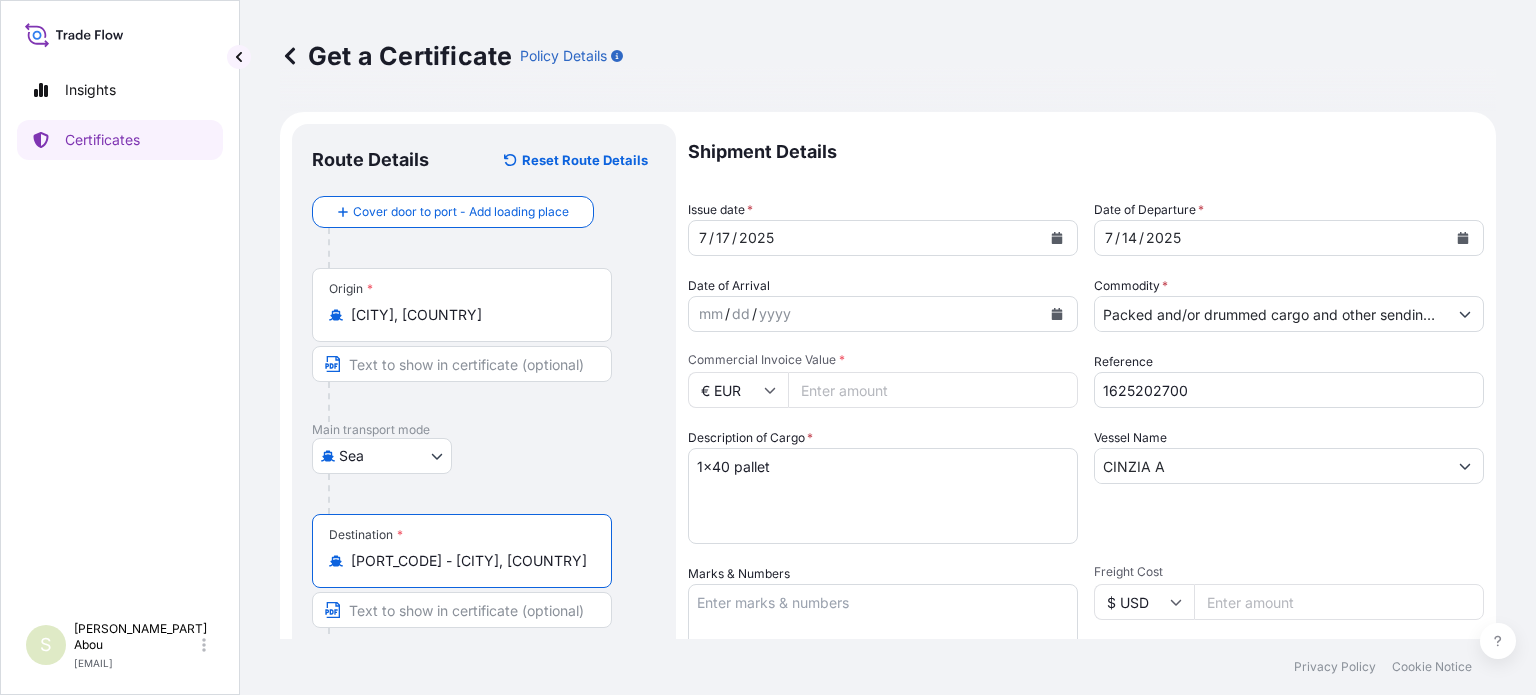 type on "[PORT_CODE] - [CITY], [COUNTRY]" 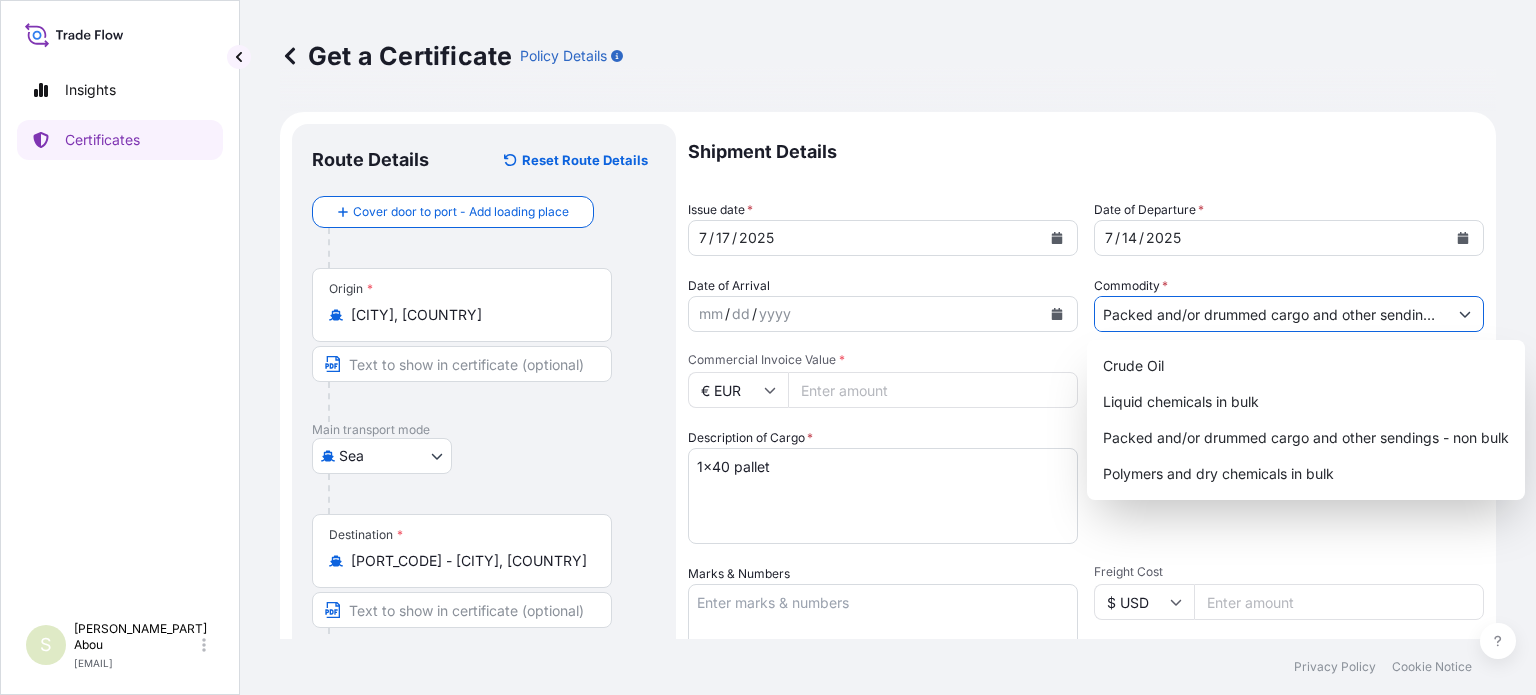 click 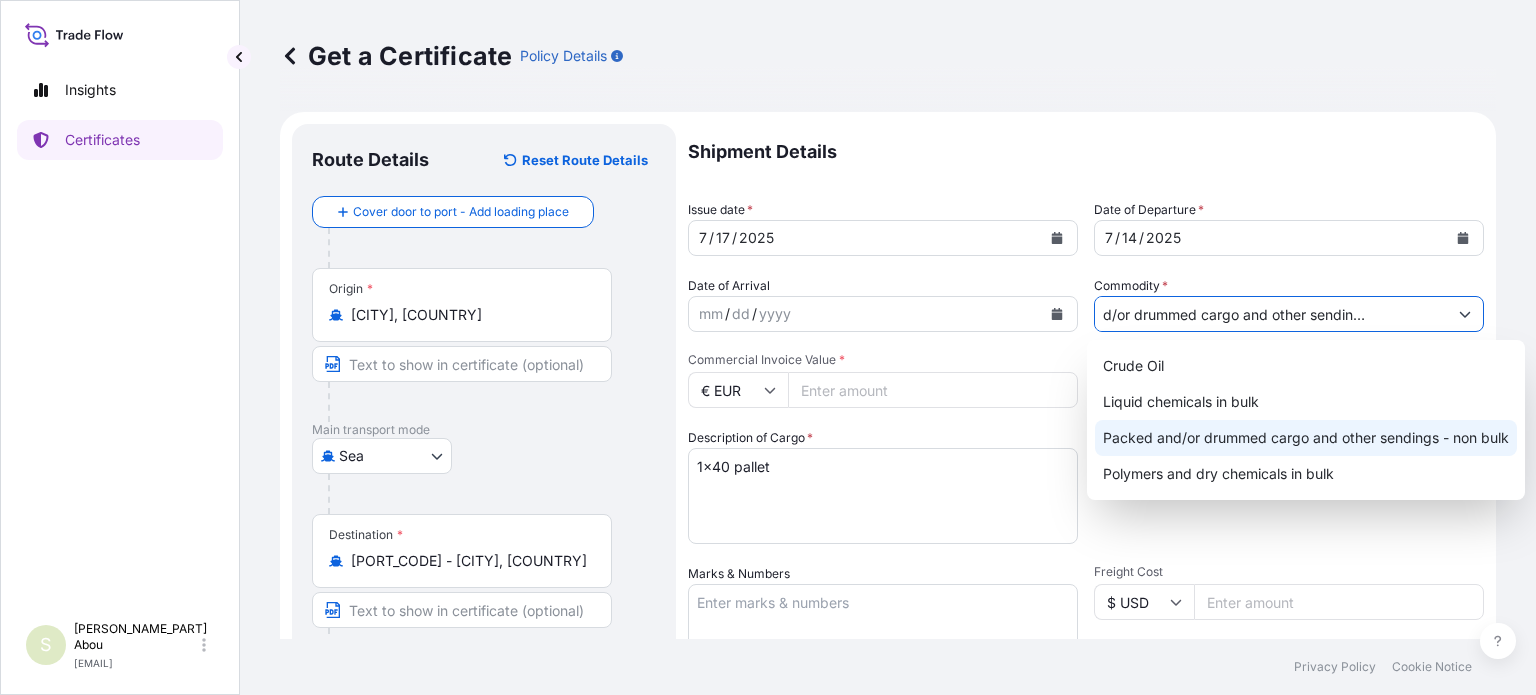 click on "Packed and/or drummed cargo and other sendings - non bulk" at bounding box center [1306, 438] 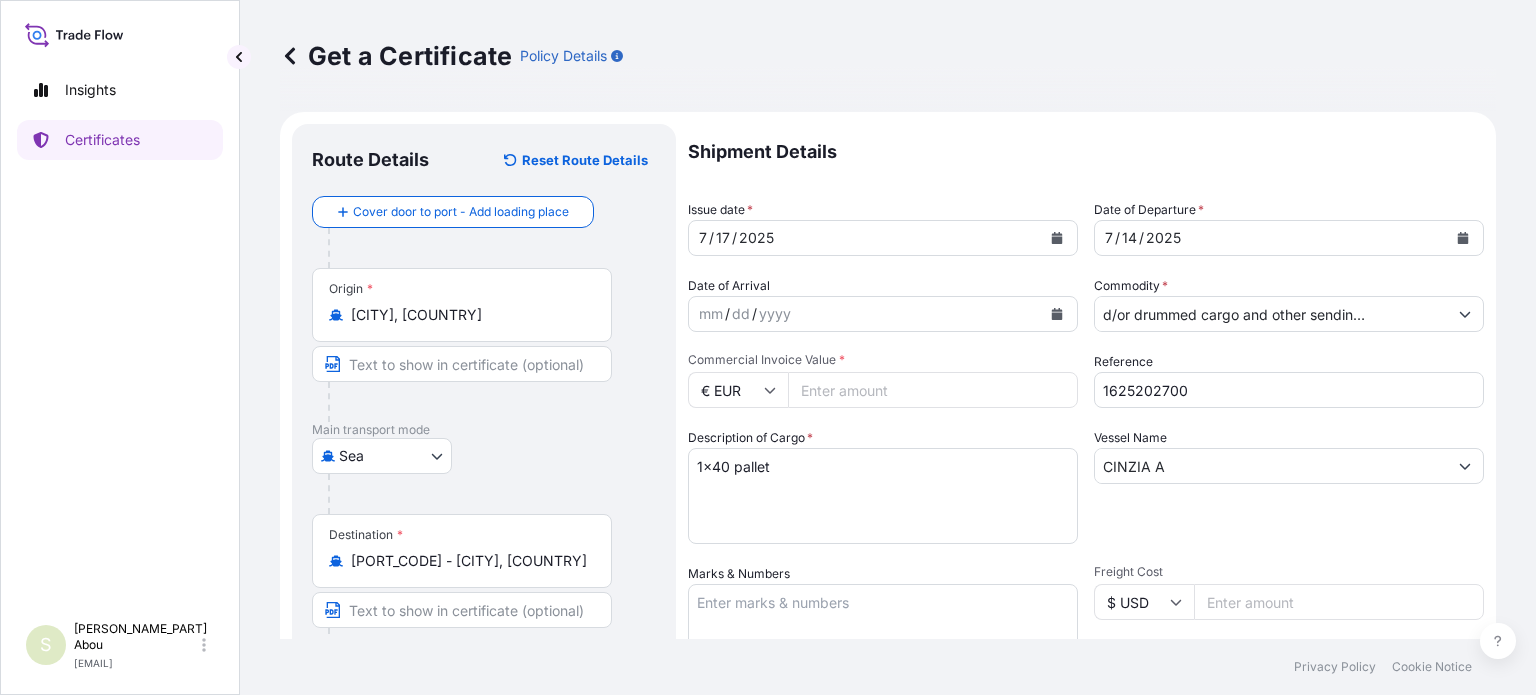 scroll, scrollTop: 0, scrollLeft: 0, axis: both 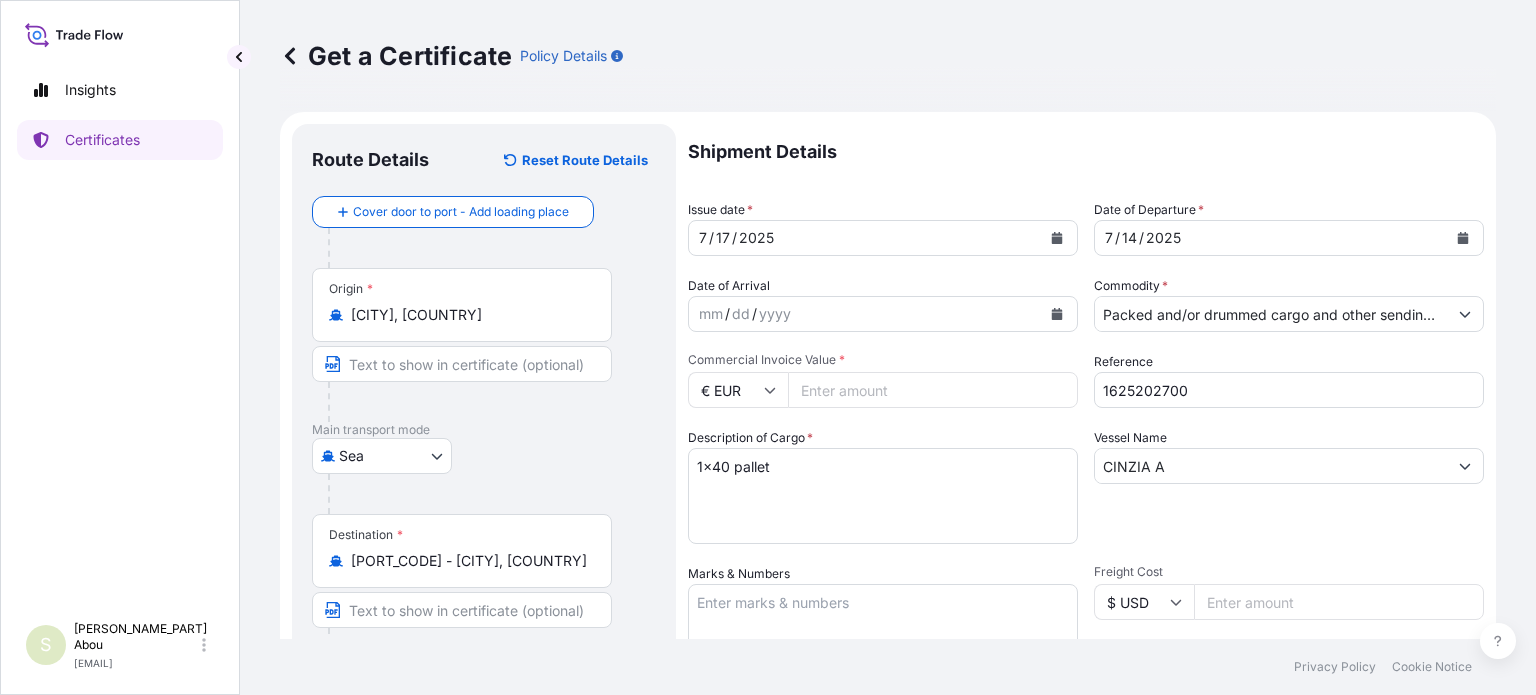 drag, startPoint x: 863, startPoint y: 380, endPoint x: 728, endPoint y: 401, distance: 136.62357 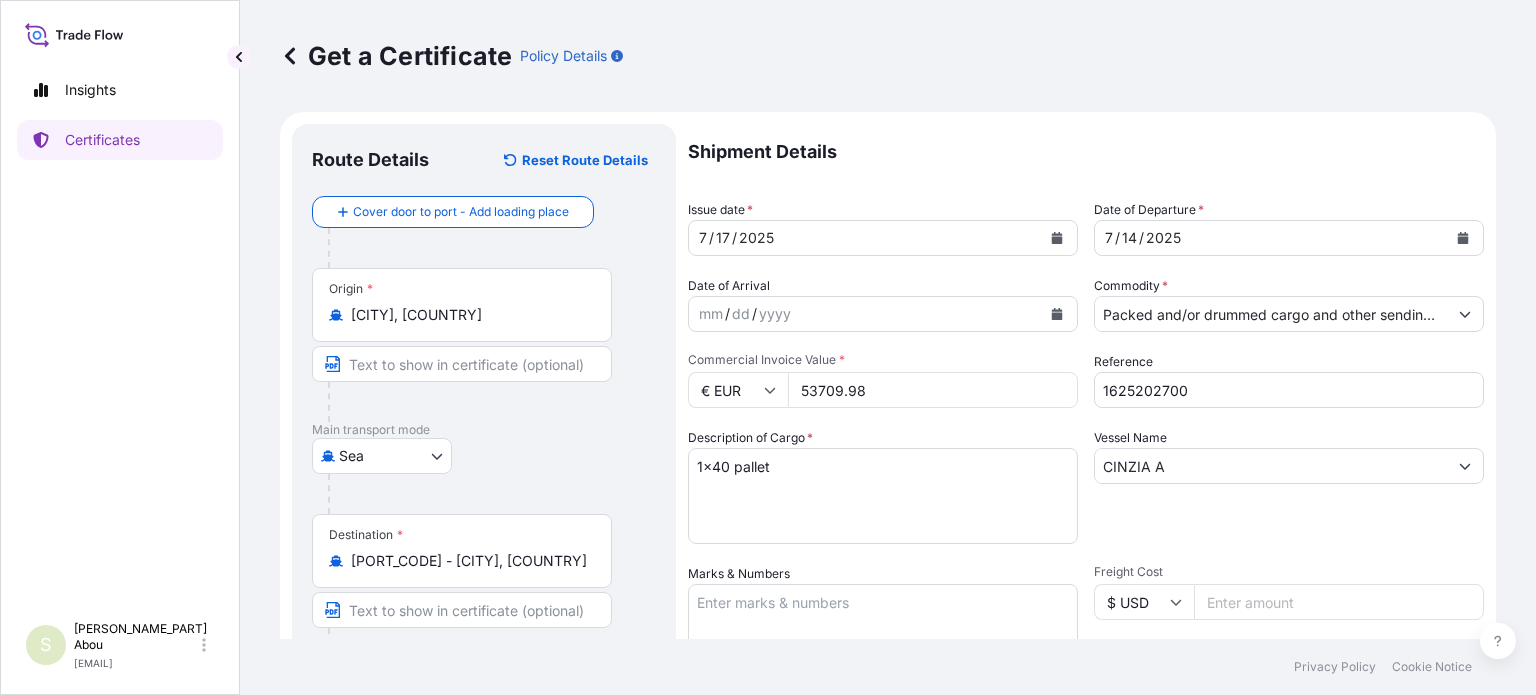 type on "53709.98" 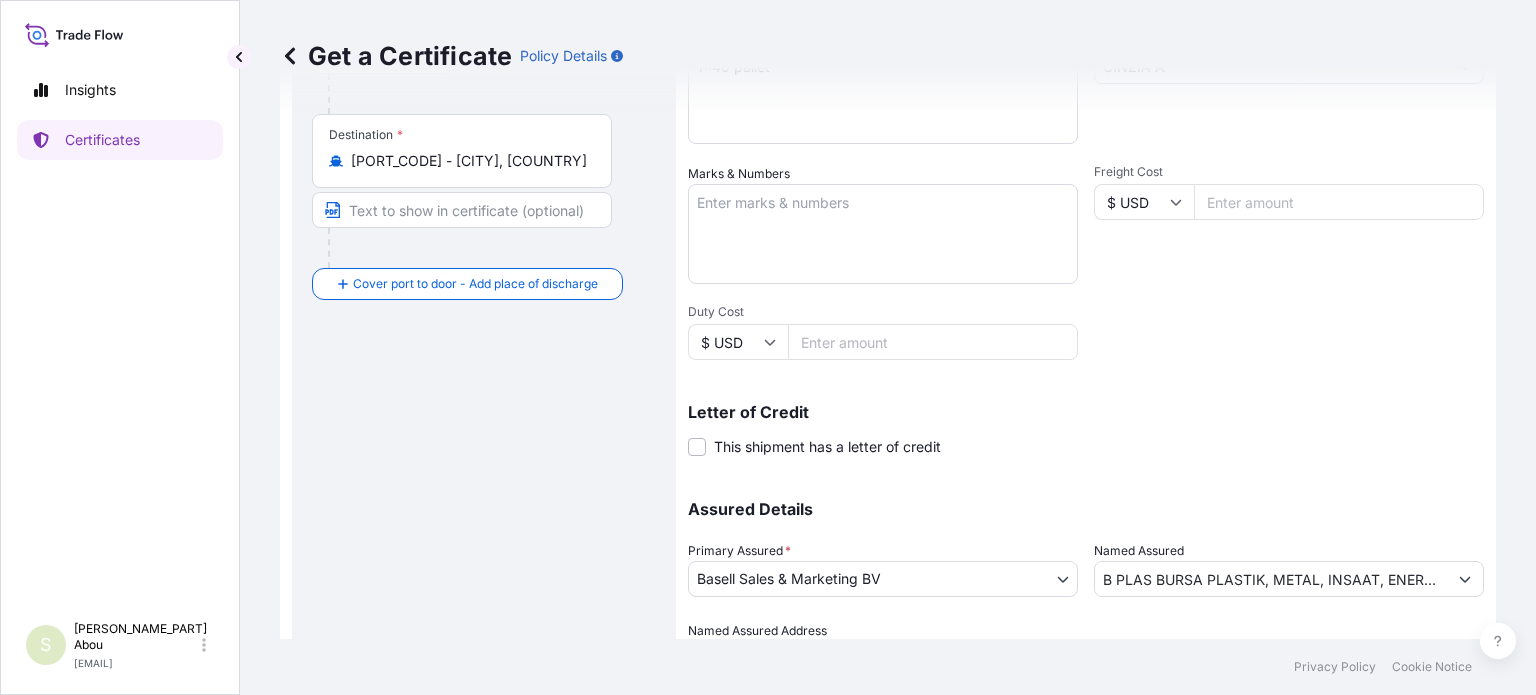 scroll, scrollTop: 504, scrollLeft: 0, axis: vertical 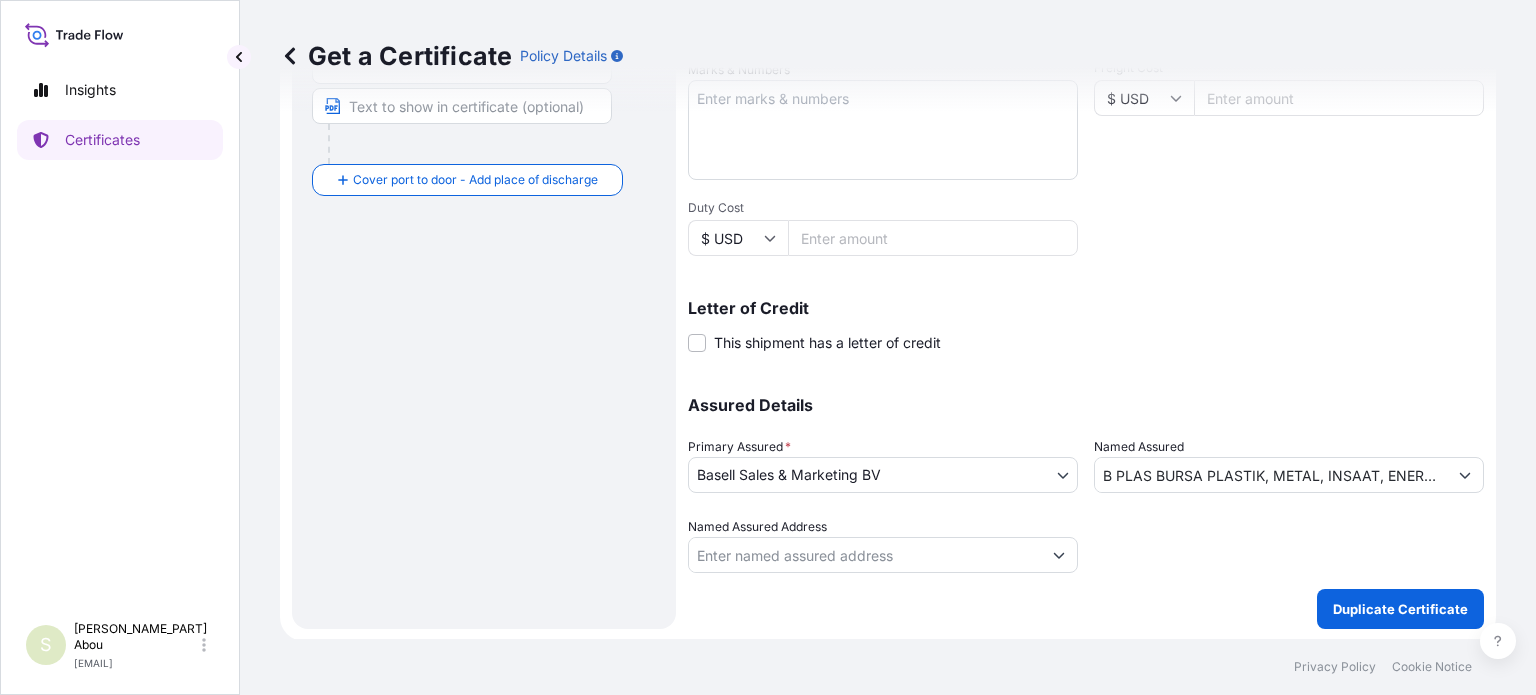 type on "[NUMBER]" 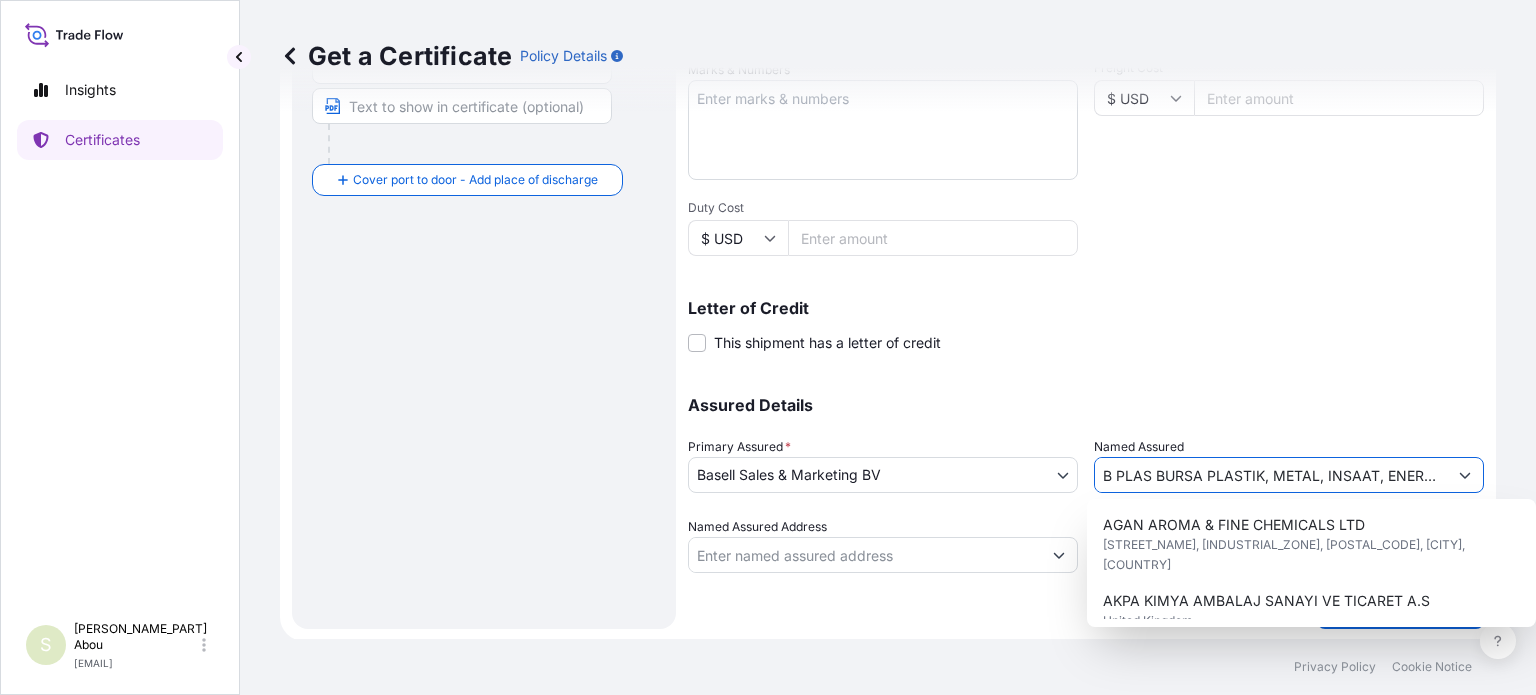 scroll, scrollTop: 0, scrollLeft: 544, axis: horizontal 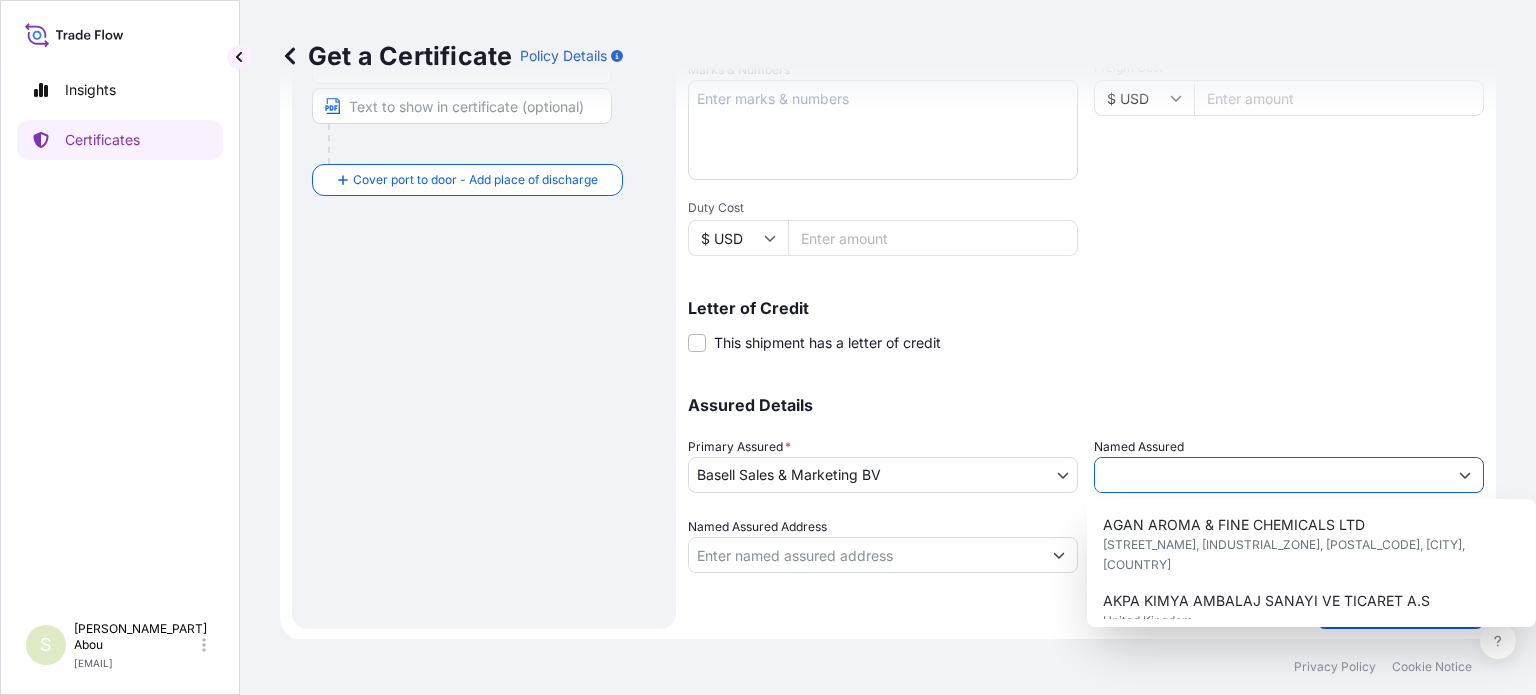 drag, startPoint x: 1096, startPoint y: 470, endPoint x: 1650, endPoint y: 459, distance: 554.1092 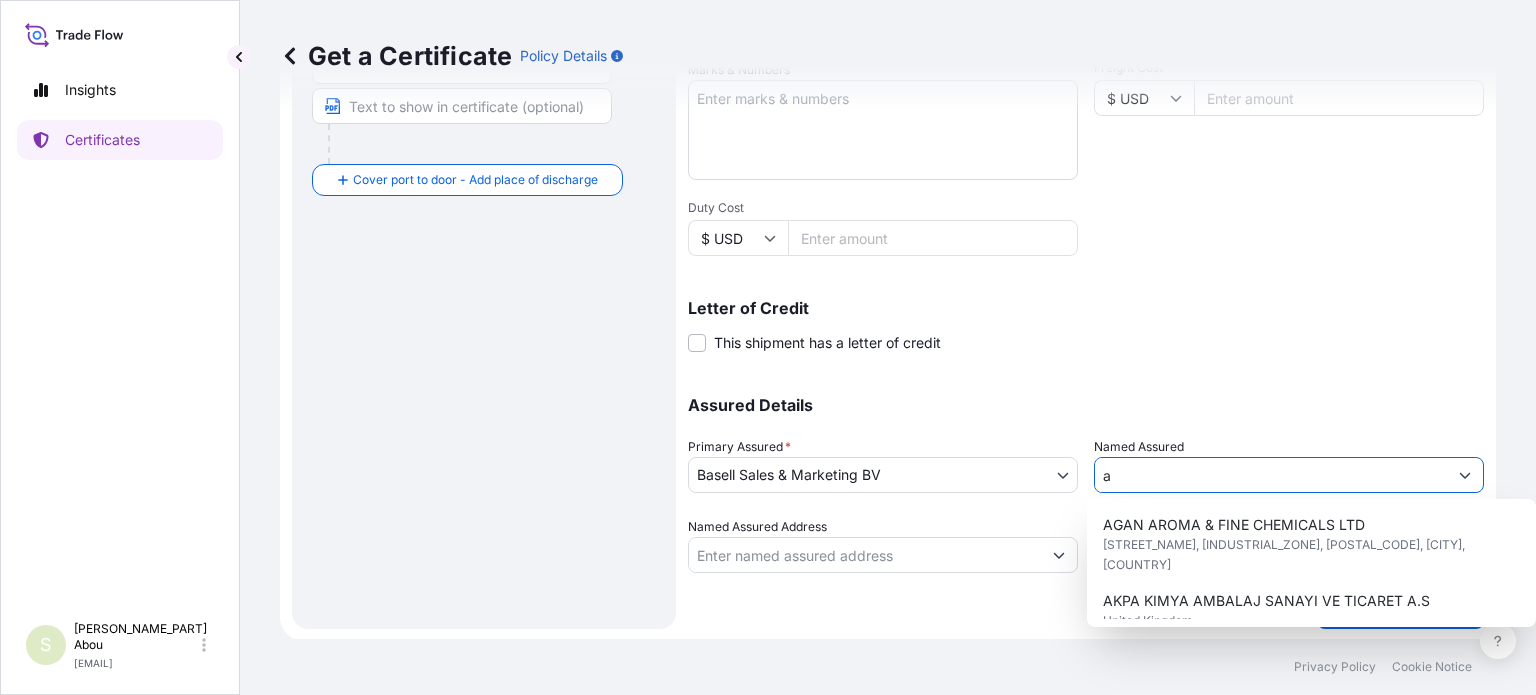 scroll, scrollTop: 0, scrollLeft: 0, axis: both 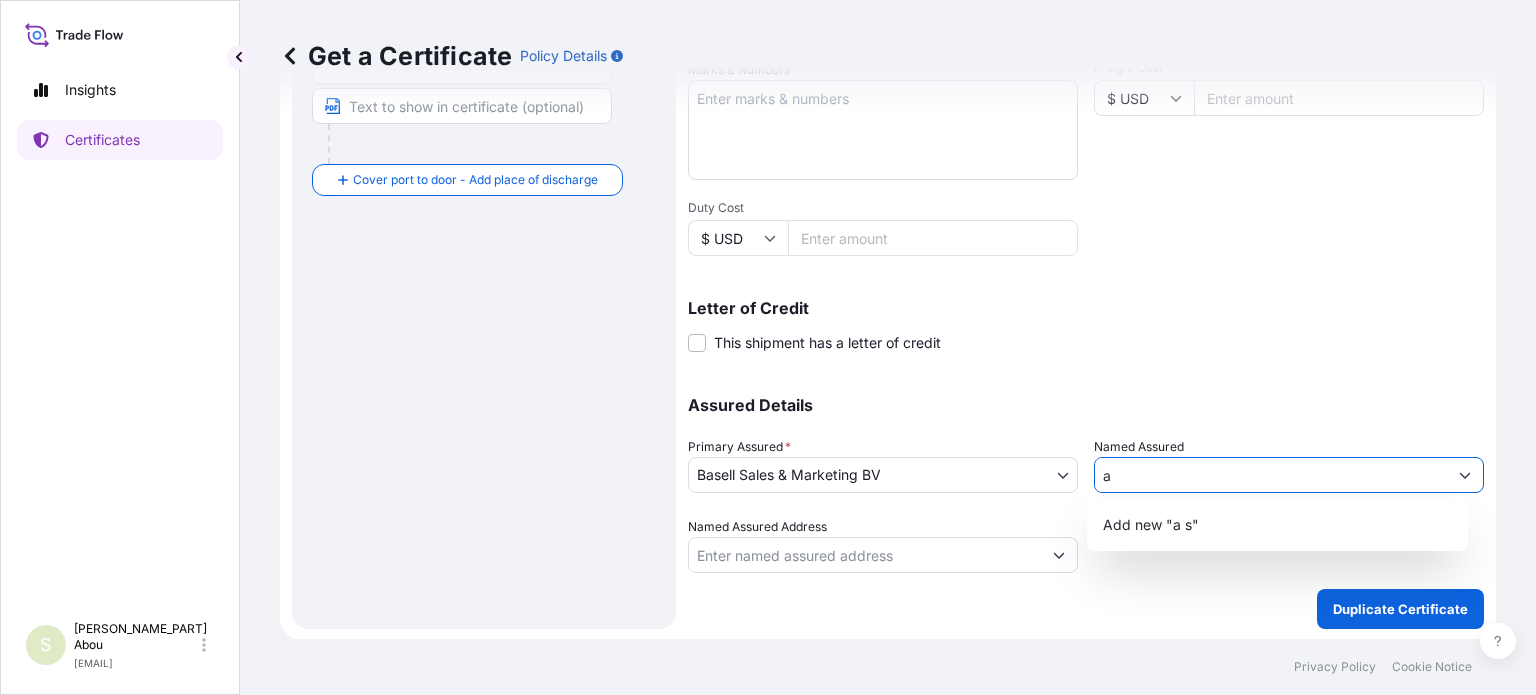 type on "a" 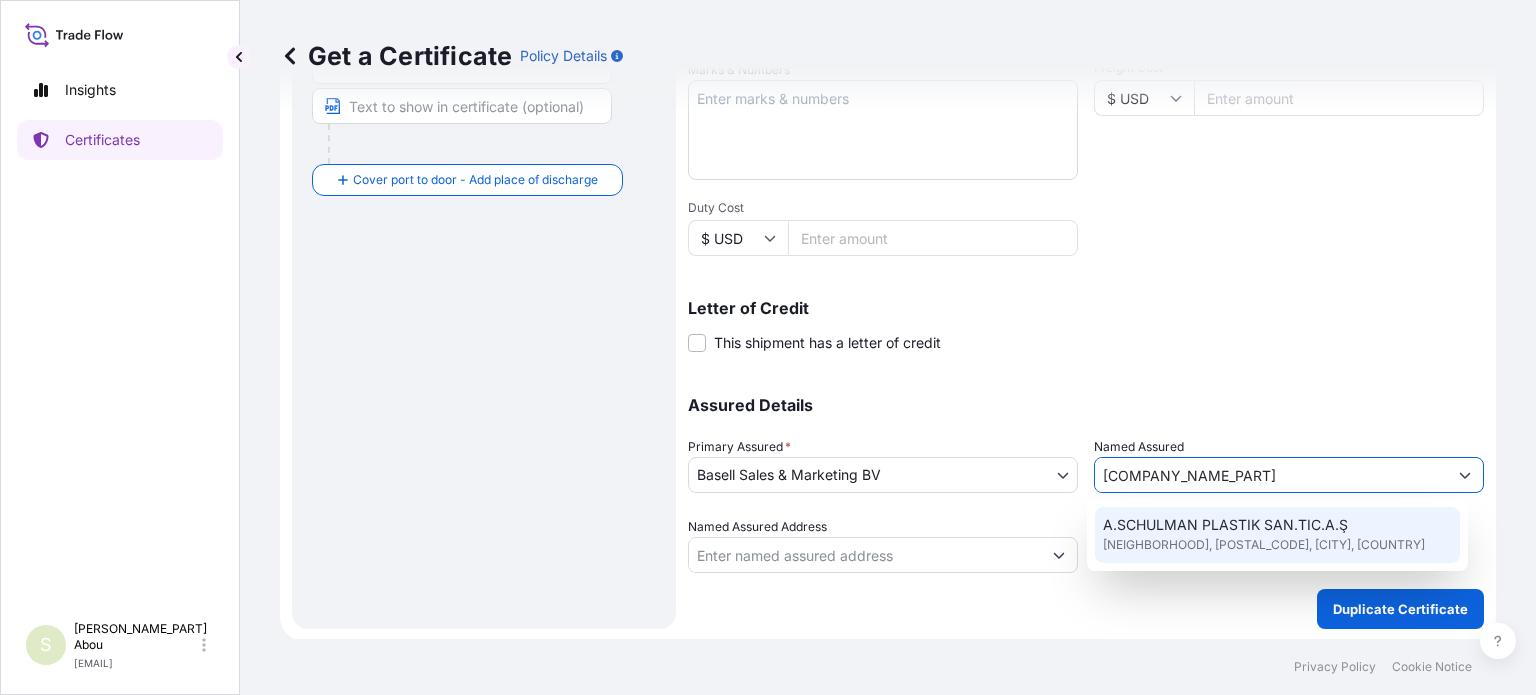 click on "[NEIGHBORHOOD], [POSTAL_CODE], [CITY], [COUNTRY]" at bounding box center (1264, 545) 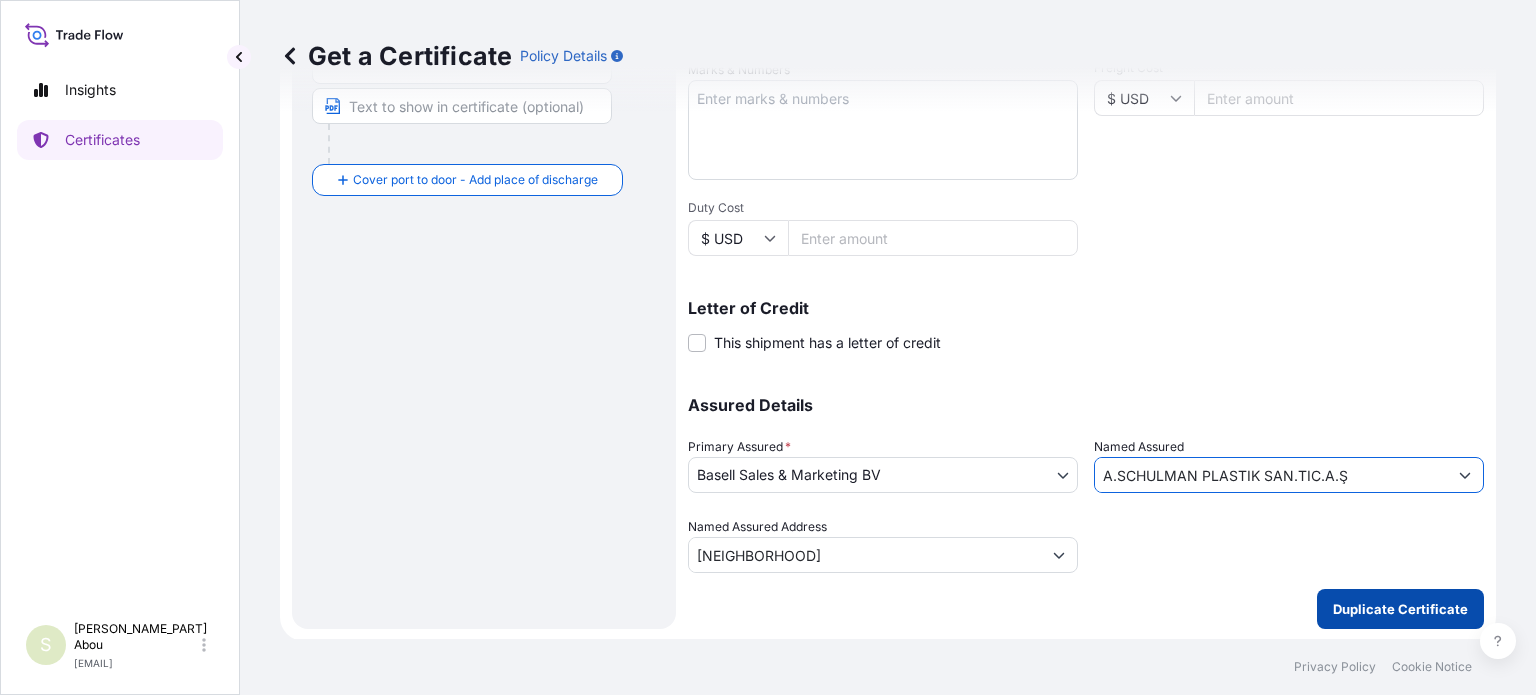 type on "A.SCHULMAN PLASTIK SAN.TIC.A.Ş" 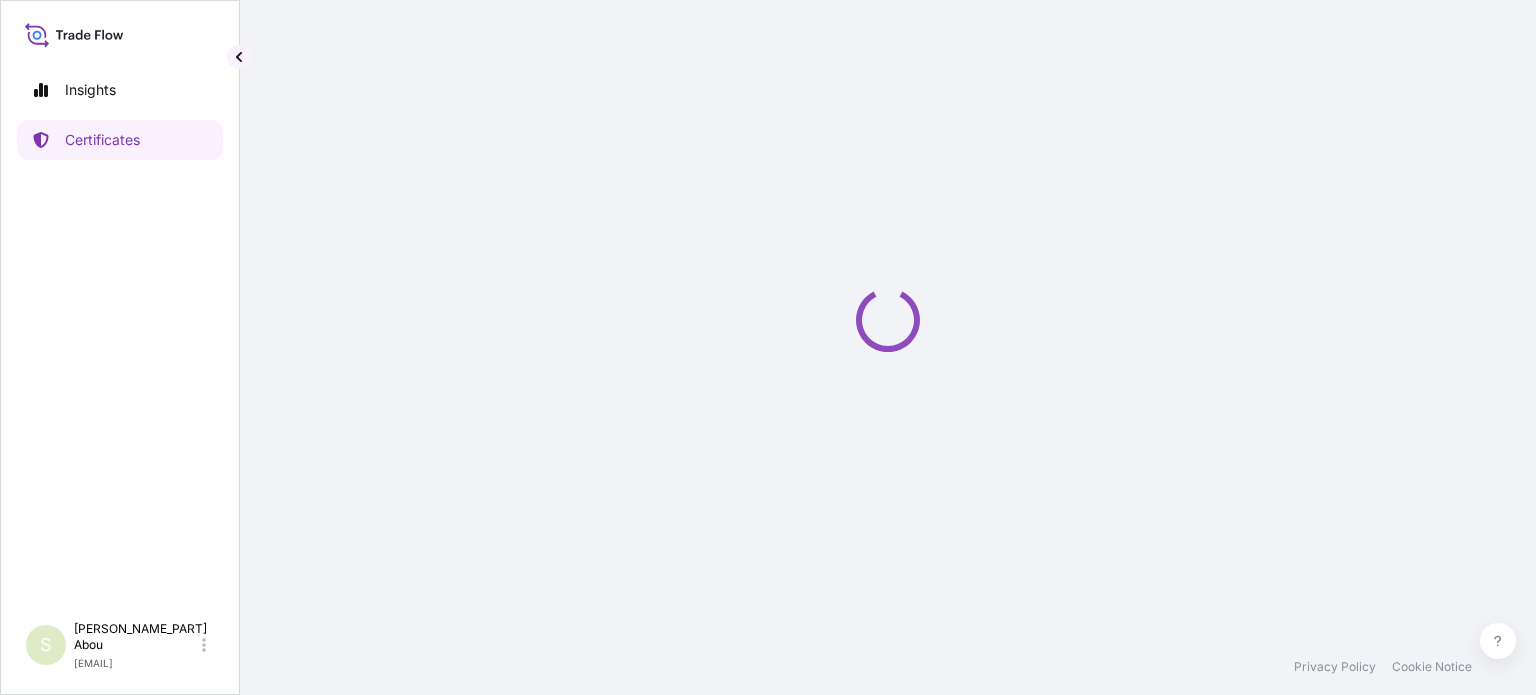 scroll, scrollTop: 0, scrollLeft: 0, axis: both 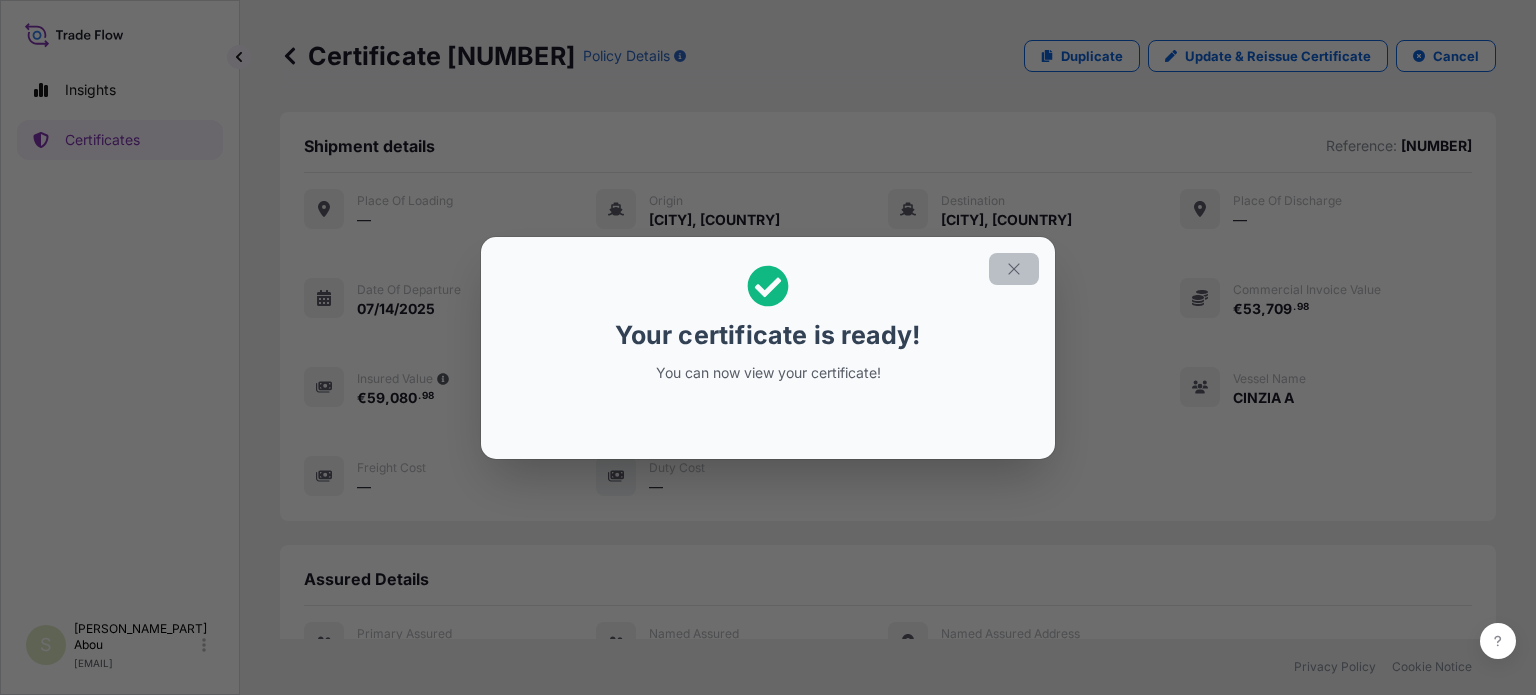 click 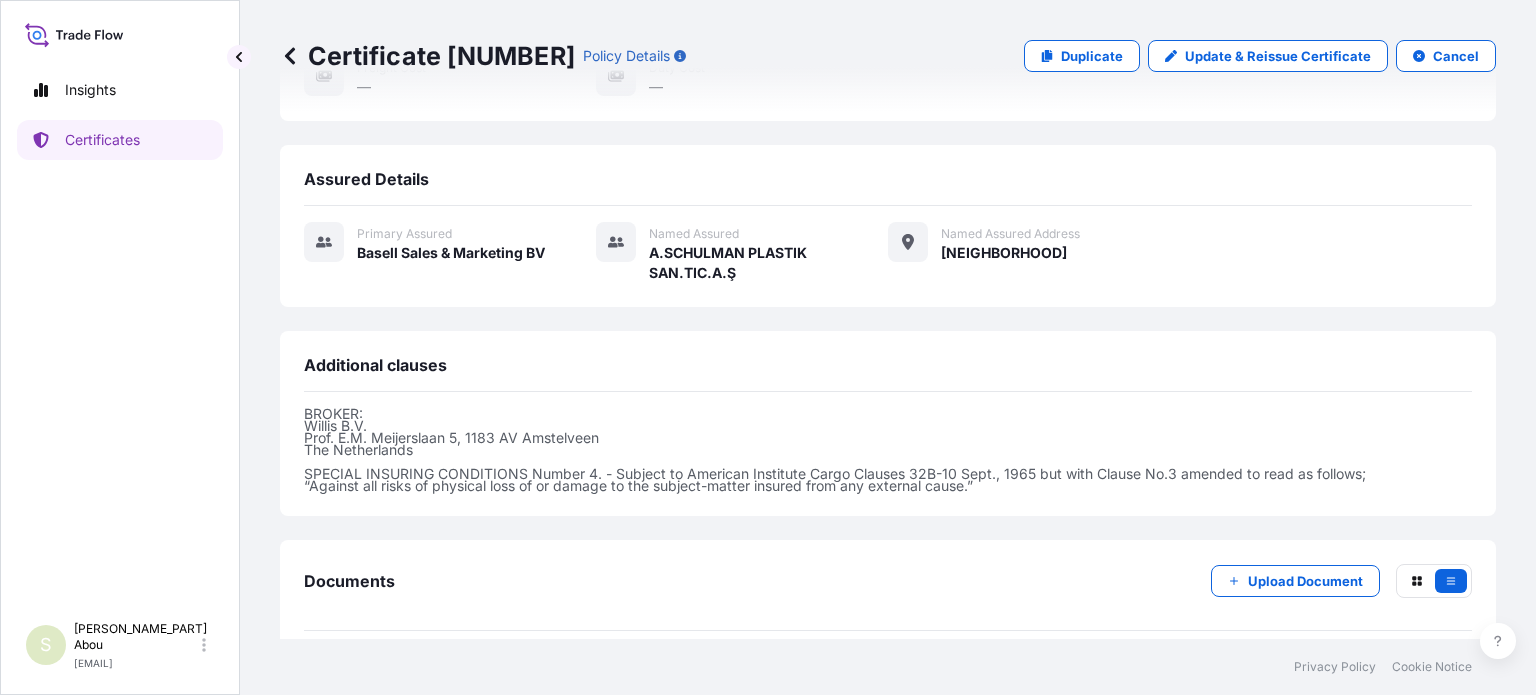 scroll, scrollTop: 481, scrollLeft: 0, axis: vertical 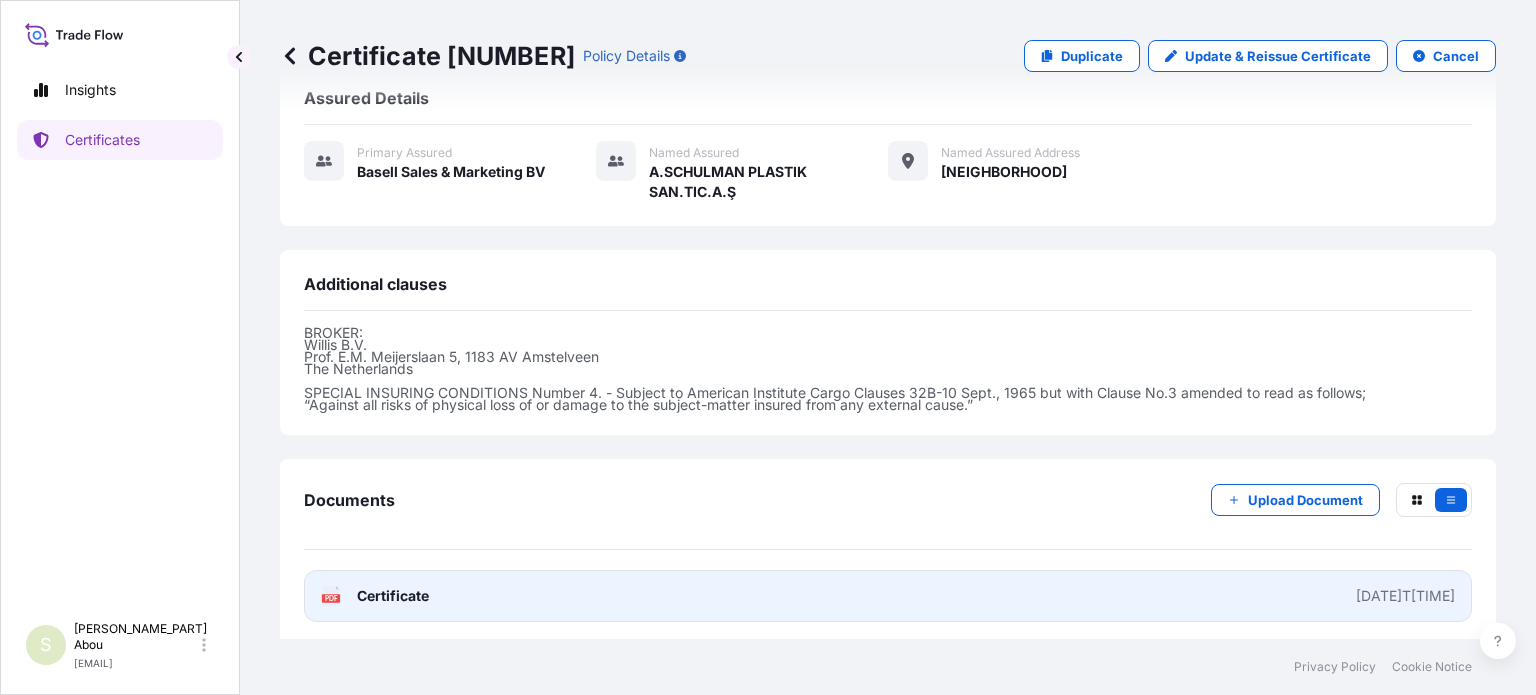 click on "PDF Certificate [DATE]T[TIME]" at bounding box center [888, 596] 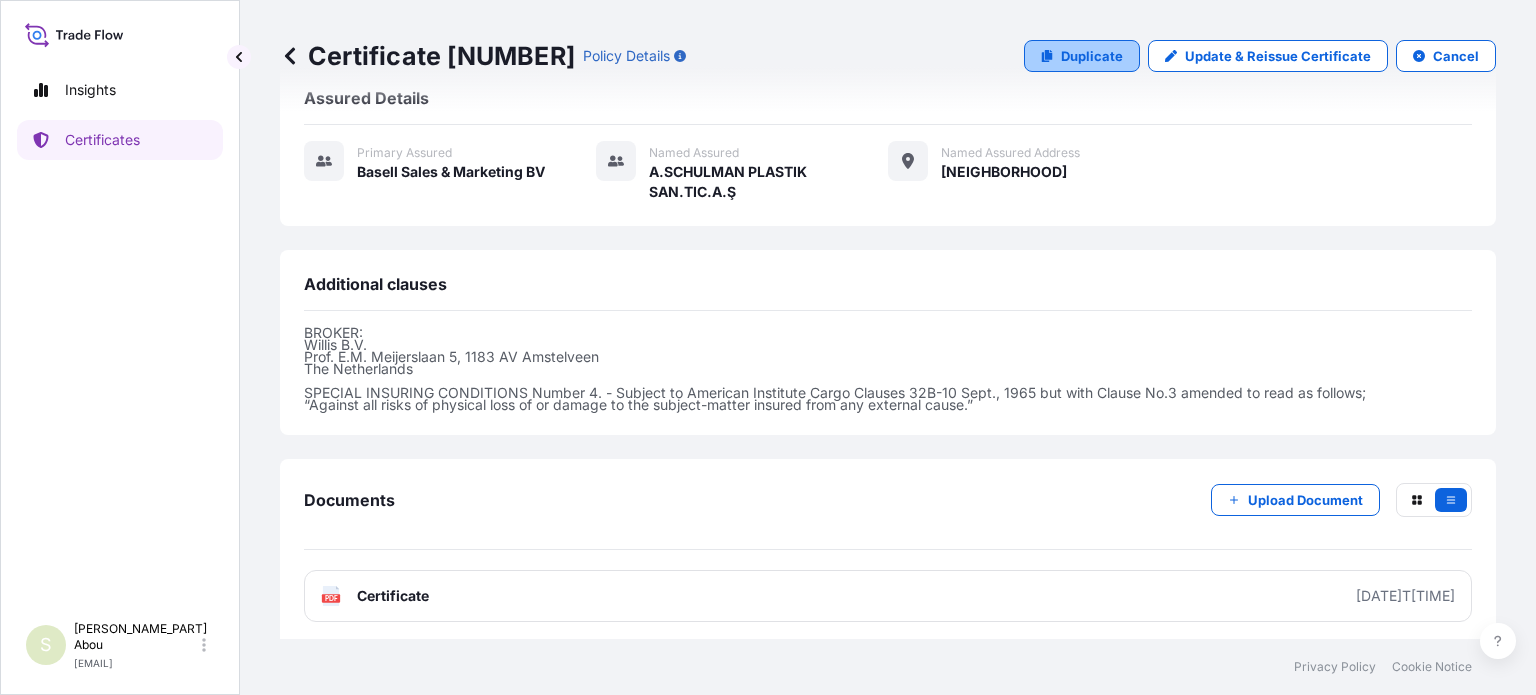 click on "Duplicate" at bounding box center [1092, 56] 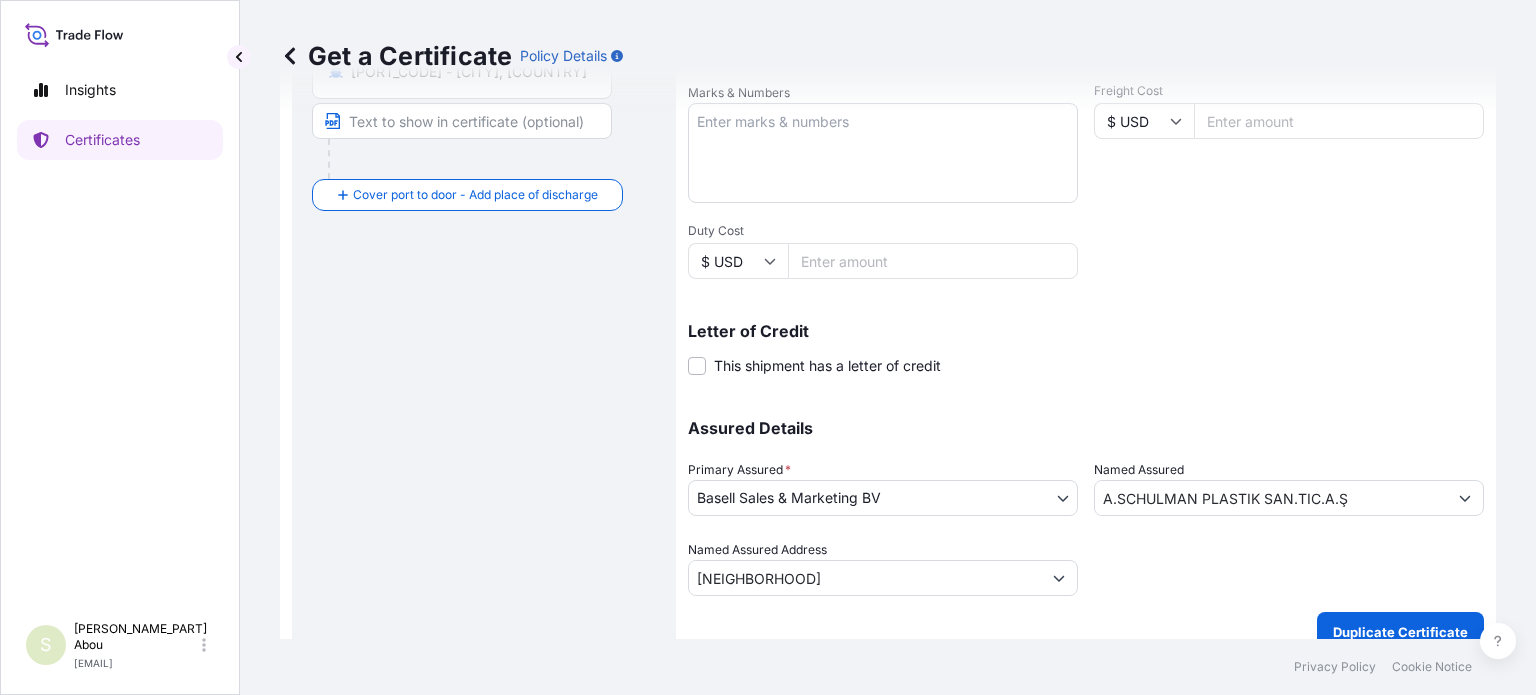 scroll, scrollTop: 281, scrollLeft: 0, axis: vertical 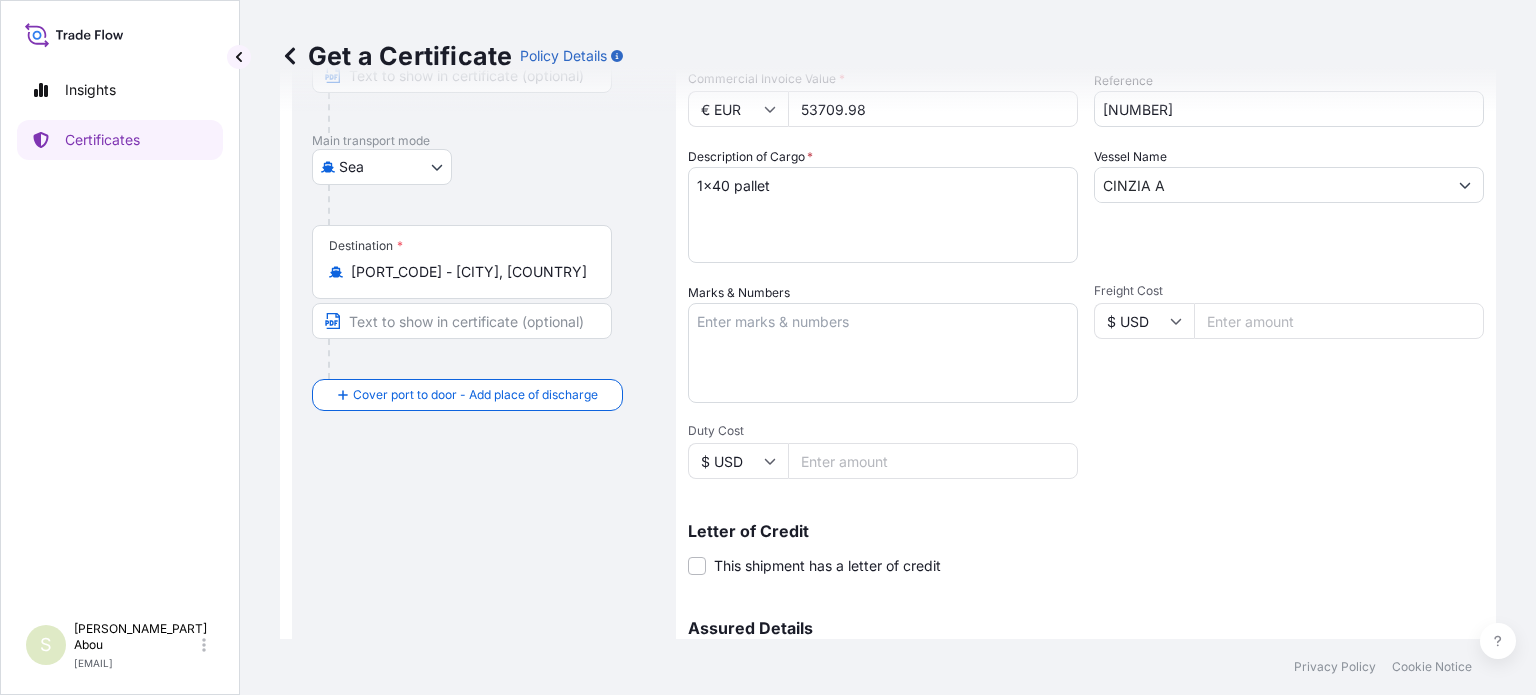 drag, startPoint x: 543, startPoint y: 281, endPoint x: 326, endPoint y: 275, distance: 217.08293 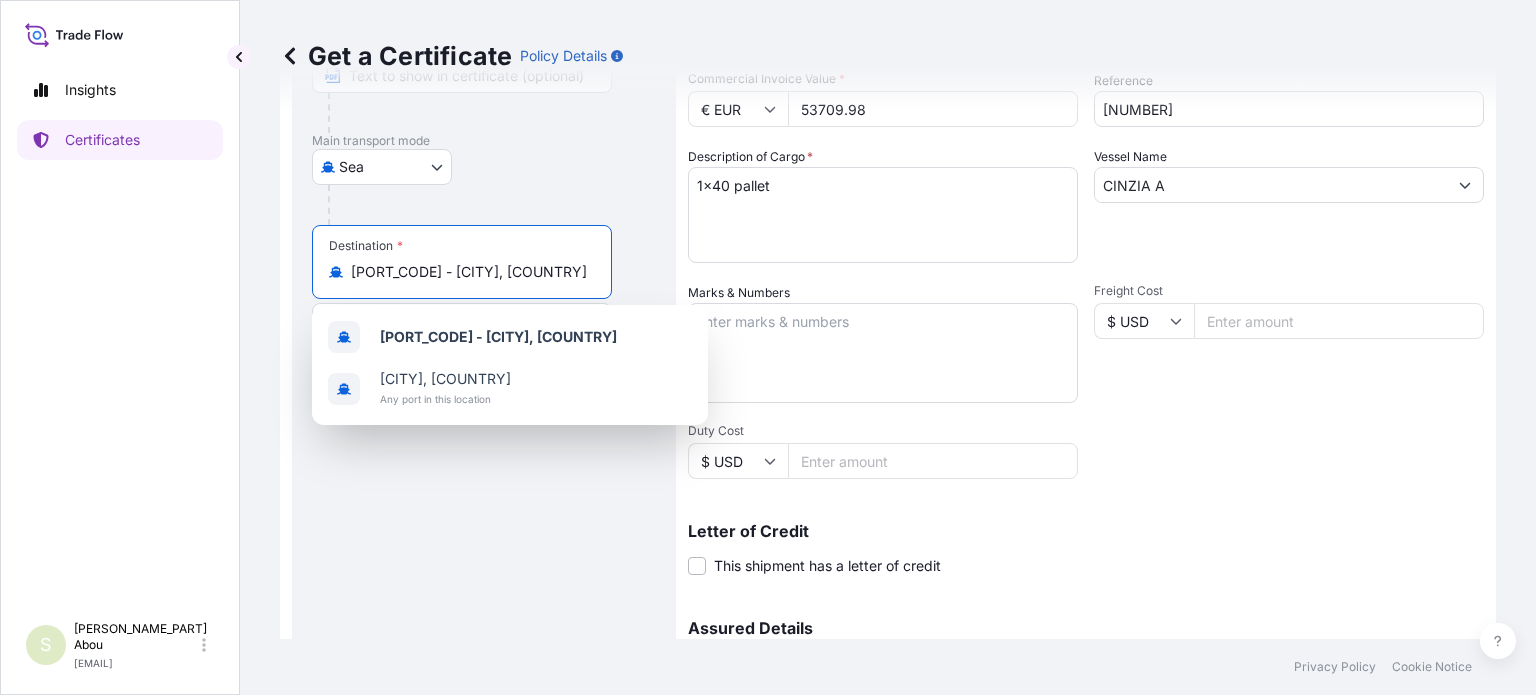 drag, startPoint x: 531, startPoint y: 275, endPoint x: 324, endPoint y: 274, distance: 207.00241 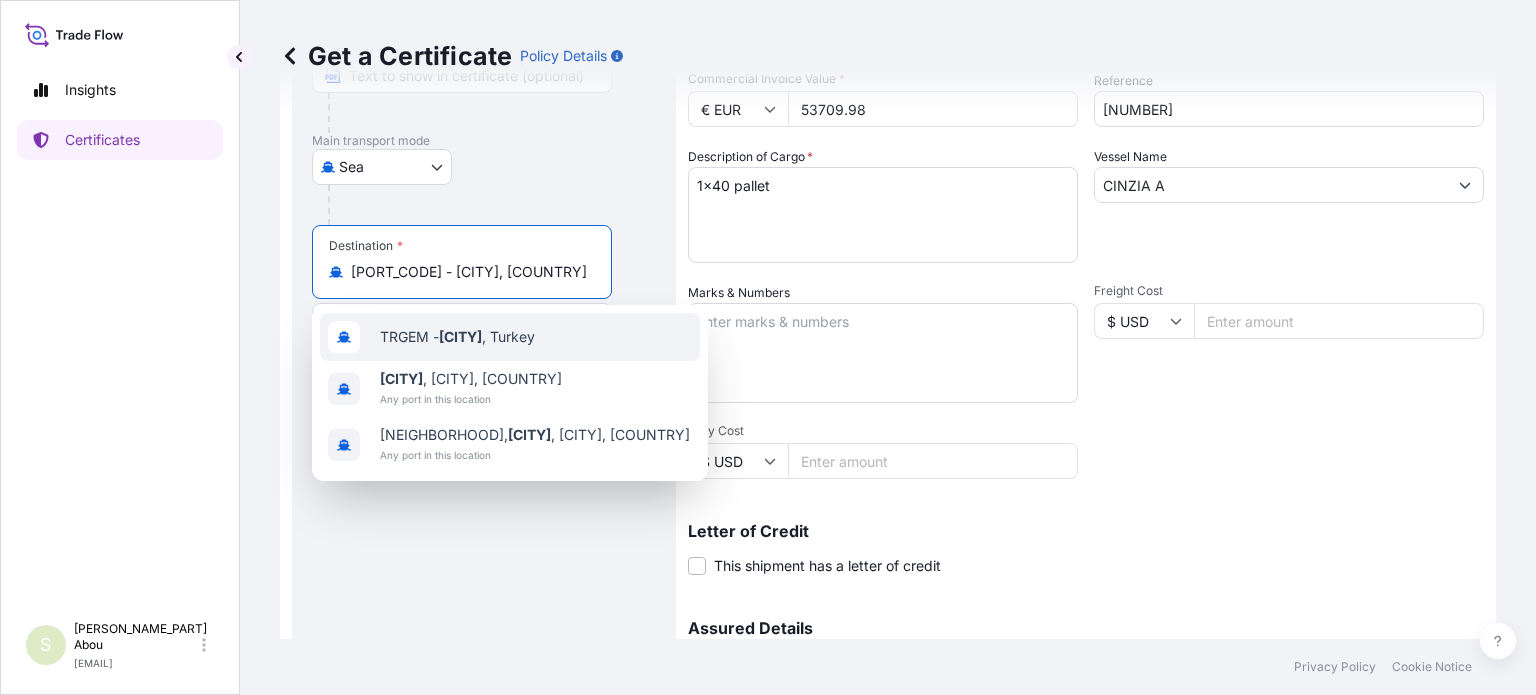 scroll, scrollTop: 289, scrollLeft: 0, axis: vertical 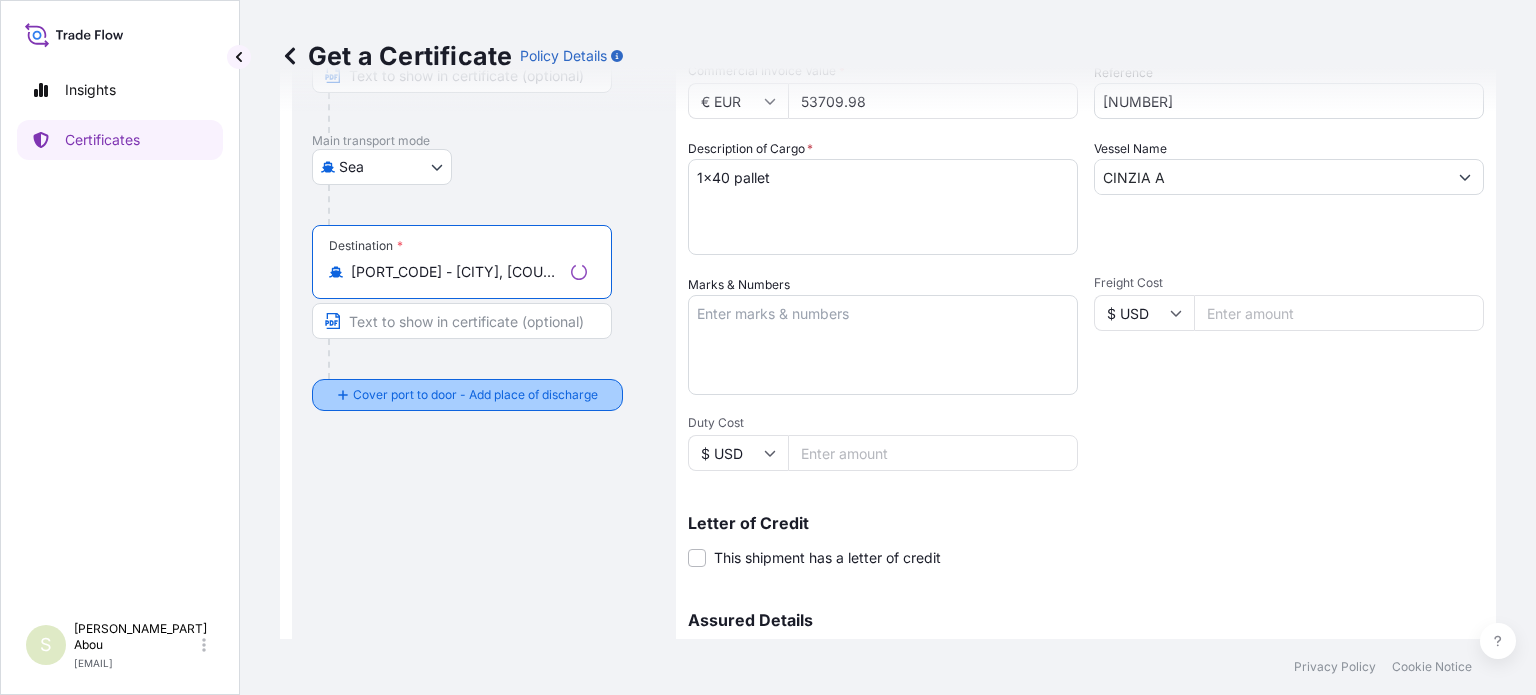 type on "[PORT_CODE] - [CITY], [COUNTRY]" 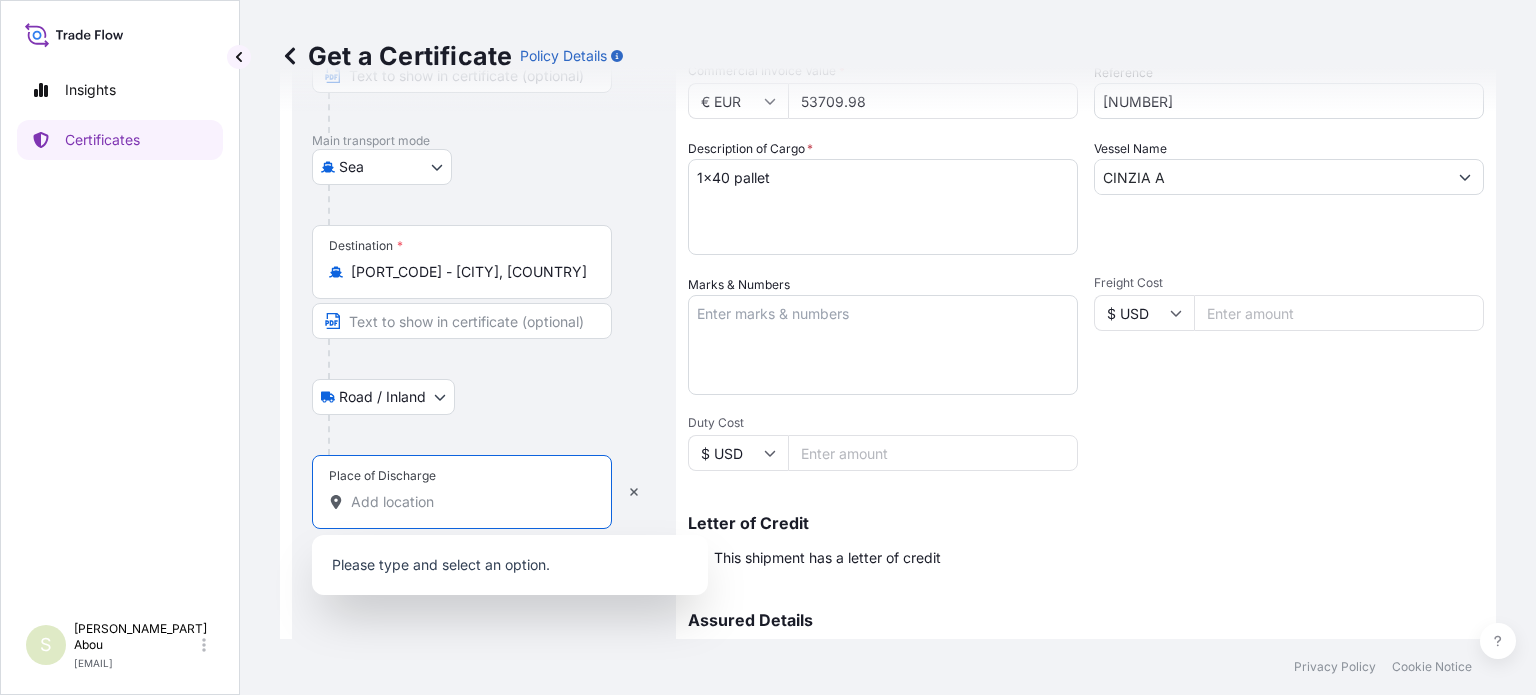 click on "Place of Discharge" at bounding box center [469, 502] 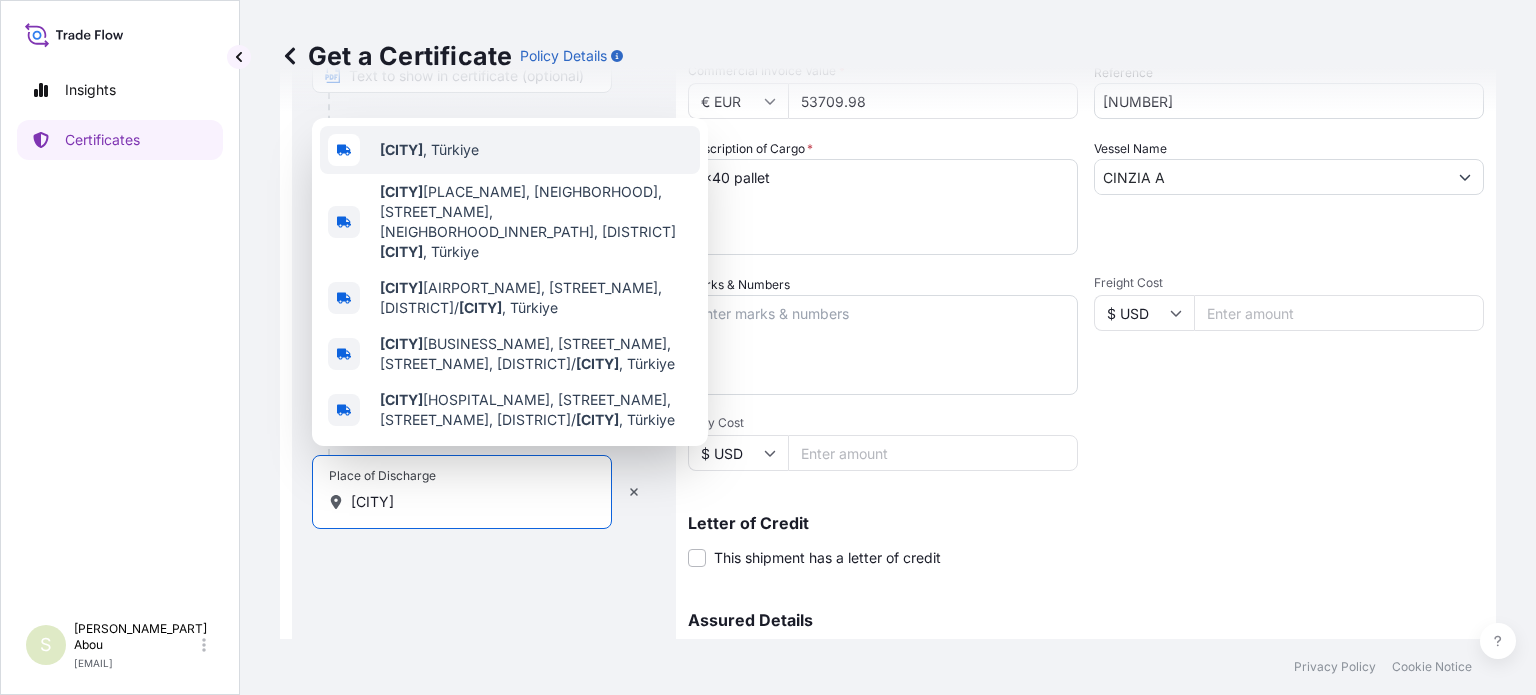 click on "[CITY] , [COUNTRY]" at bounding box center [510, 150] 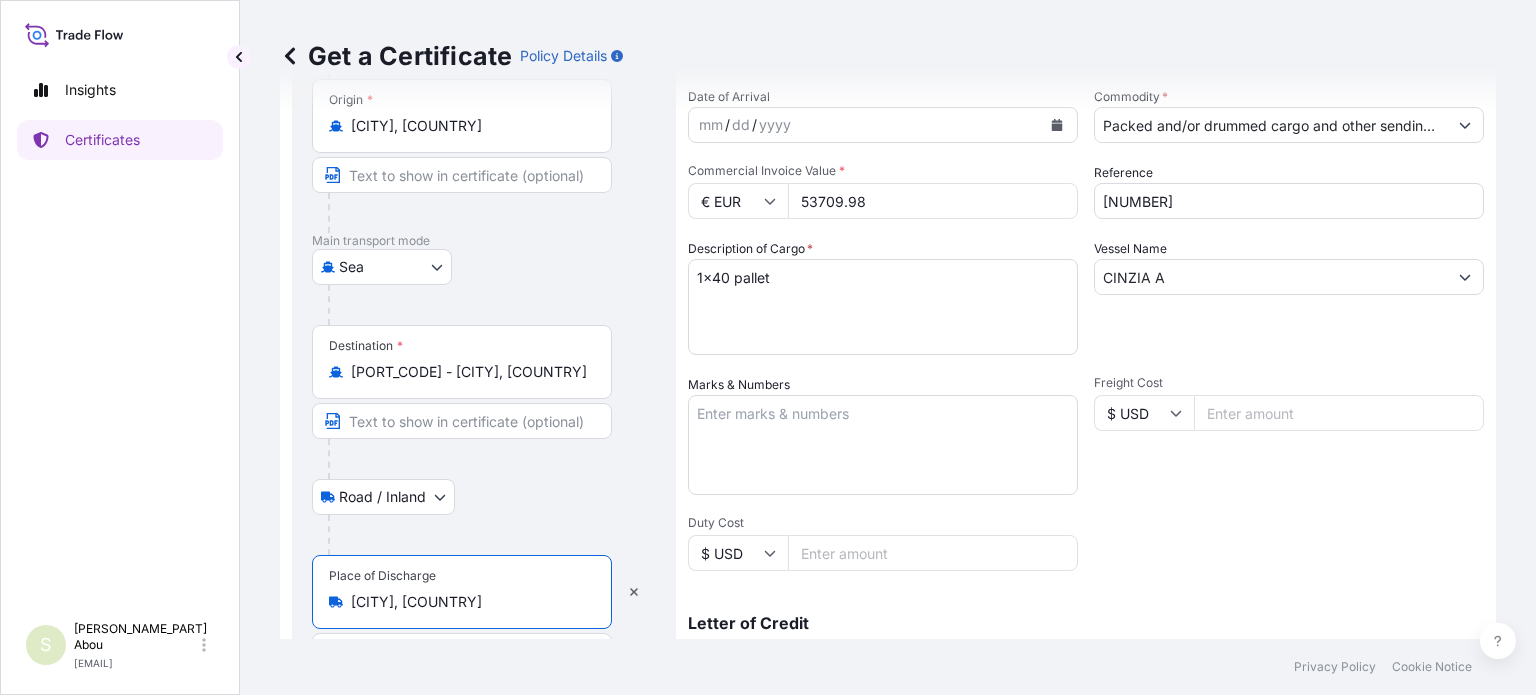 scroll, scrollTop: 0, scrollLeft: 0, axis: both 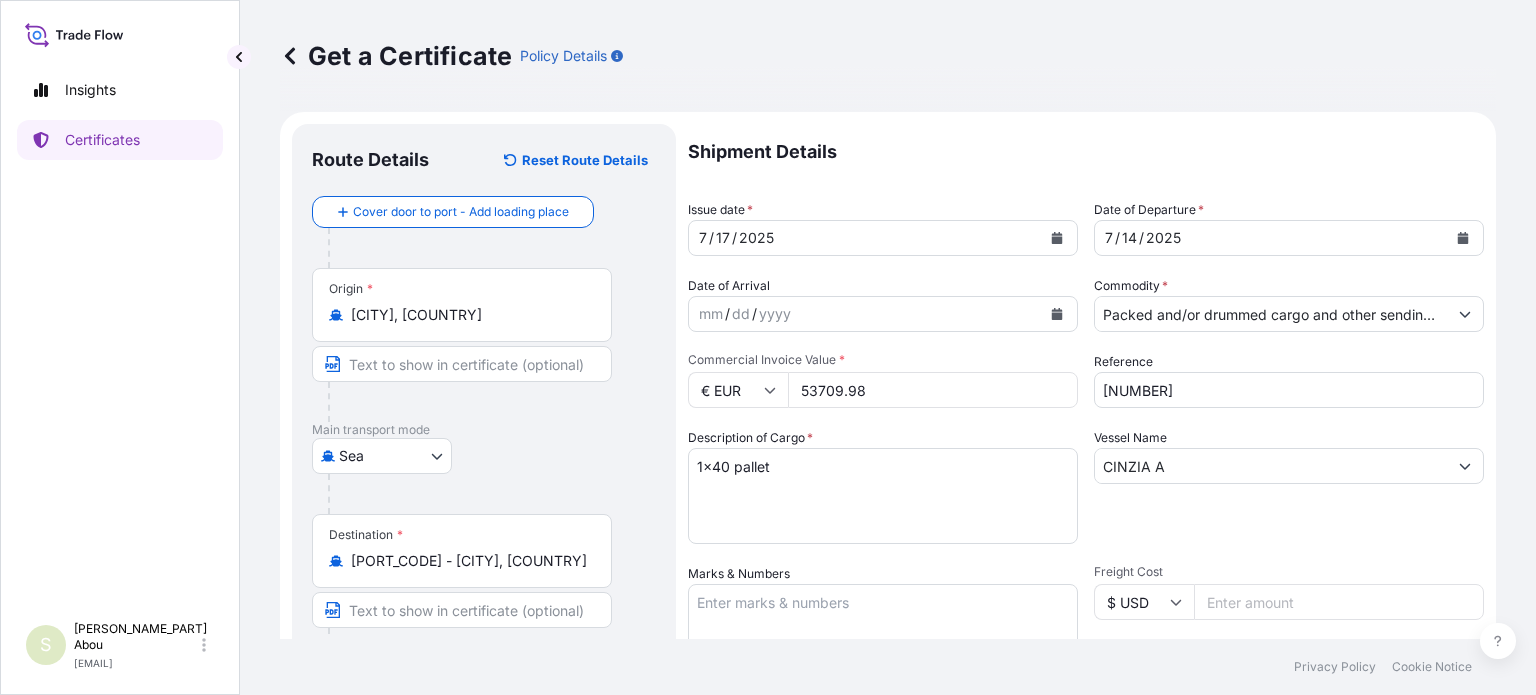 type on "[CITY], [COUNTRY]" 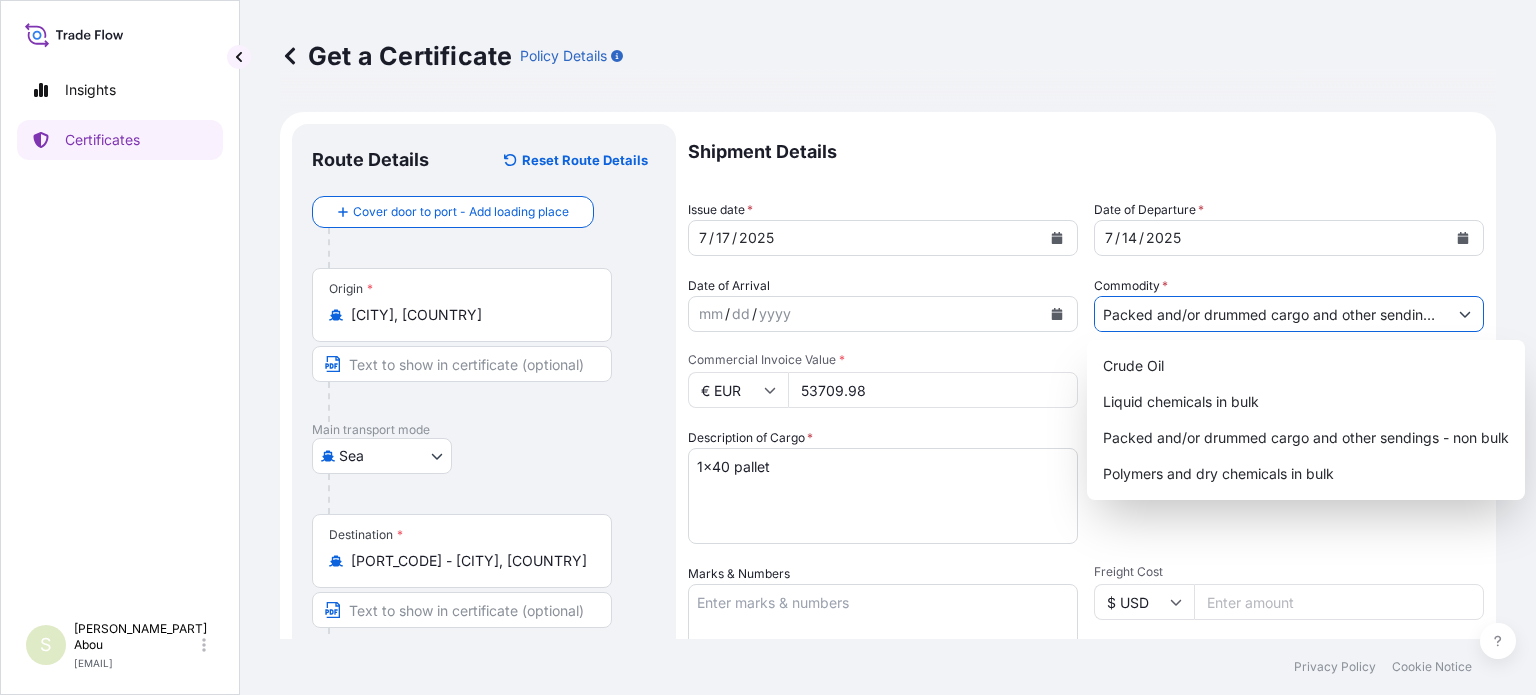click at bounding box center [1465, 314] 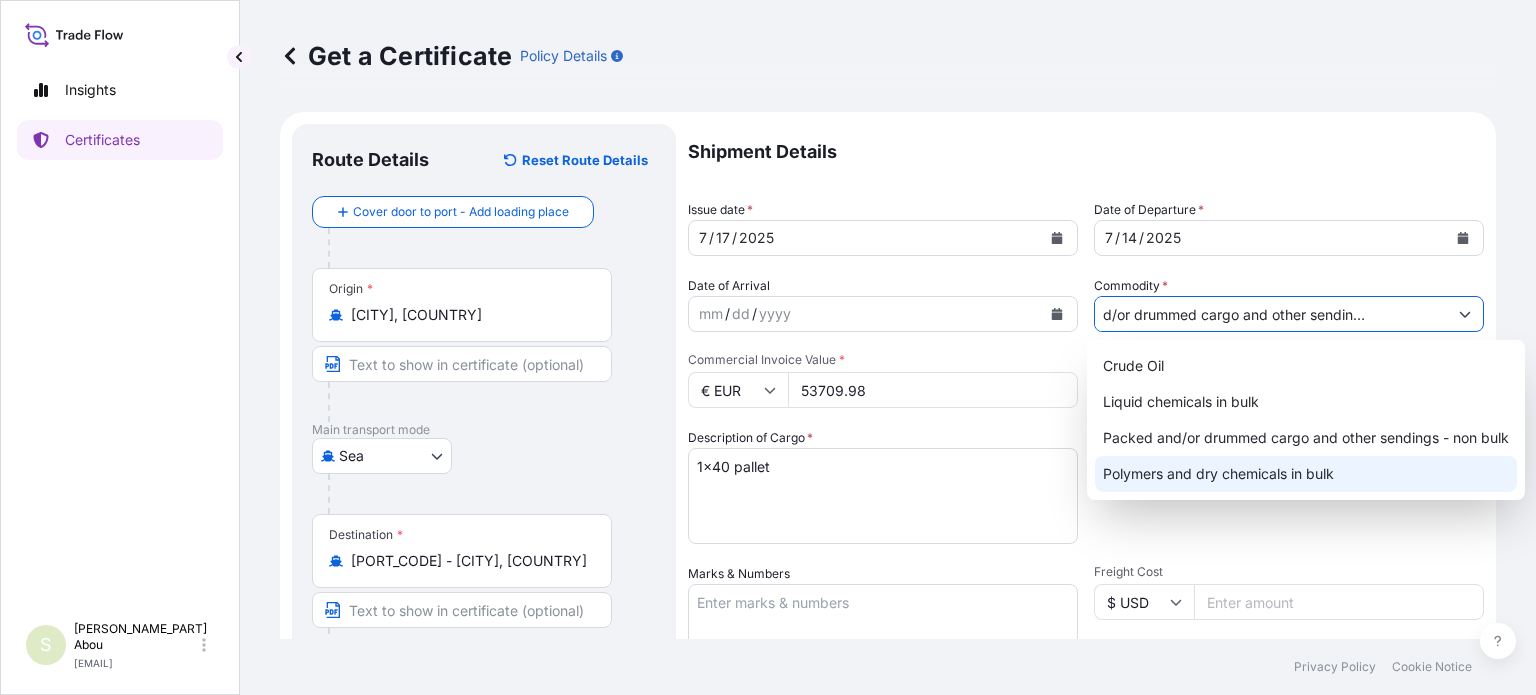click on "Polymers and dry chemicals in bulk" at bounding box center [1306, 474] 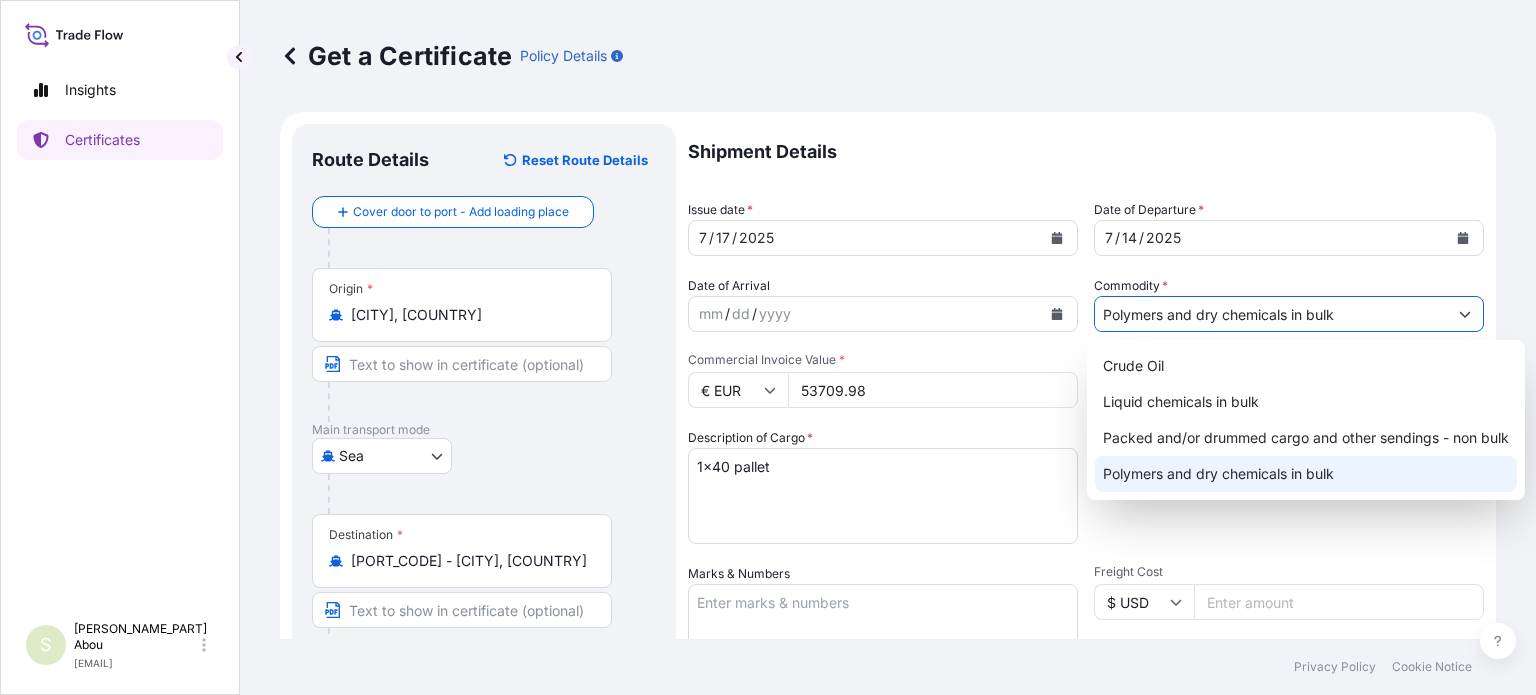 scroll, scrollTop: 0, scrollLeft: 0, axis: both 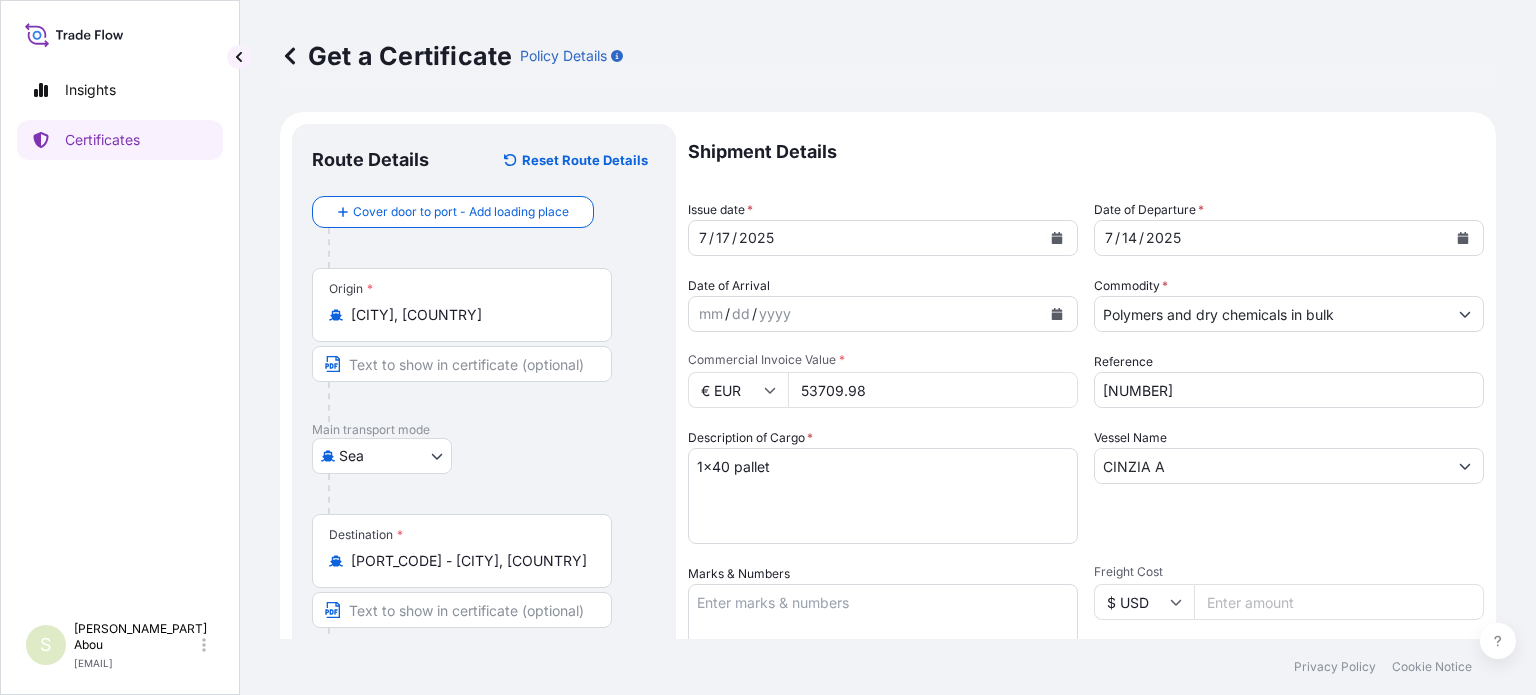drag, startPoint x: 892, startPoint y: 395, endPoint x: 689, endPoint y: 411, distance: 203.62956 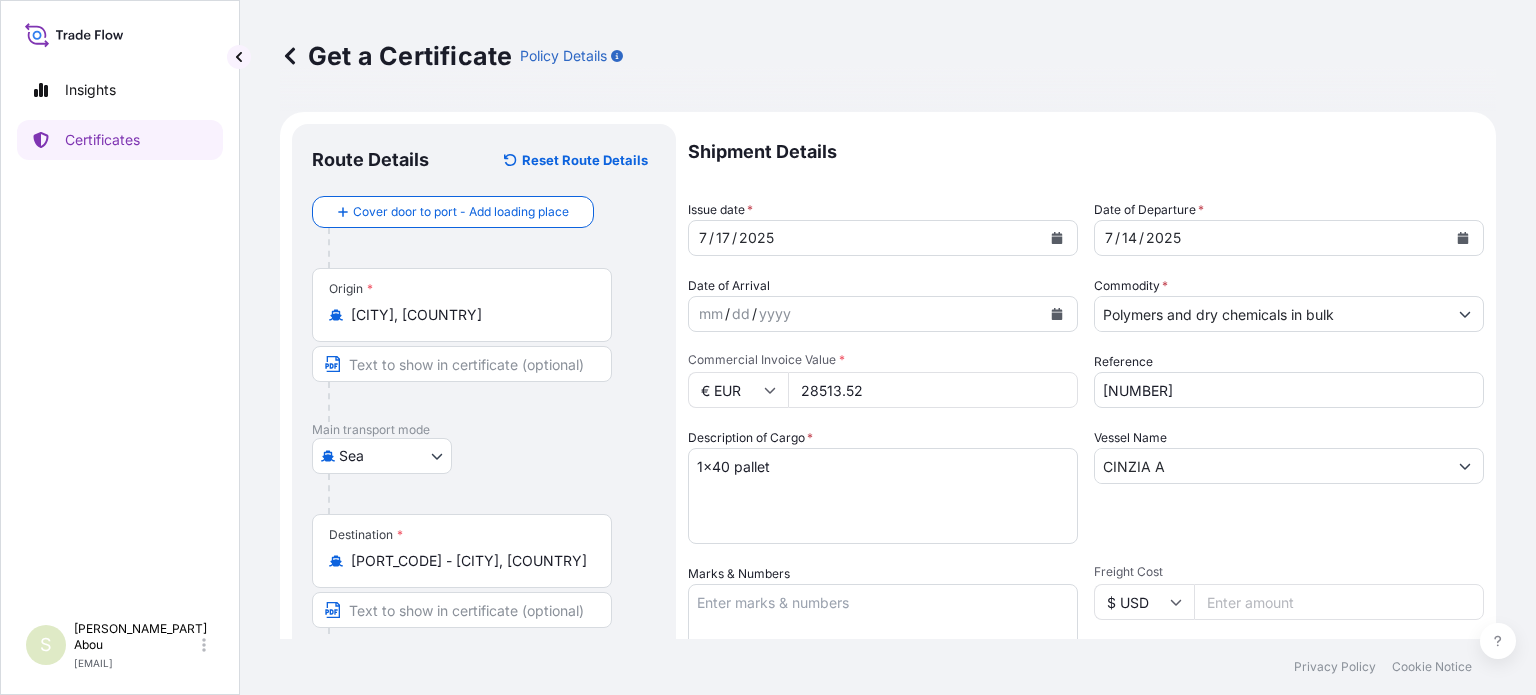 type on "28513.52" 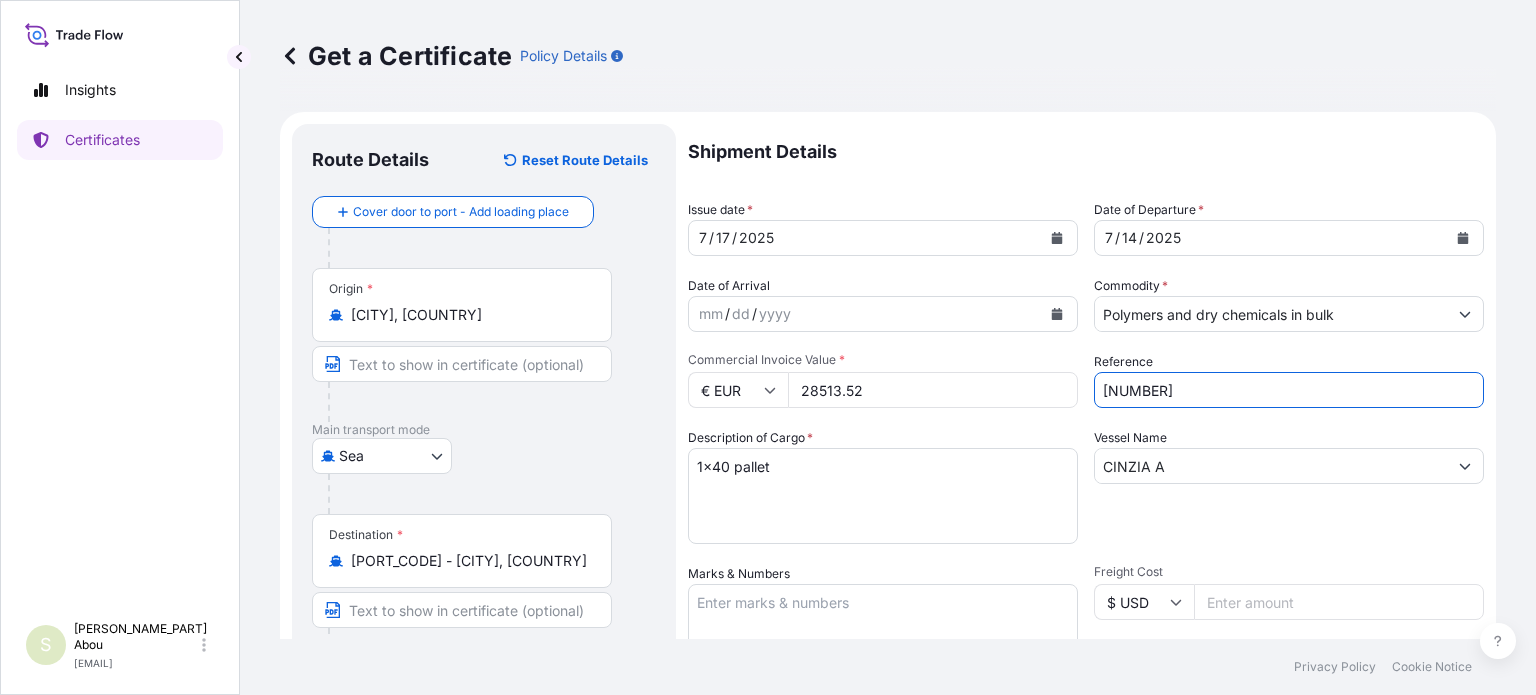 type on "[NUMBER]" 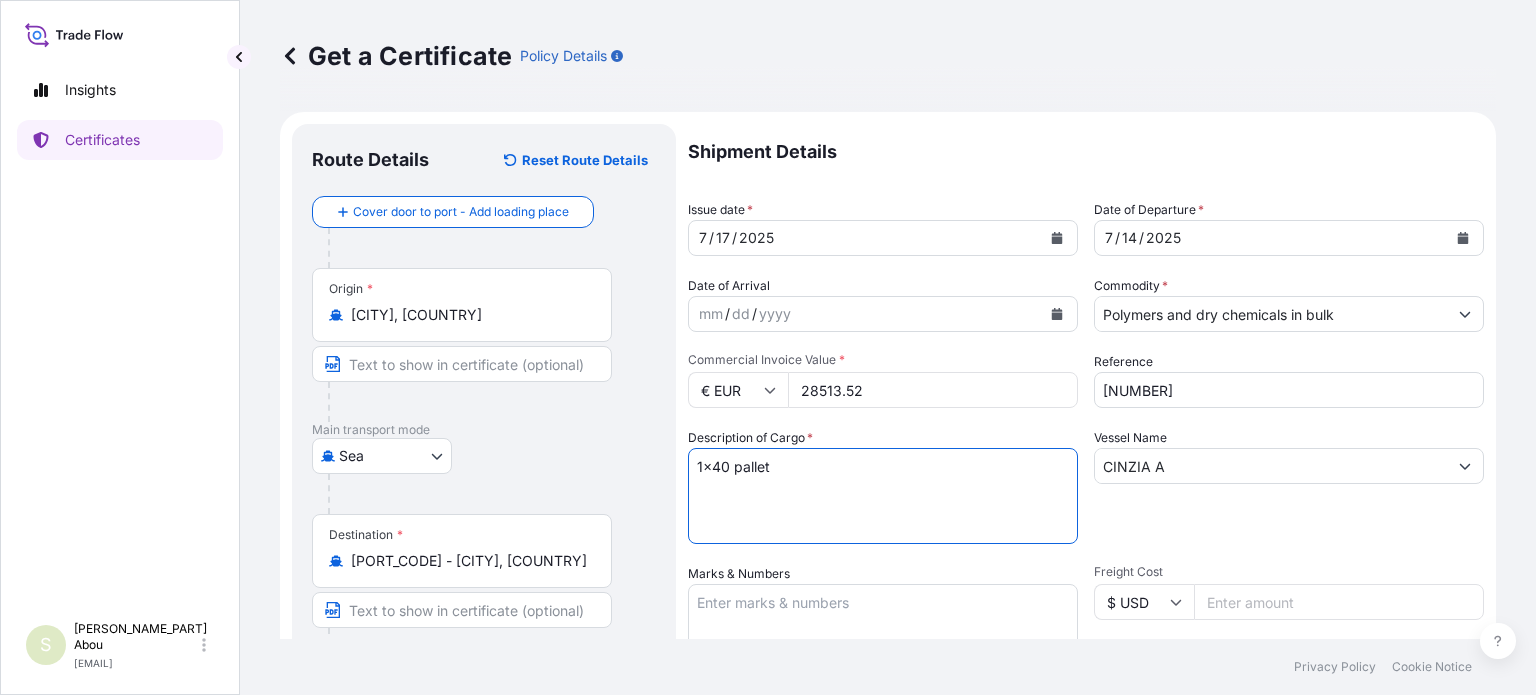 click on "1x40 pallet" at bounding box center [883, 496] 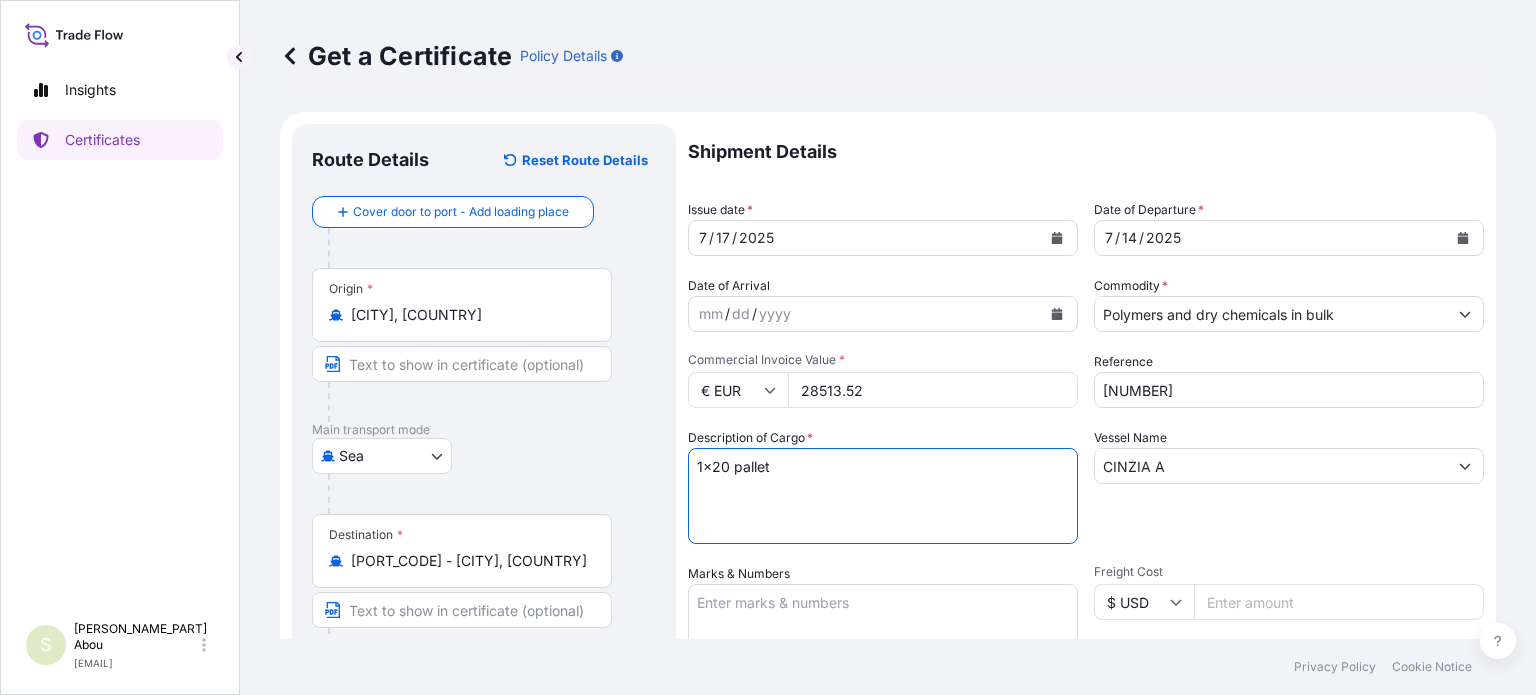 click on "1x40 pallet" at bounding box center (883, 496) 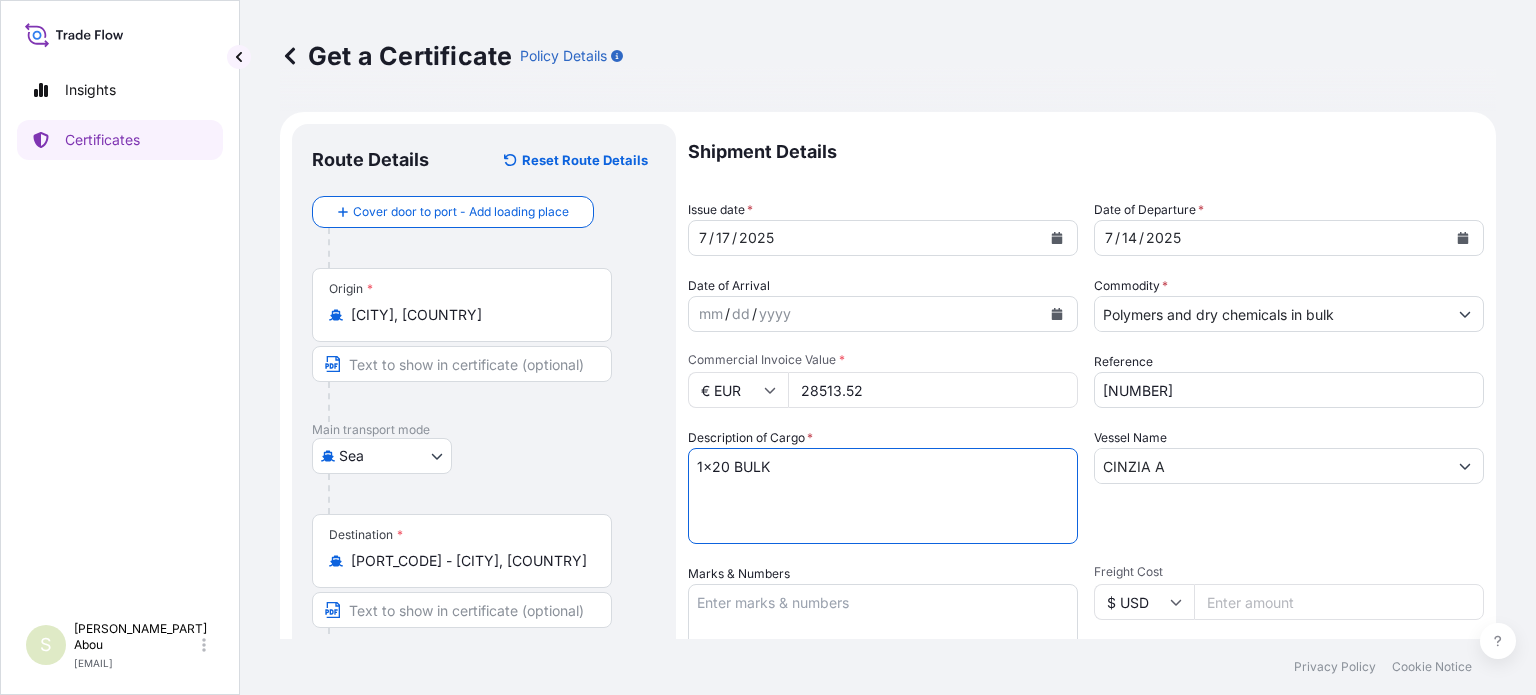 type on "1x20 BULK" 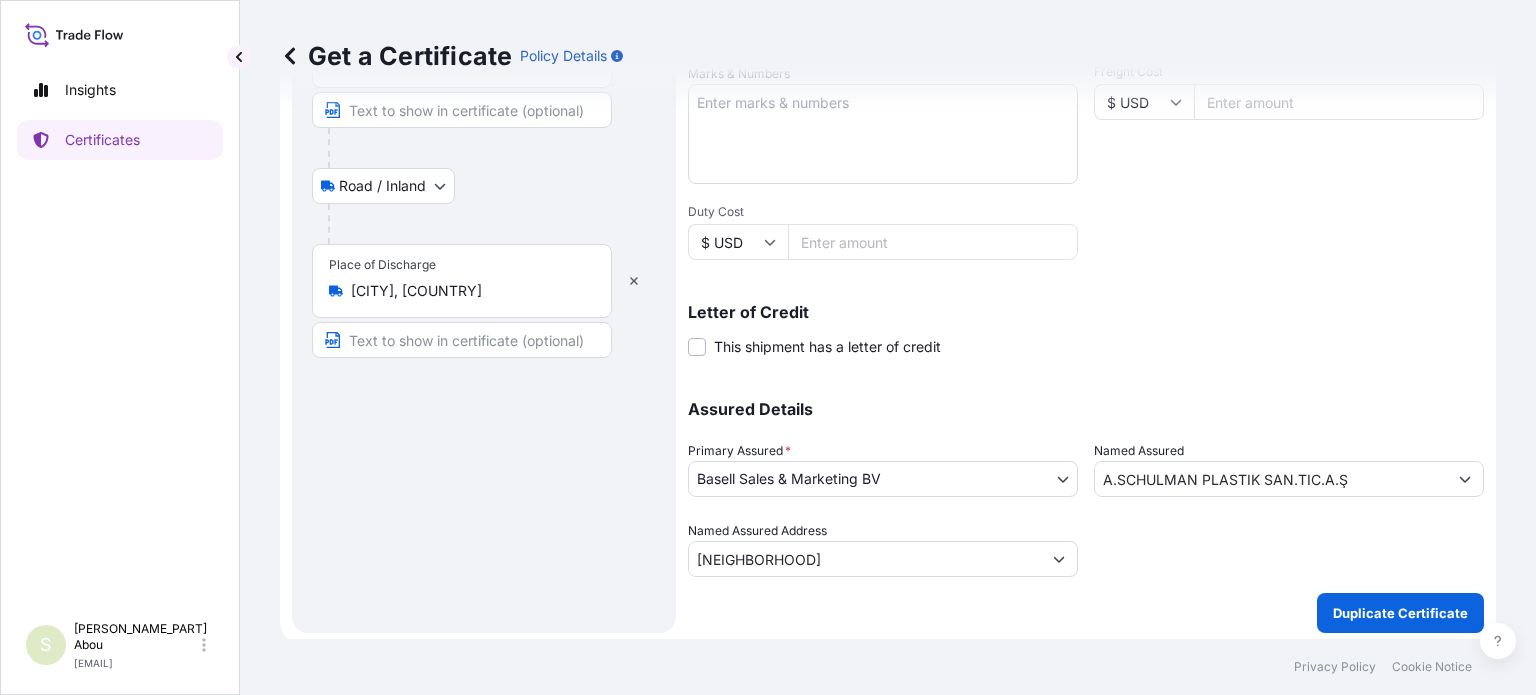 scroll, scrollTop: 504, scrollLeft: 0, axis: vertical 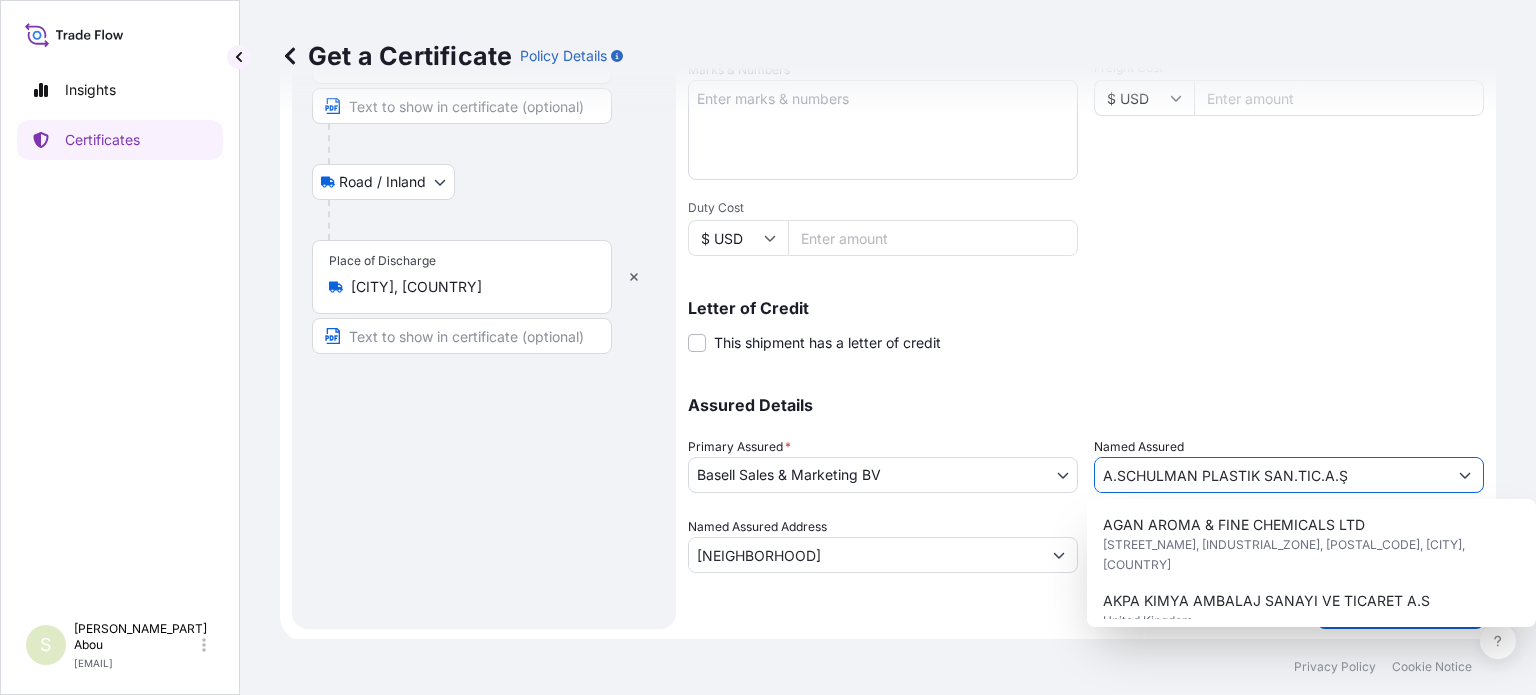 drag, startPoint x: 1353, startPoint y: 467, endPoint x: 999, endPoint y: 463, distance: 354.02258 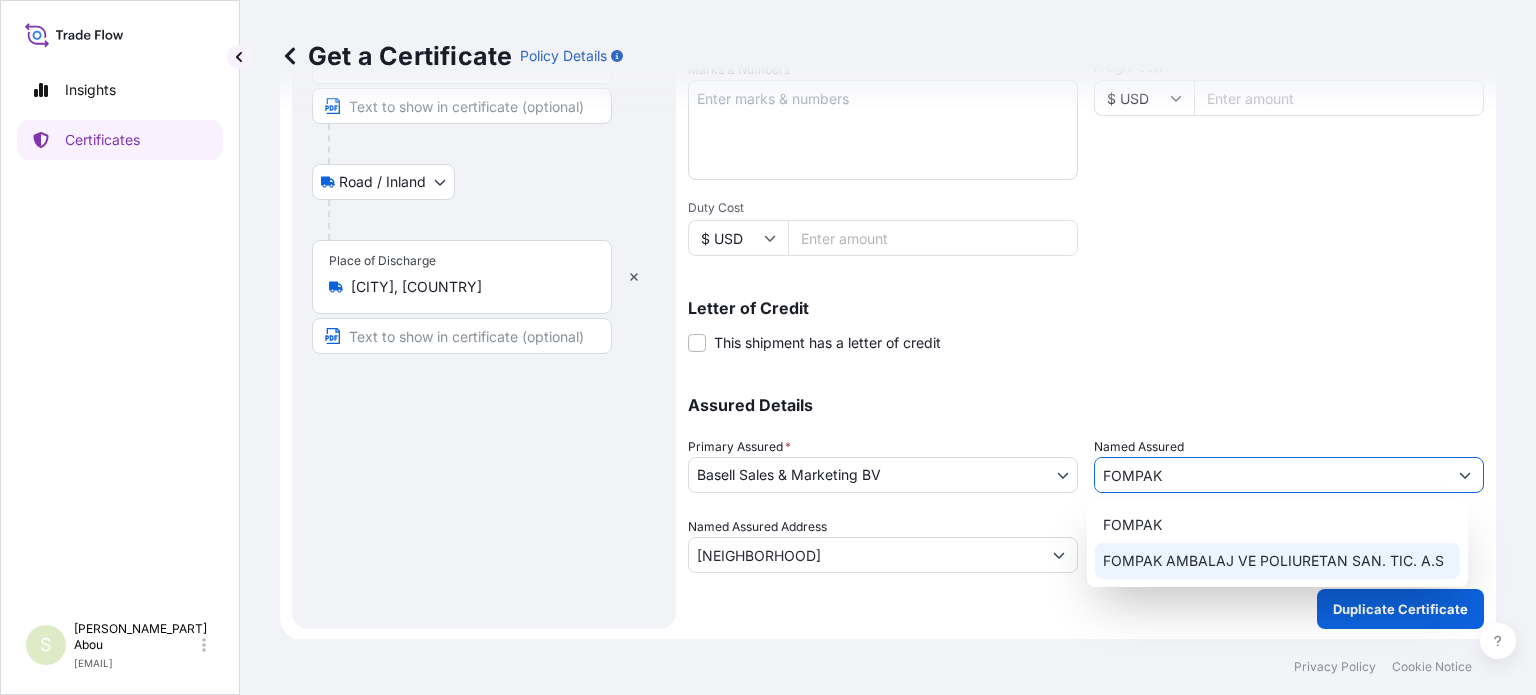 click on "FOMPAK AMBALAJ VE POLIURETAN SAN. TIC. A.S" at bounding box center (1273, 561) 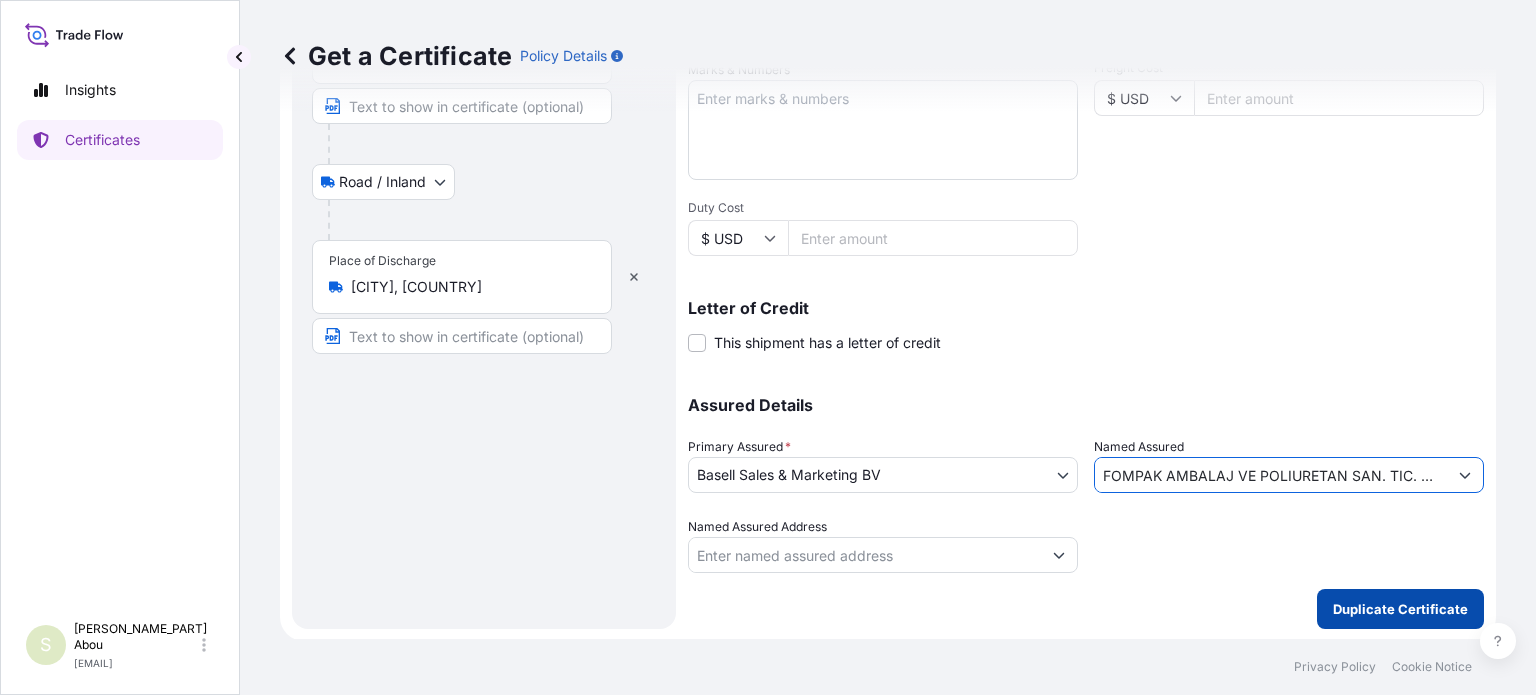 type on "FOMPAK AMBALAJ VE POLIURETAN SAN. TIC. A.S" 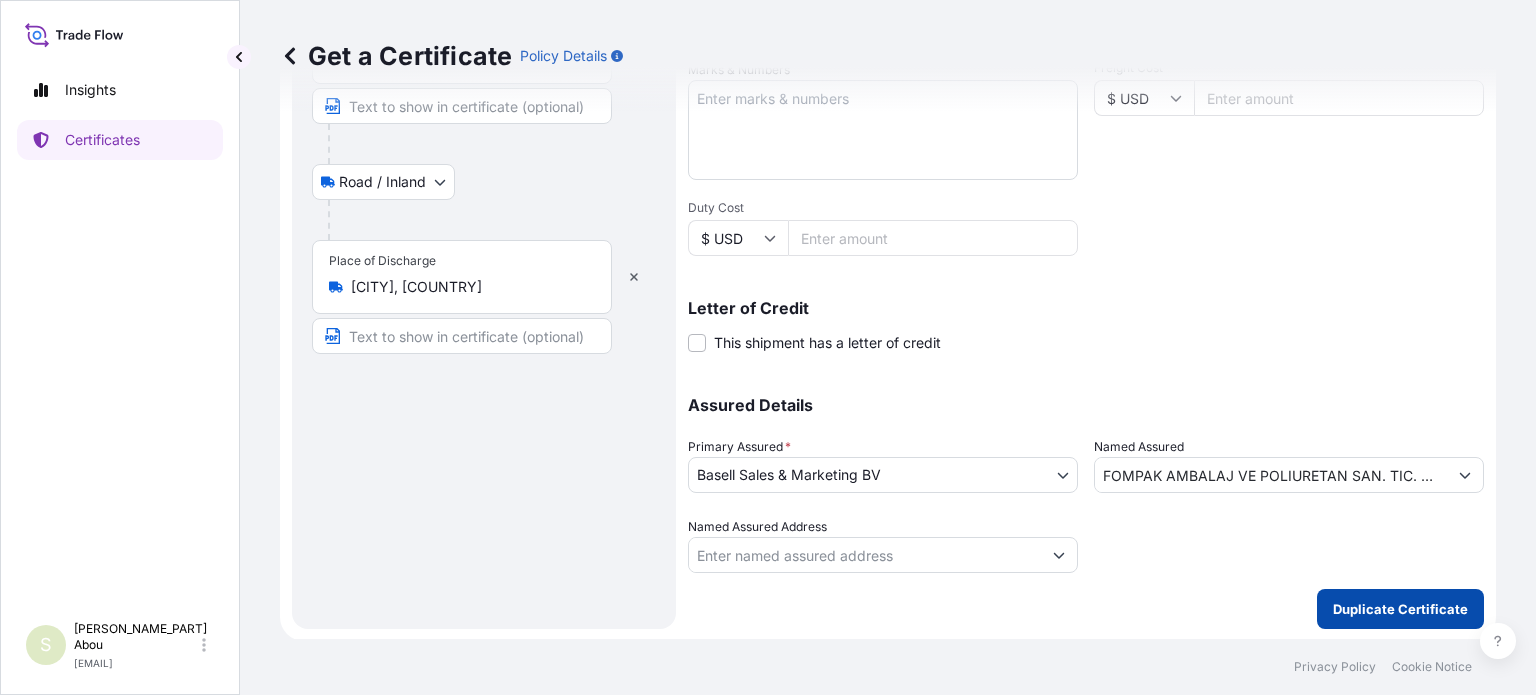 click on "Duplicate Certificate" at bounding box center (1400, 609) 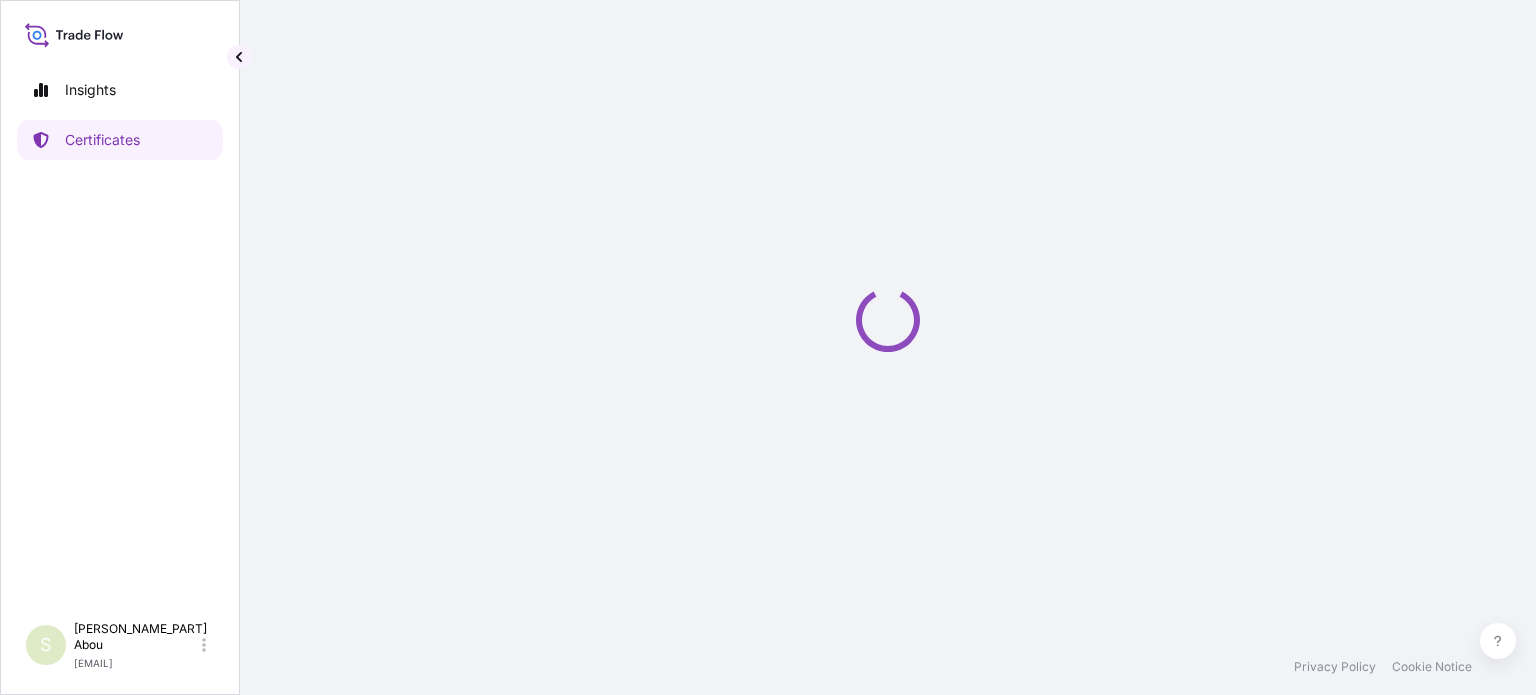 scroll, scrollTop: 0, scrollLeft: 0, axis: both 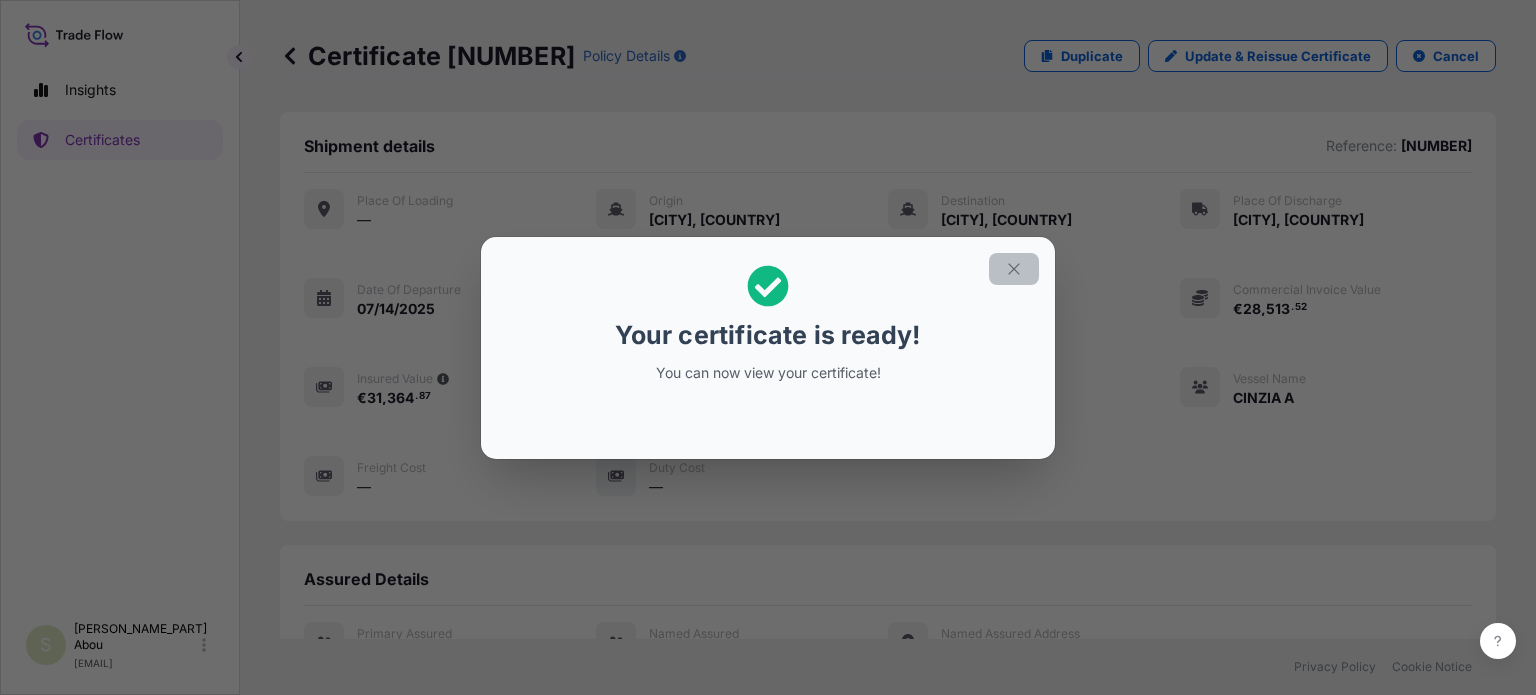 click 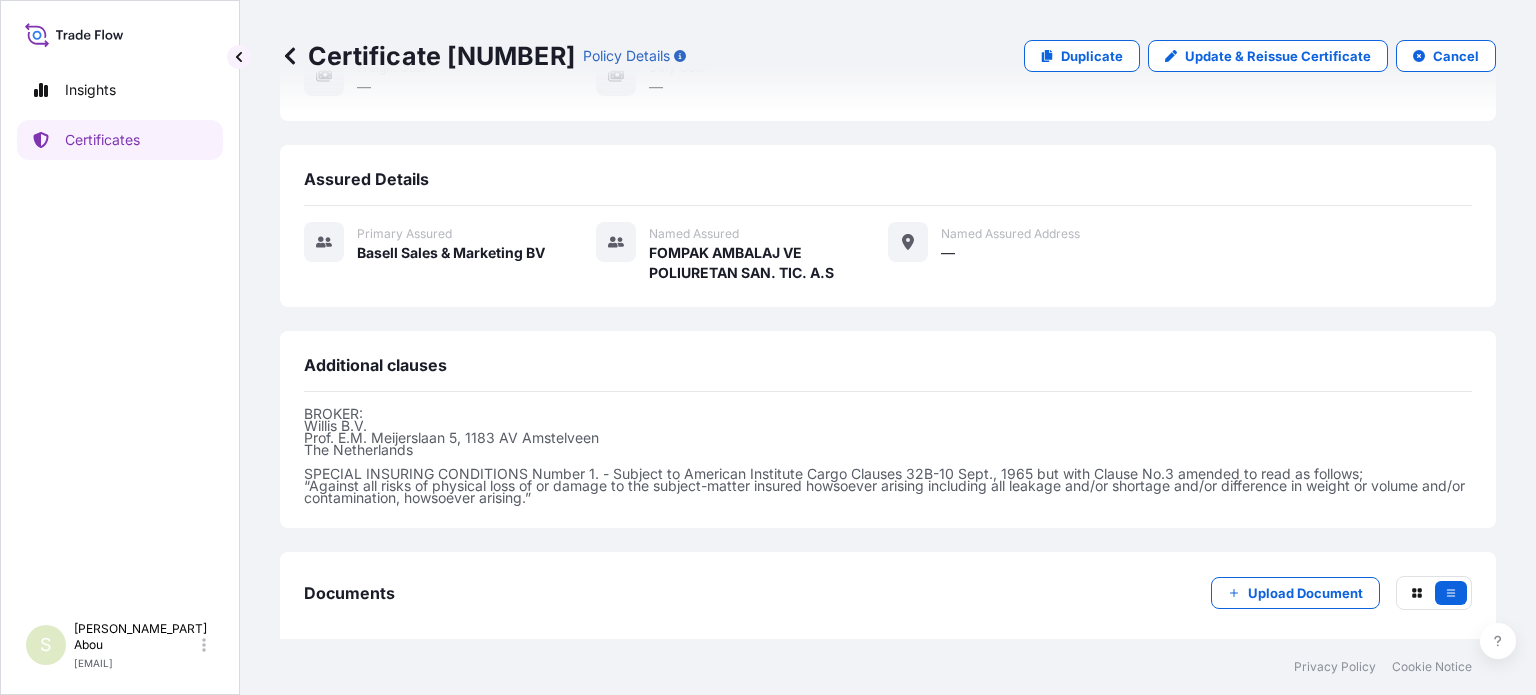 scroll, scrollTop: 493, scrollLeft: 0, axis: vertical 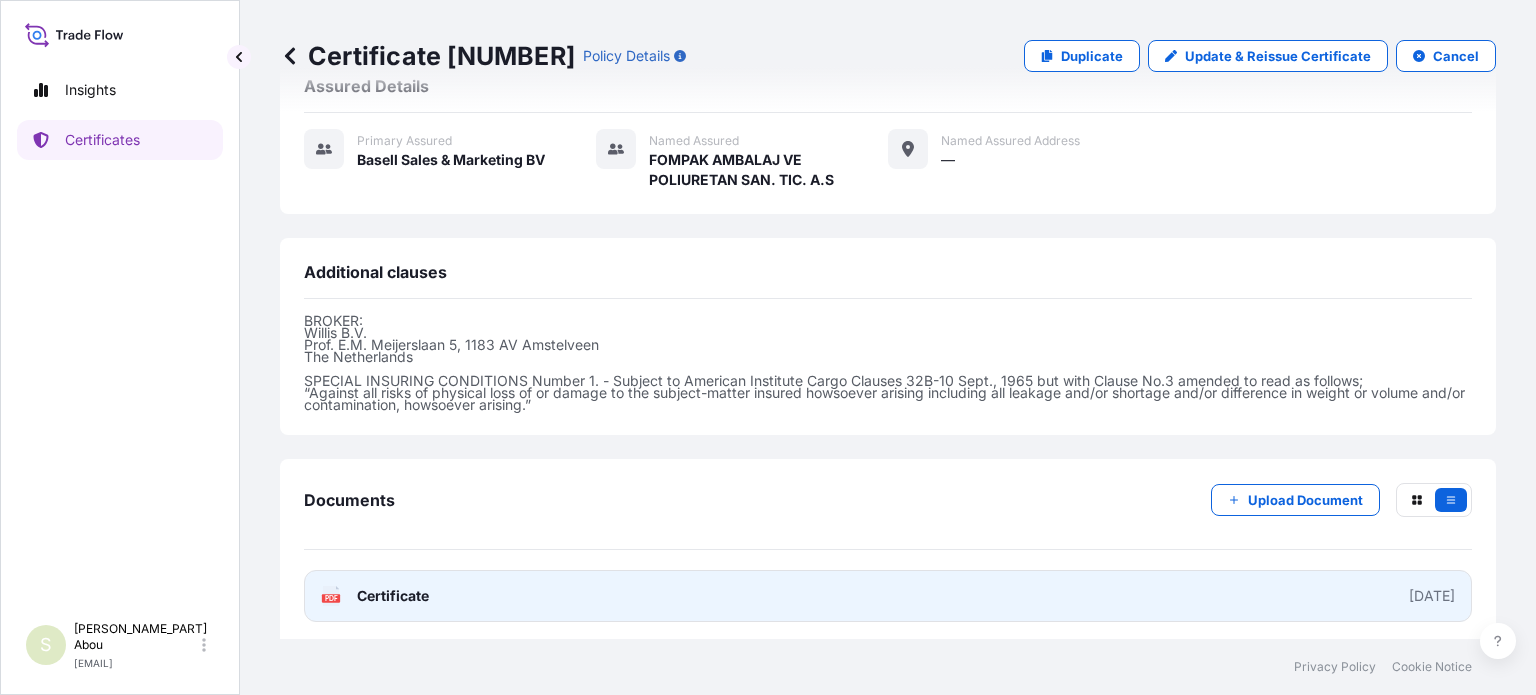 click on "PDF Certificate [DATE]T[TIME]" at bounding box center [888, 596] 